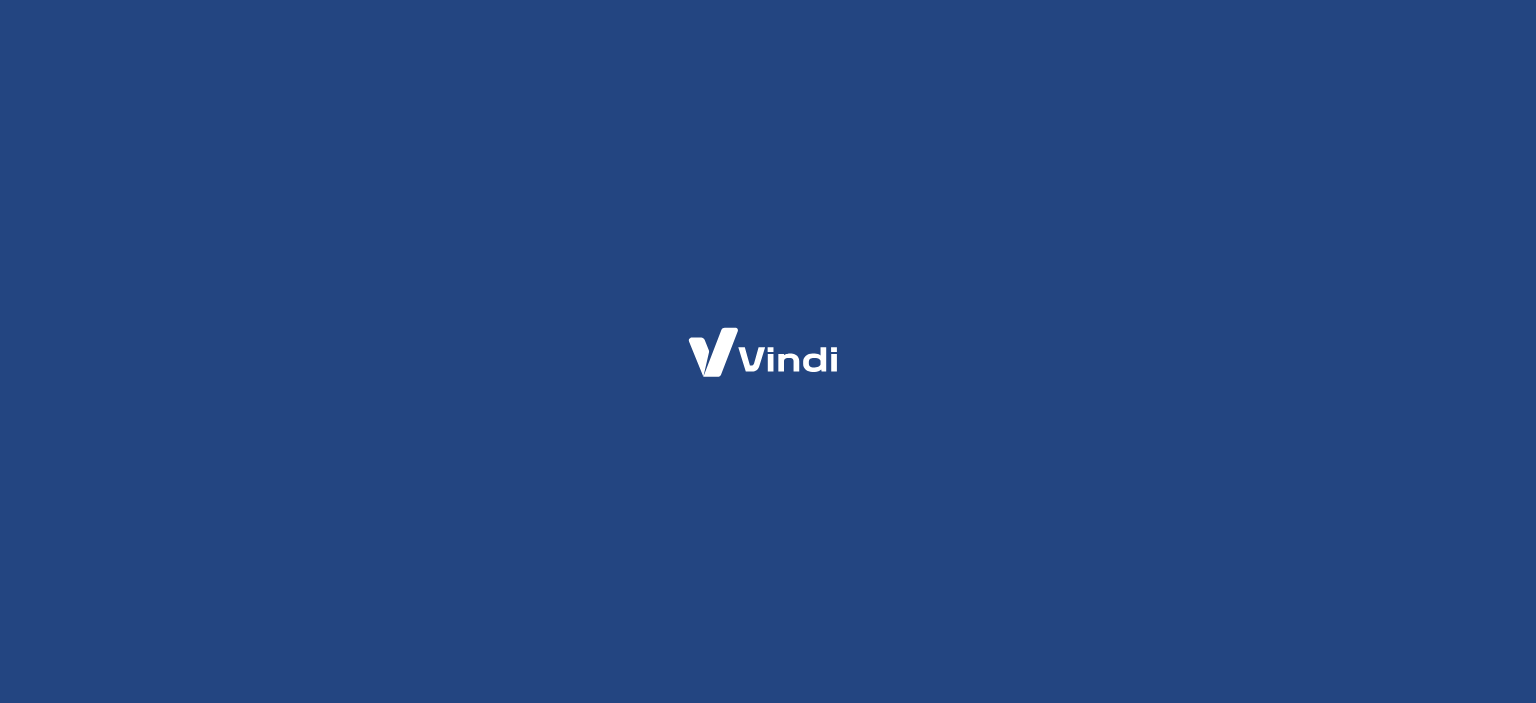 scroll, scrollTop: 0, scrollLeft: 0, axis: both 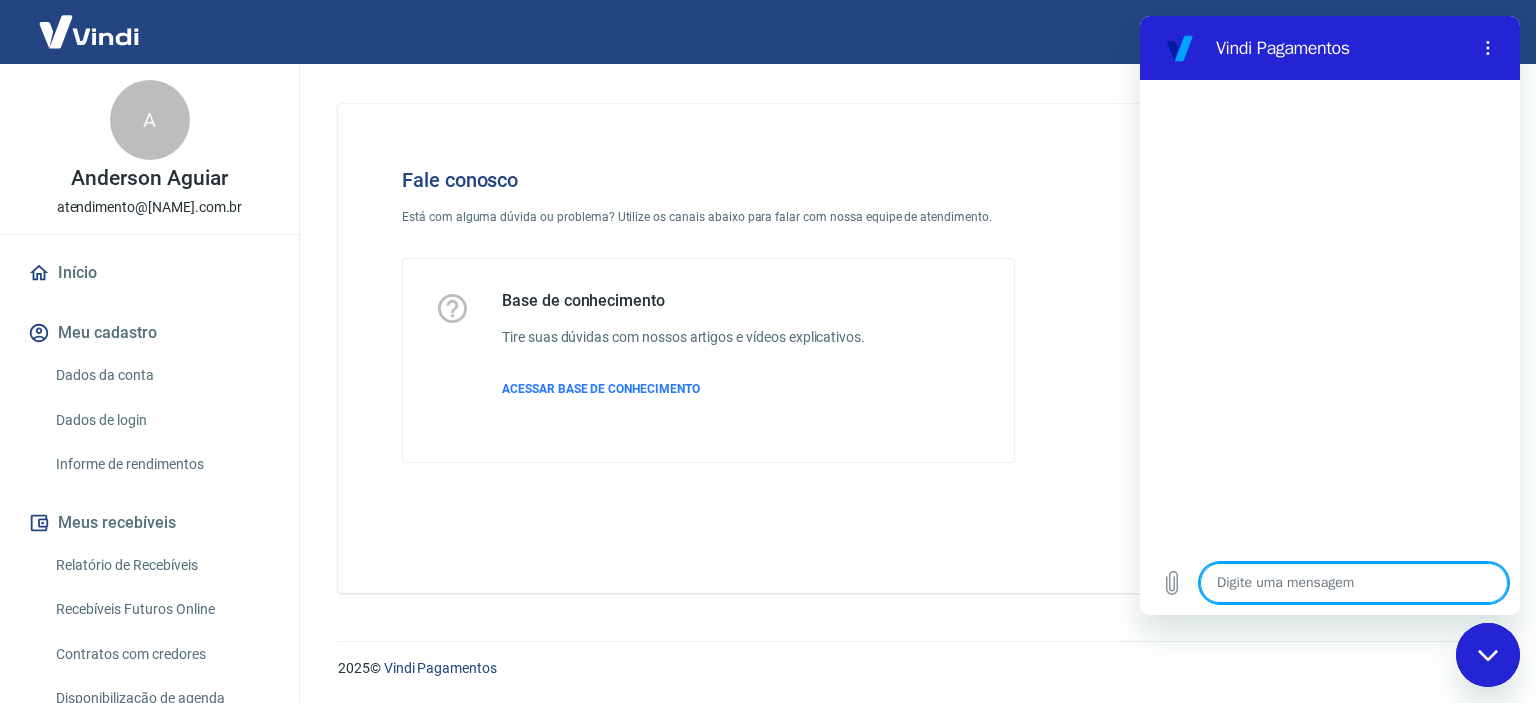 click at bounding box center [1354, 583] 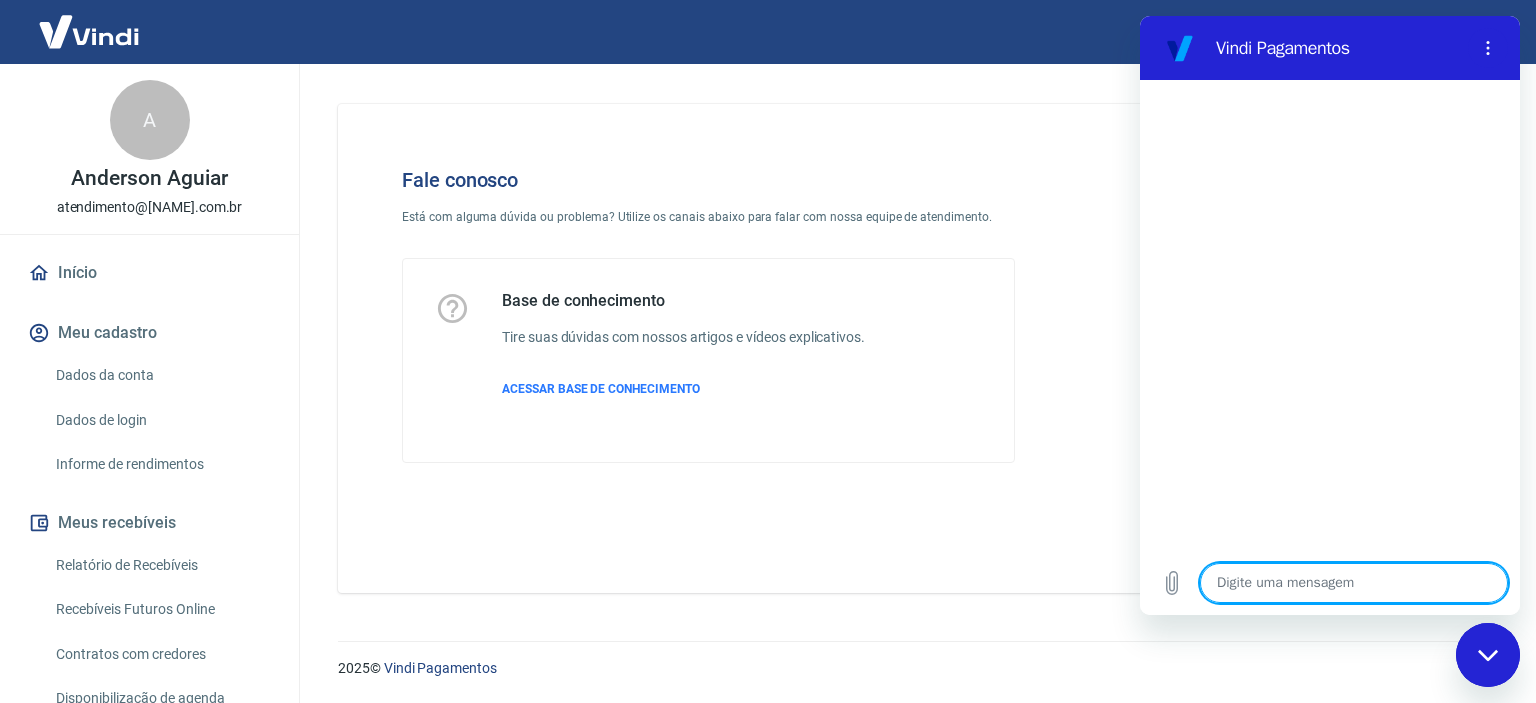 type on "f" 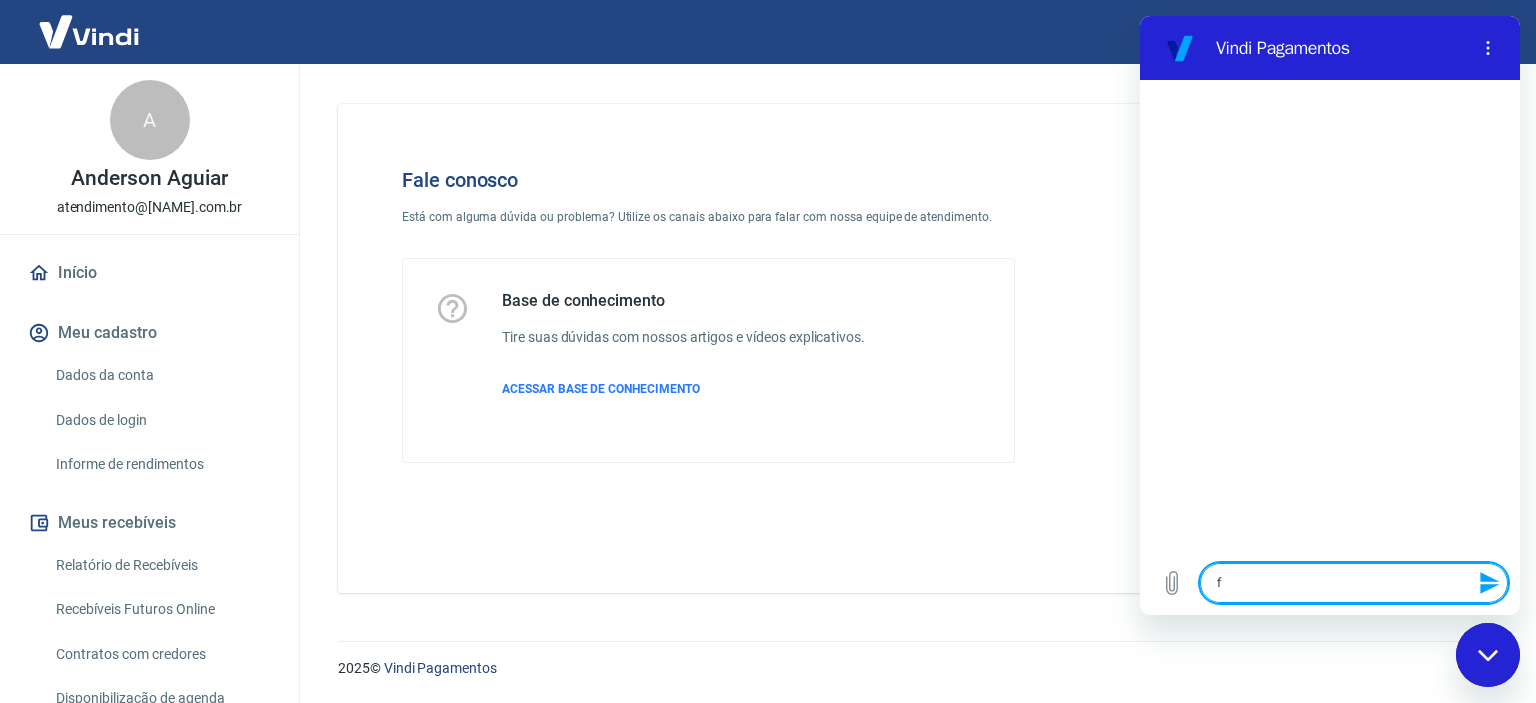 type on "fa" 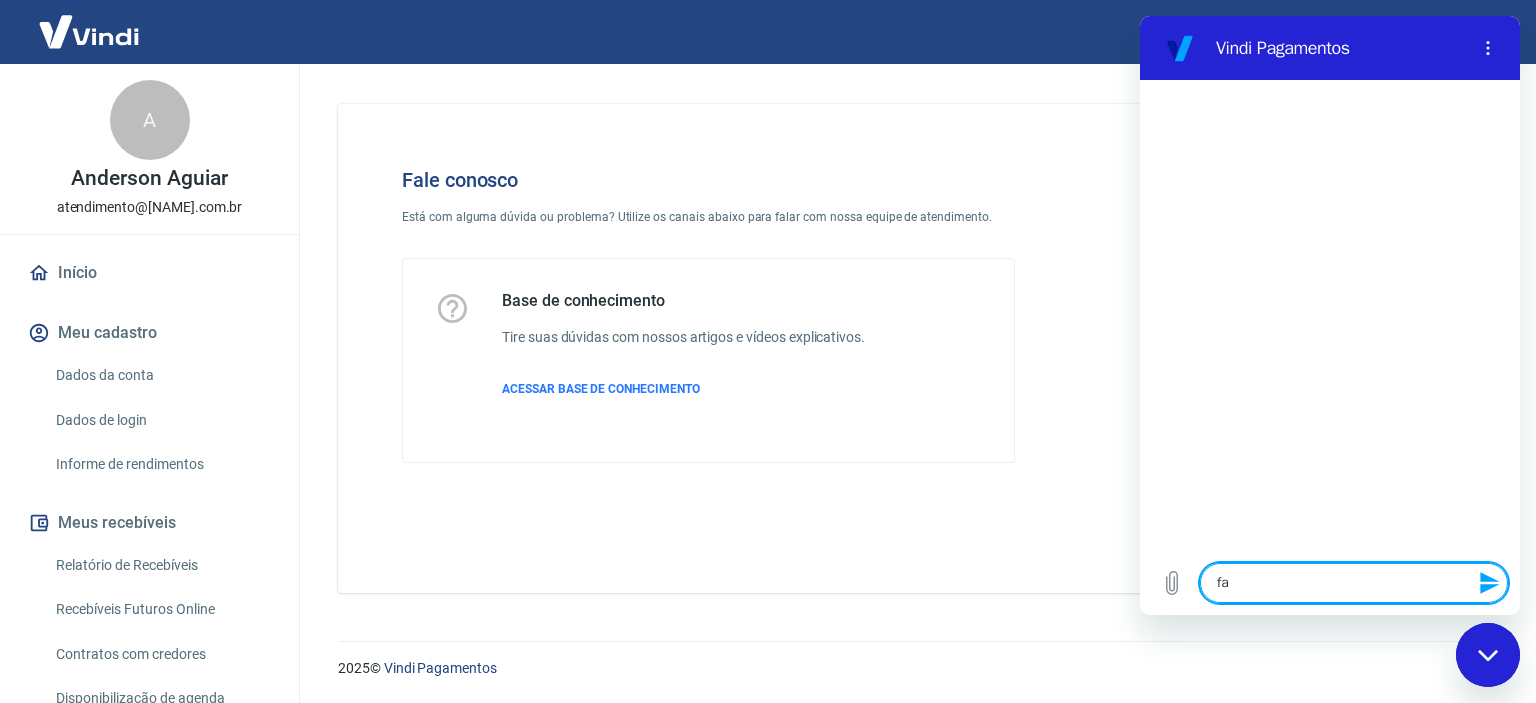 type on "fal" 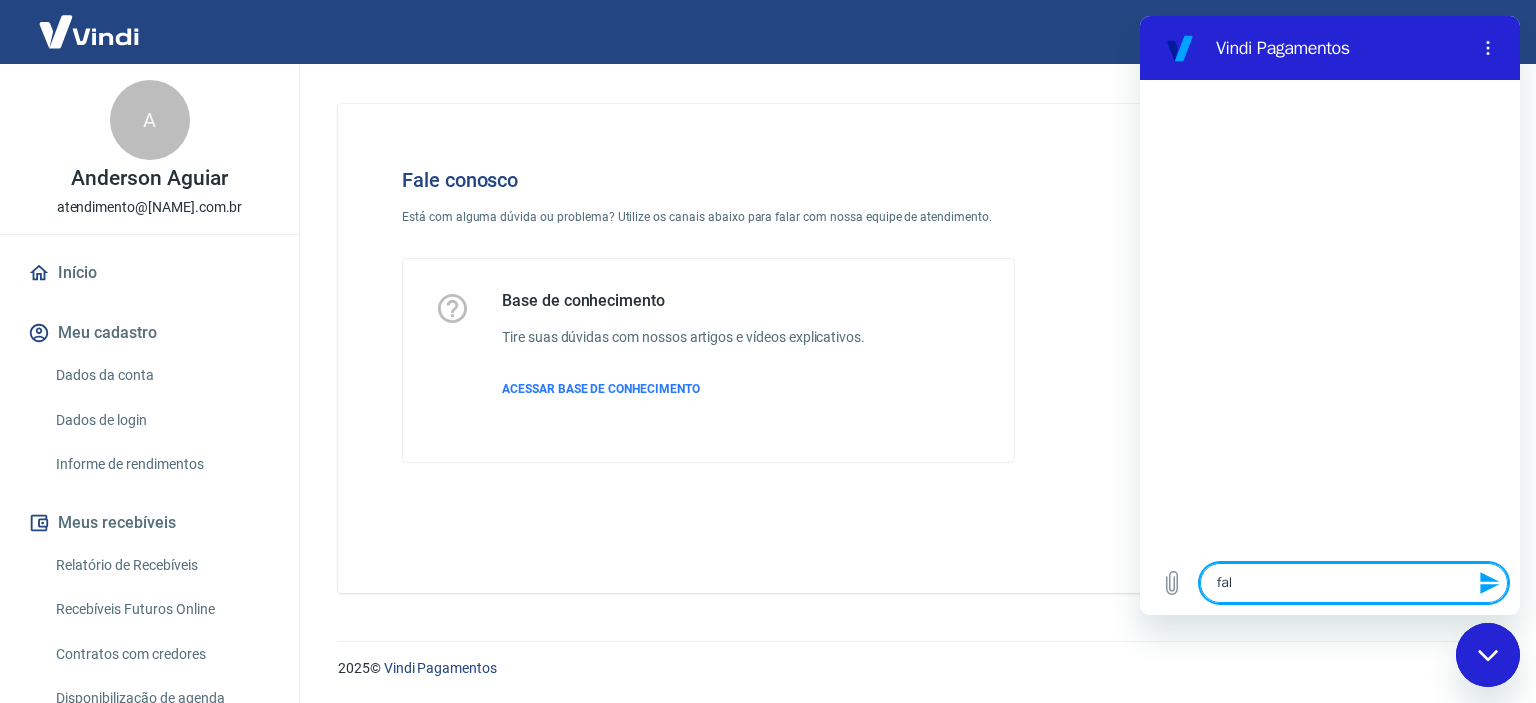 type on "fala" 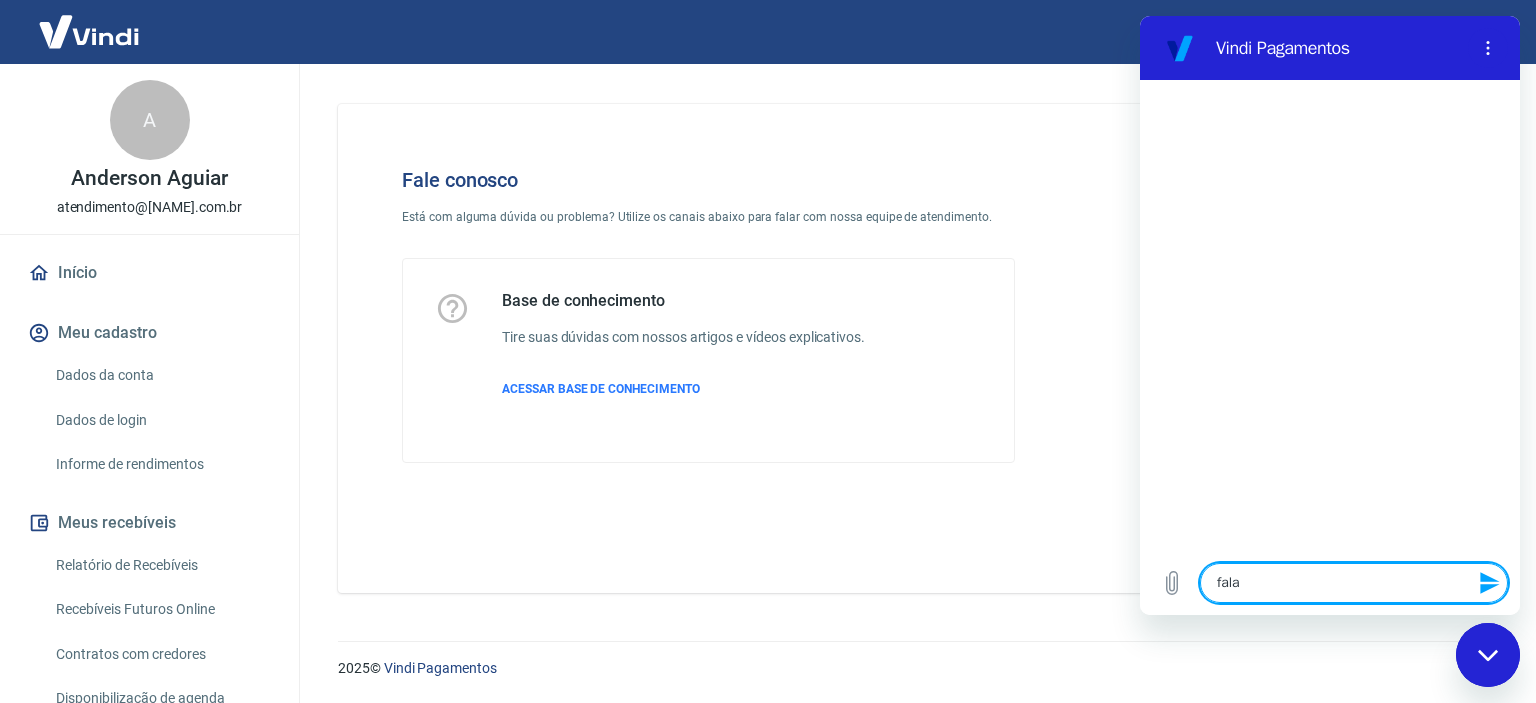 type on "x" 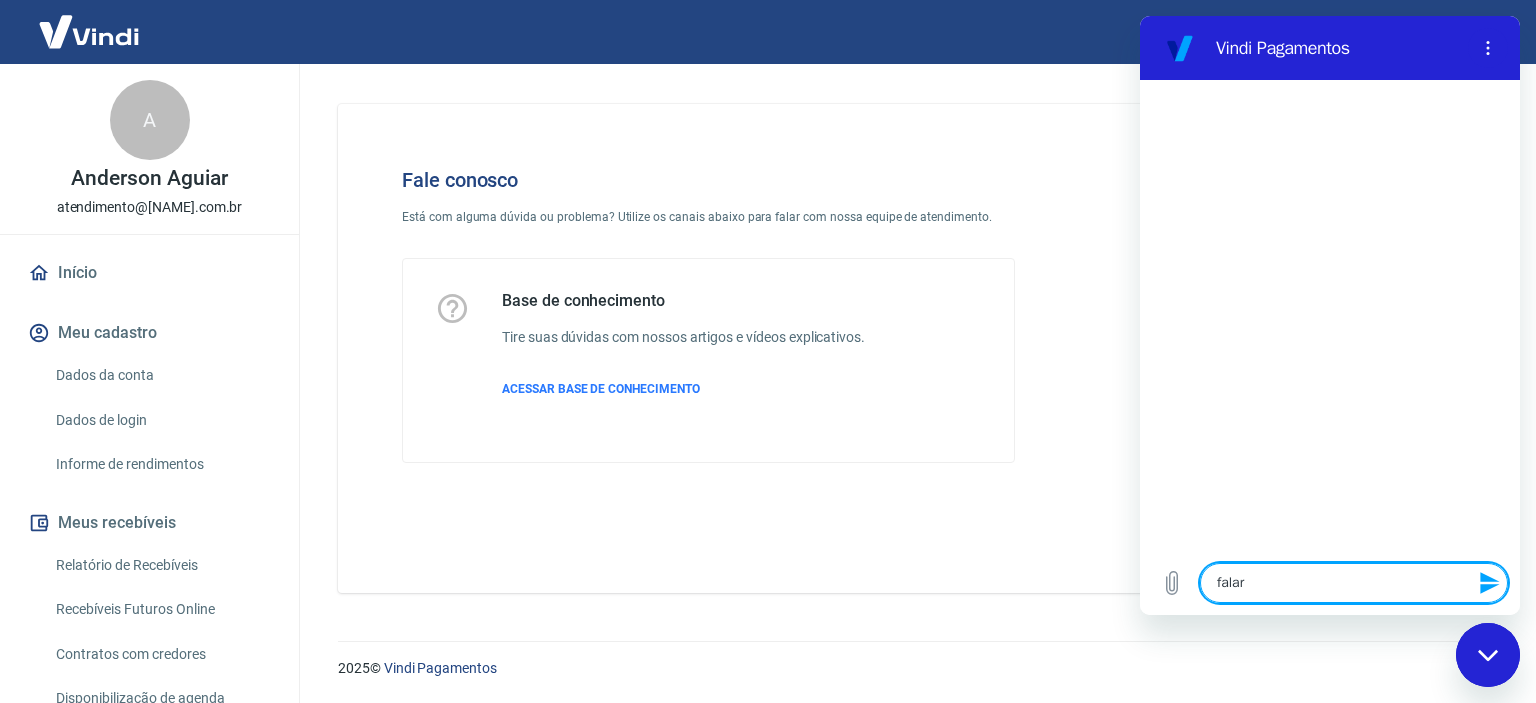 type on "falar" 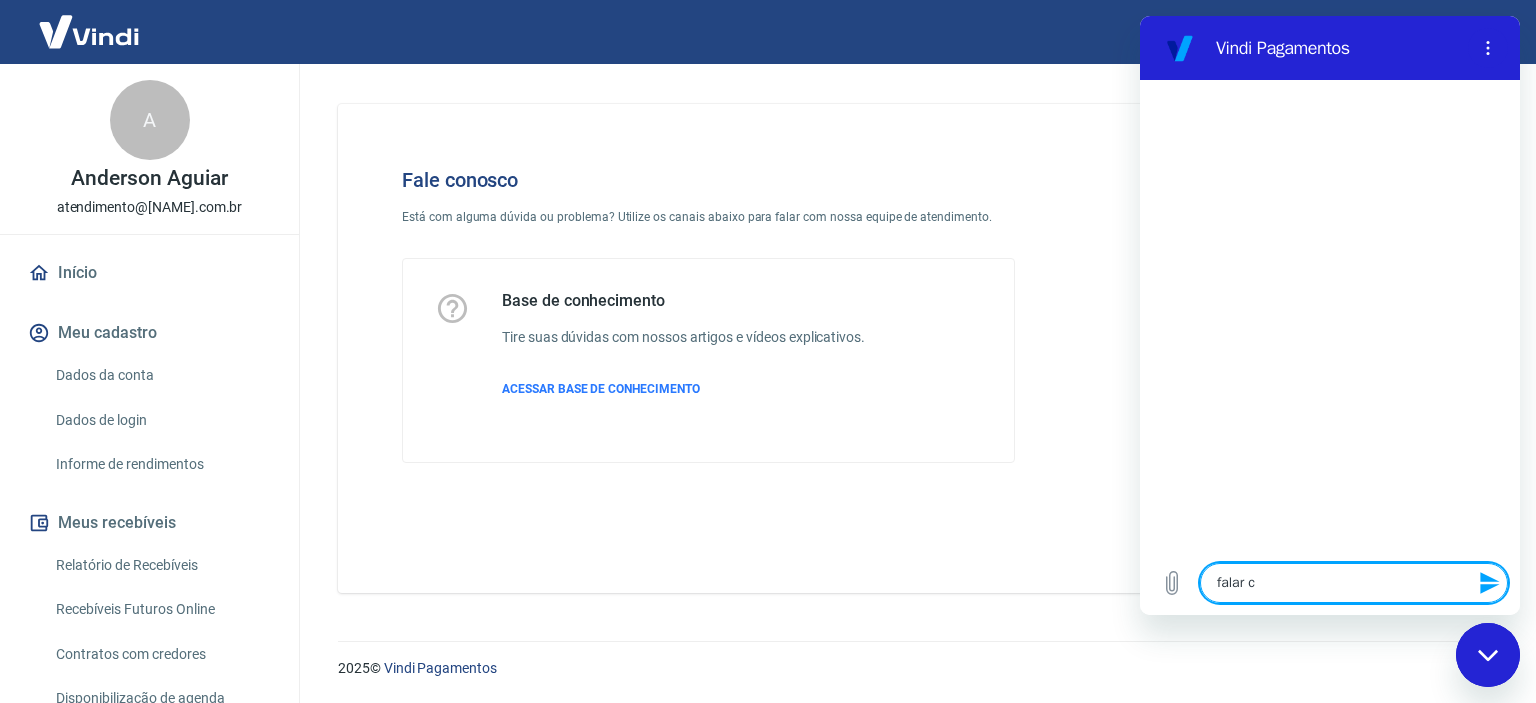 type on "x" 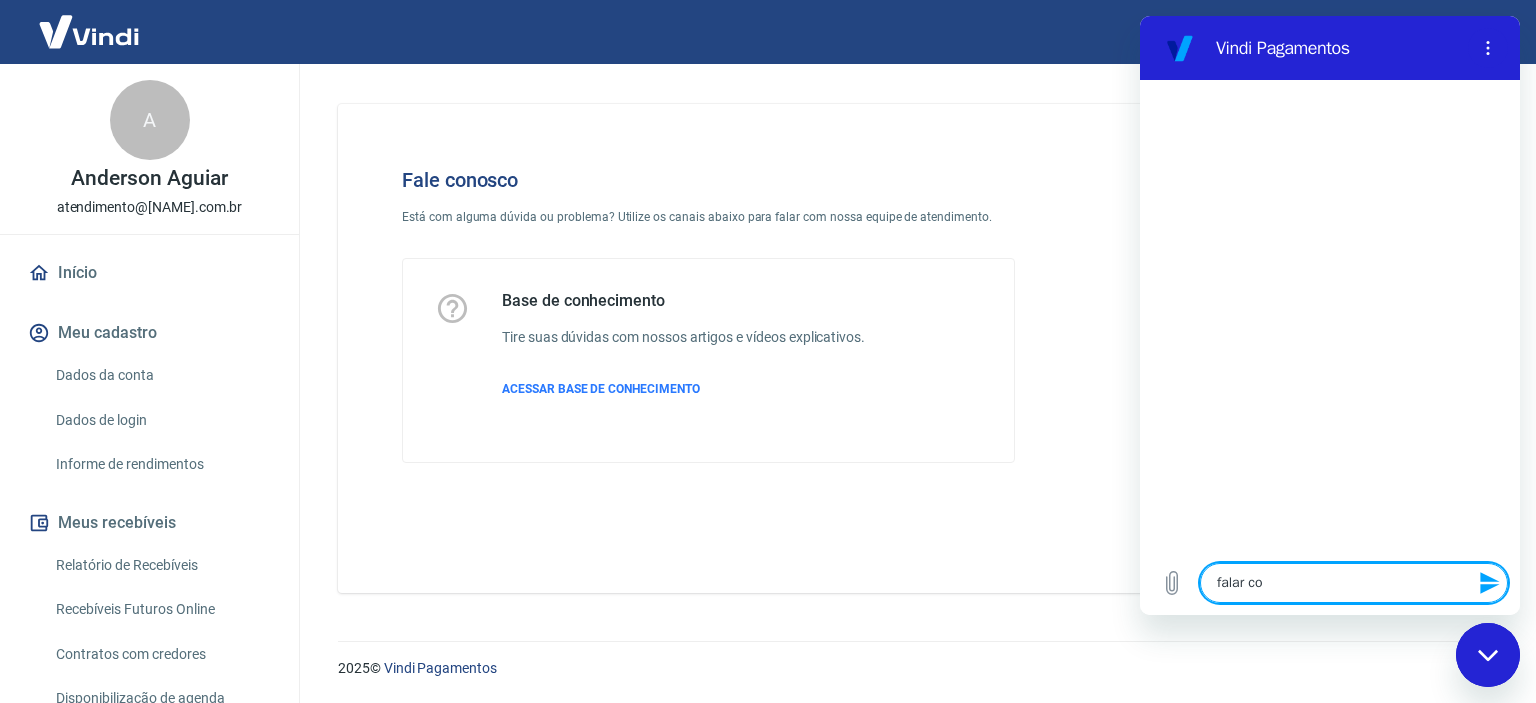 type on "falar com" 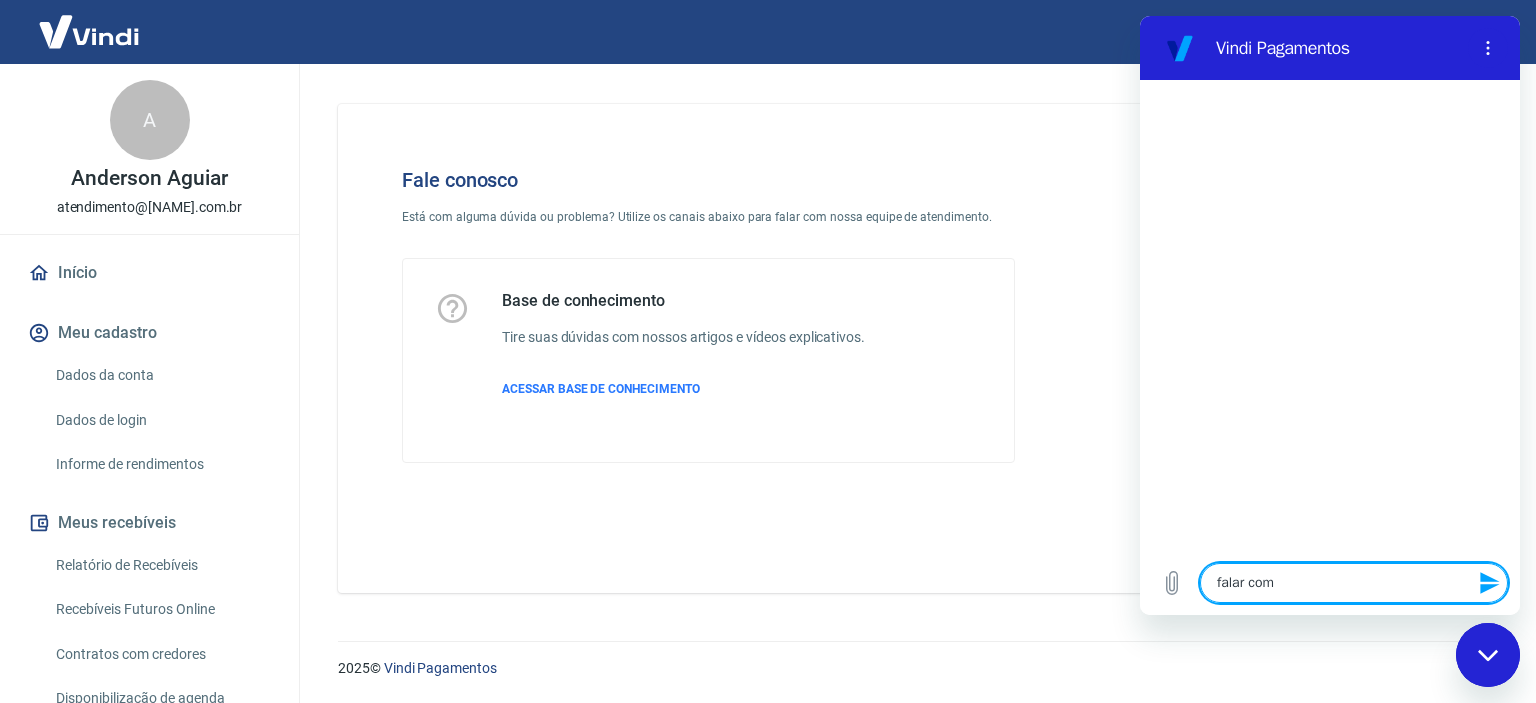 type on "falar com" 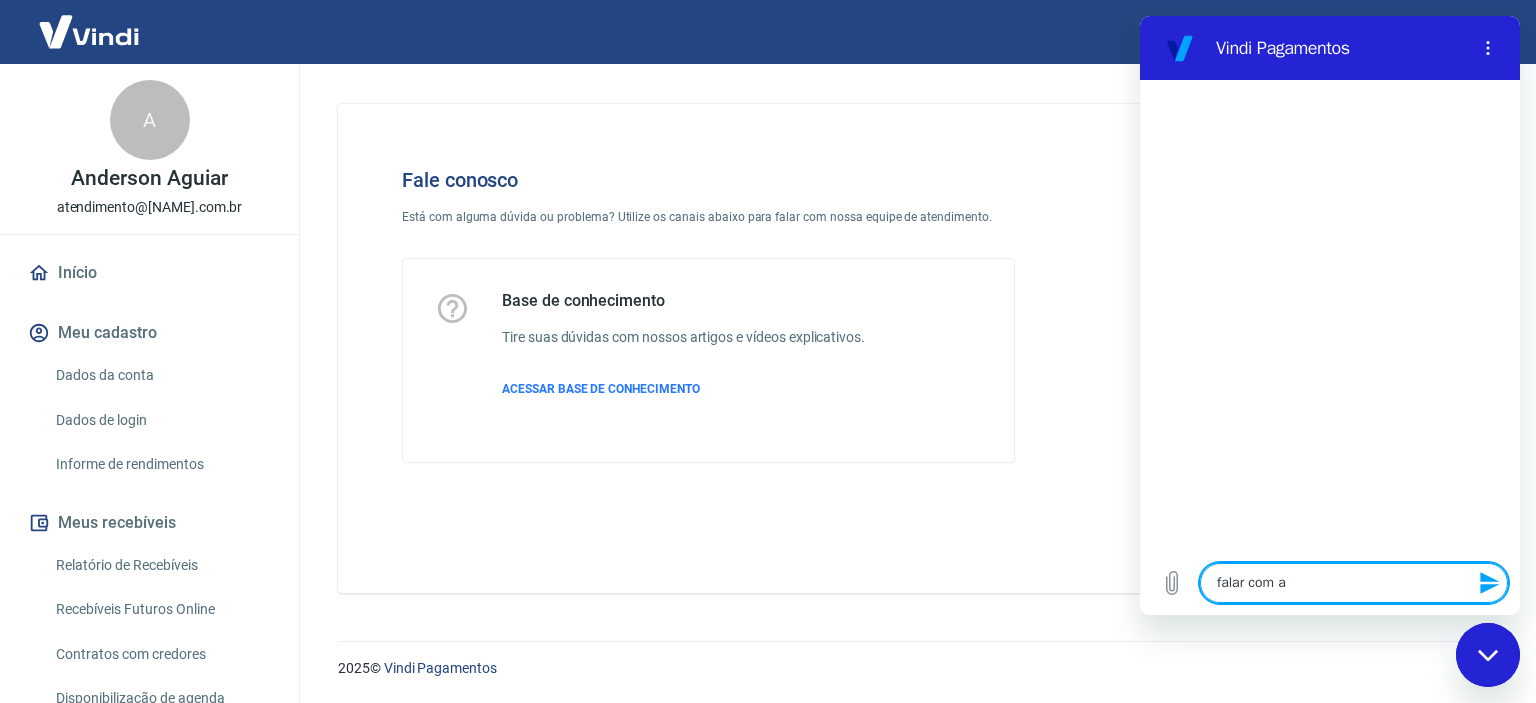 type on "x" 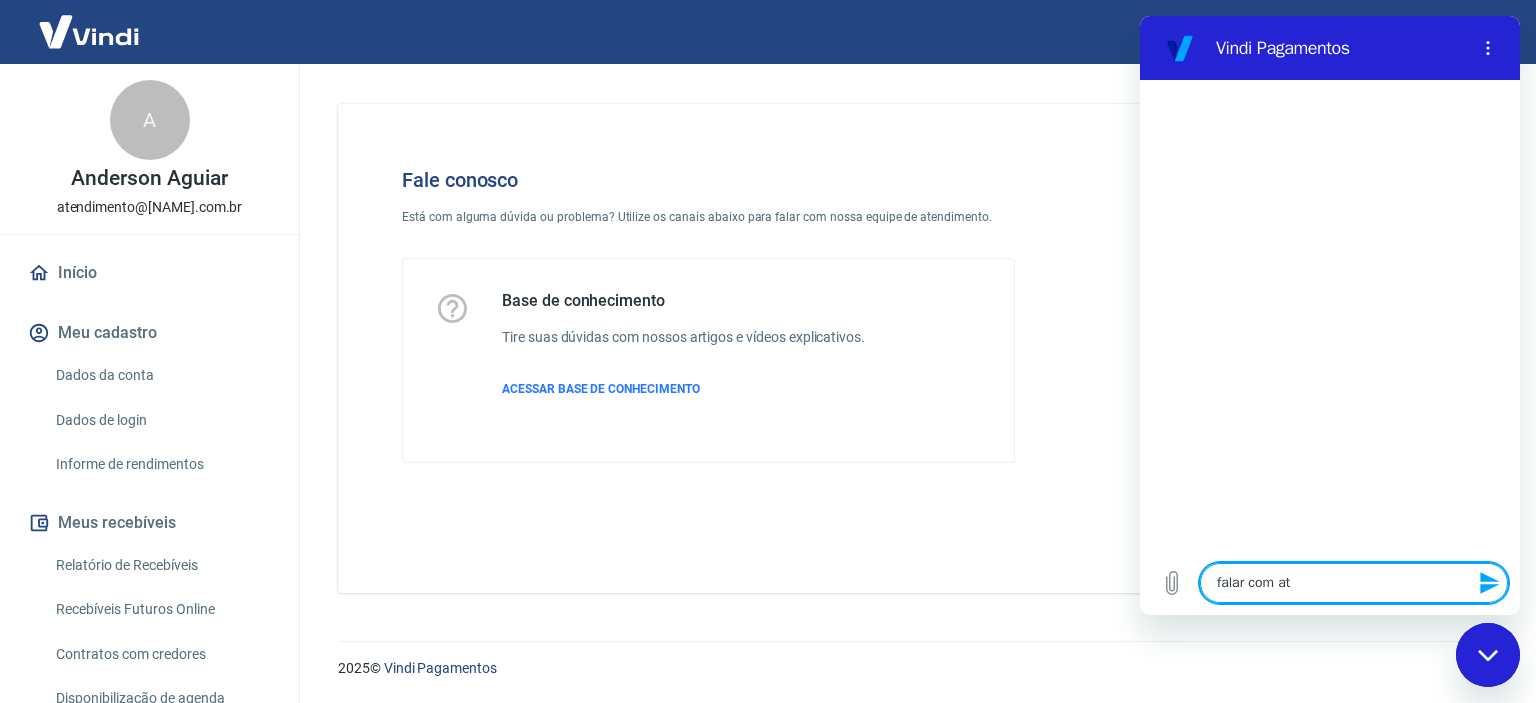 type on "falar com ate" 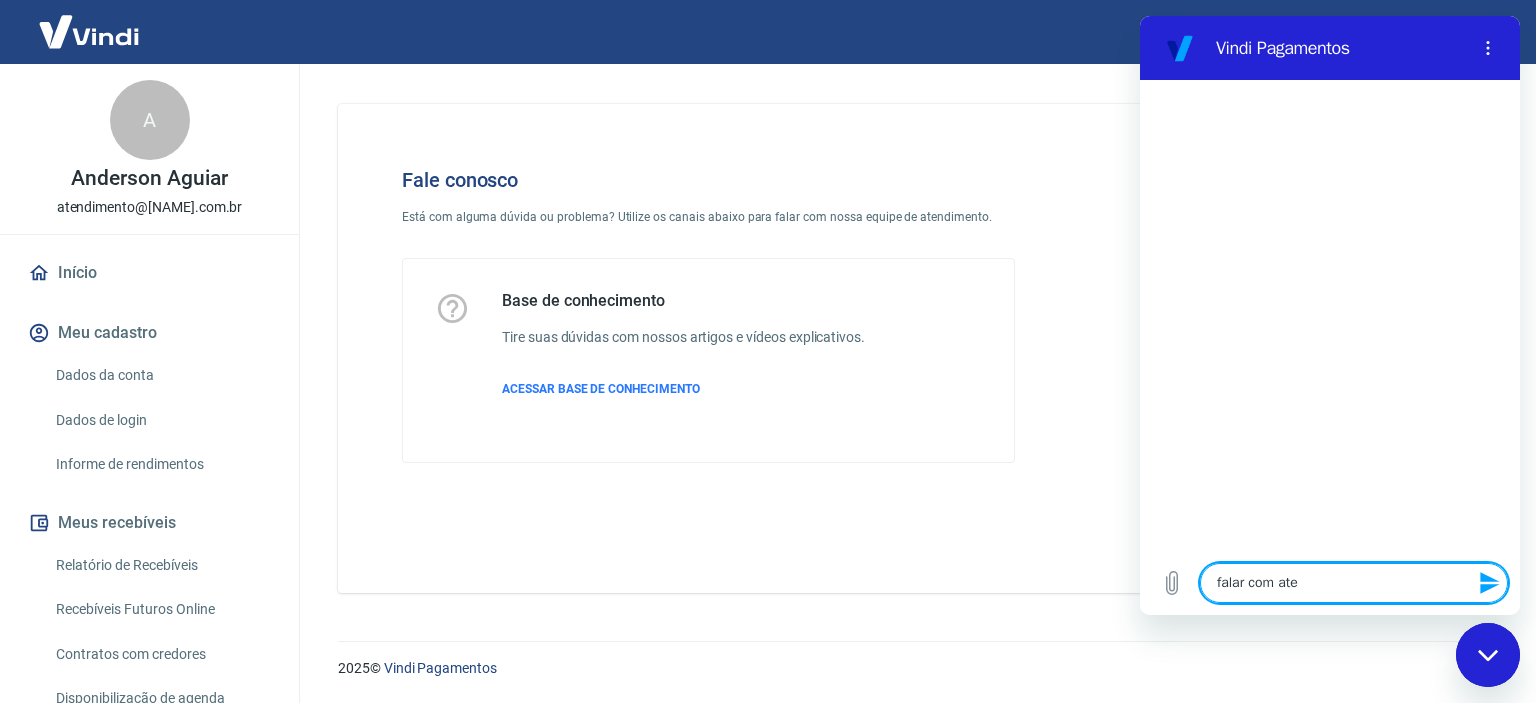type on "x" 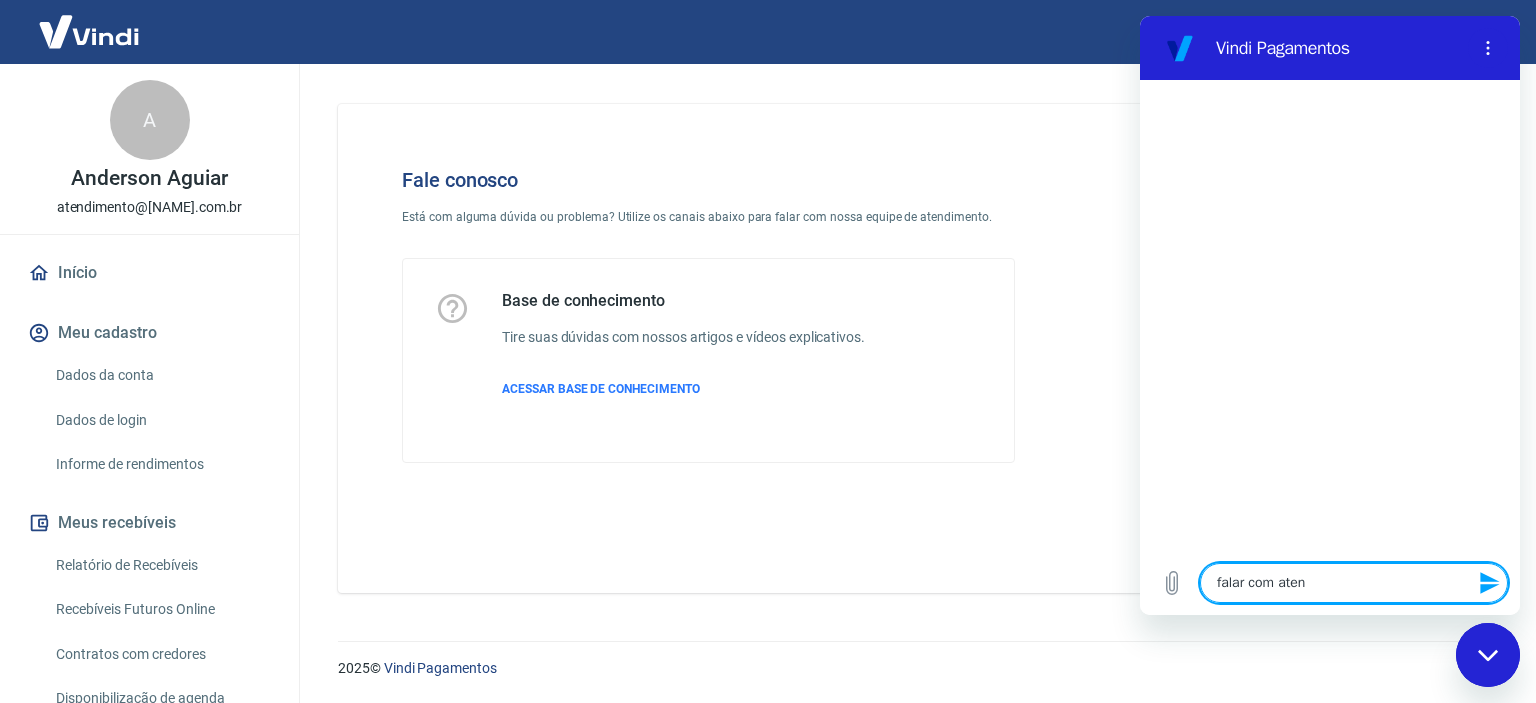 type on "falar com atend" 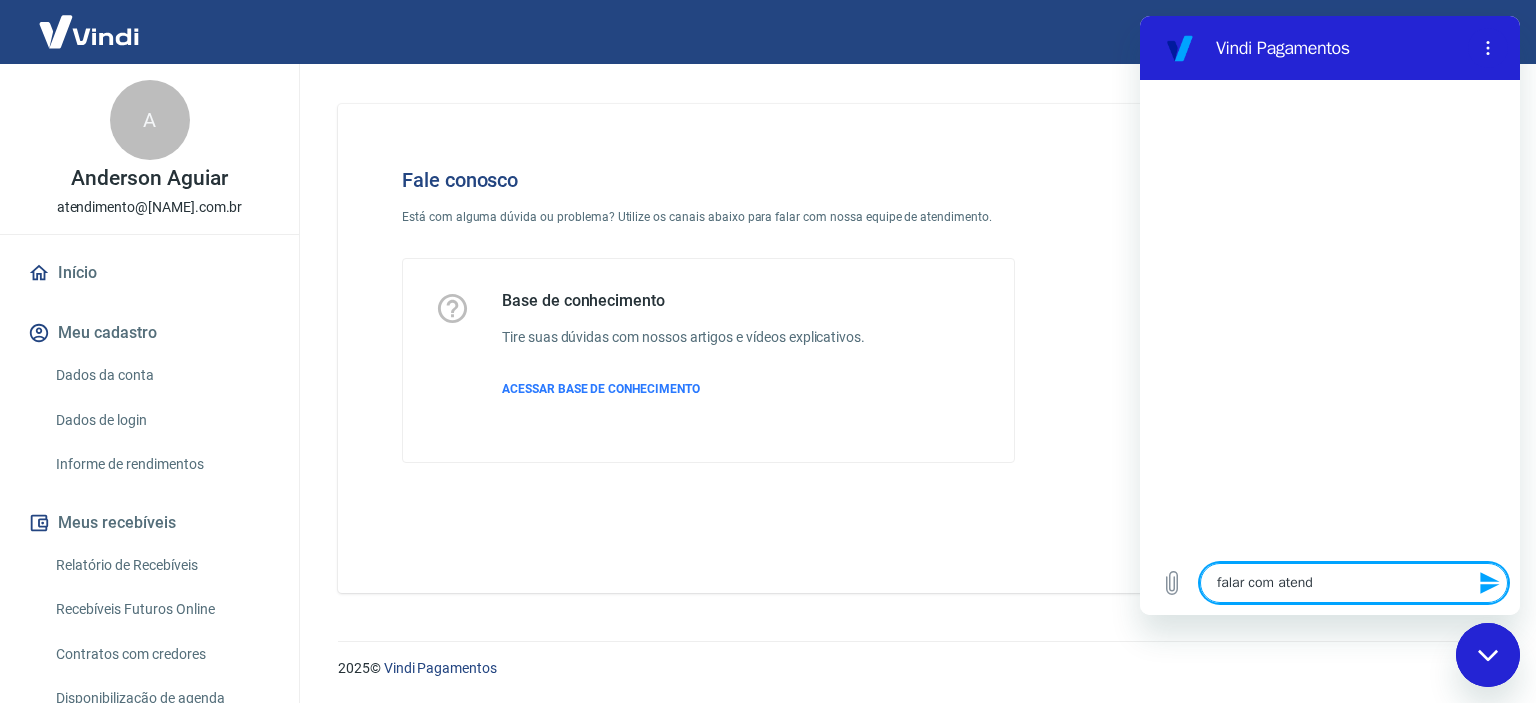 type on "falar com atende" 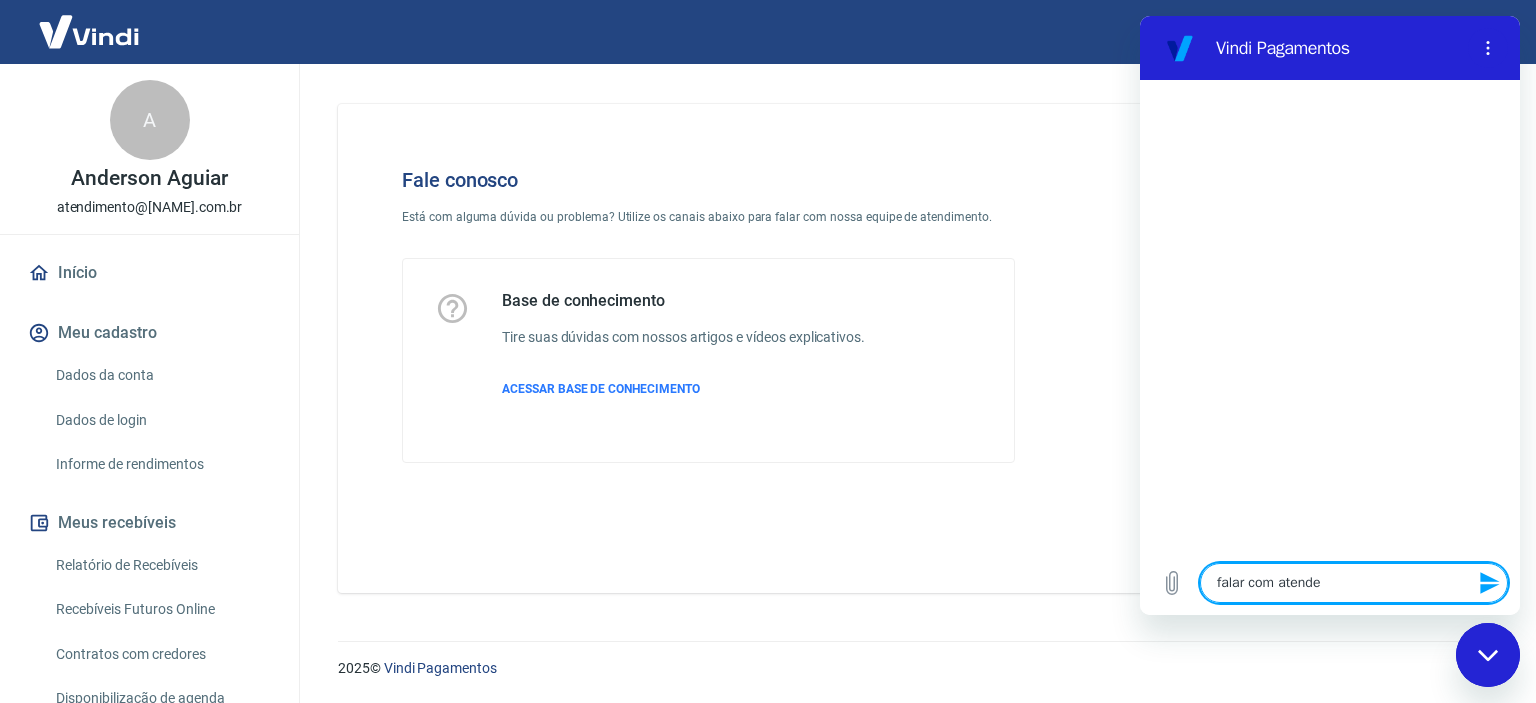 type on "falar com atenden" 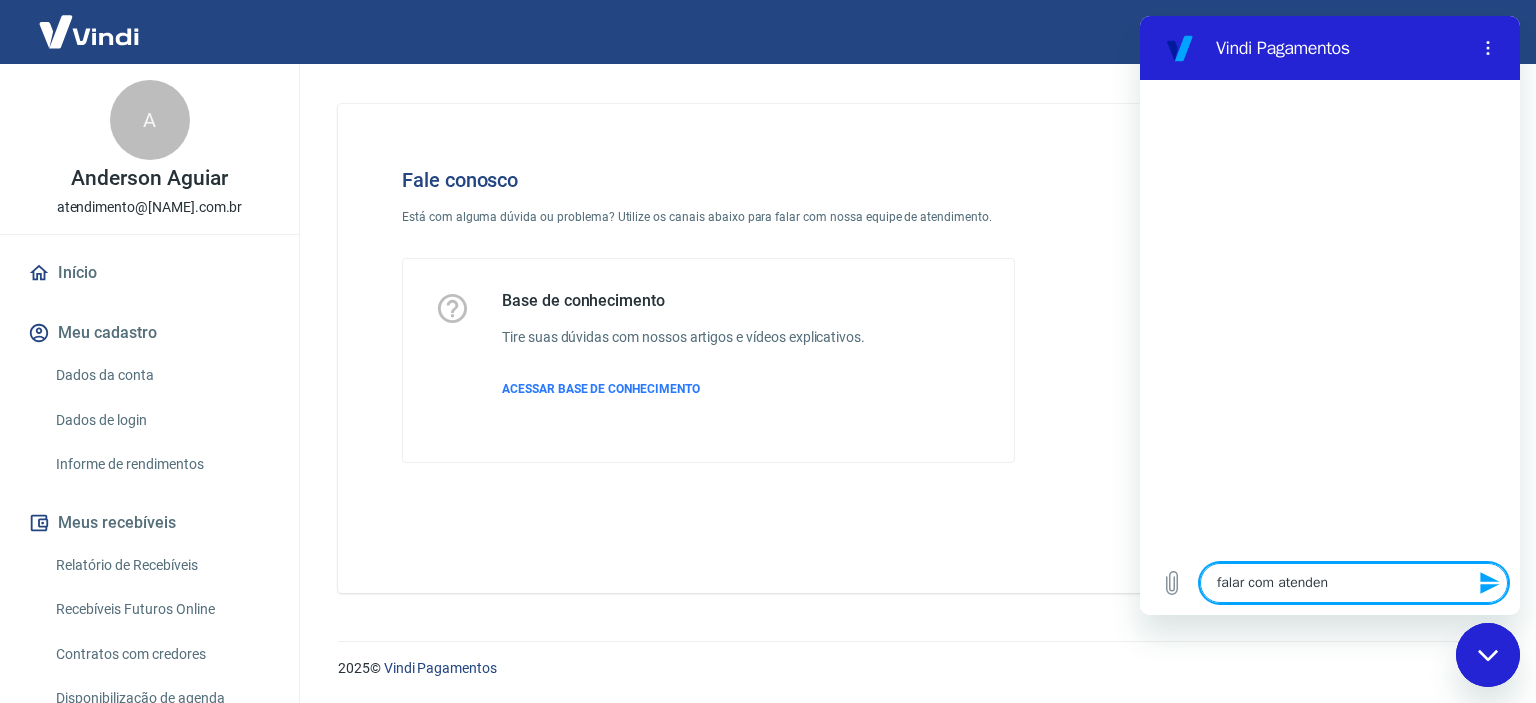 type on "falar com atendent" 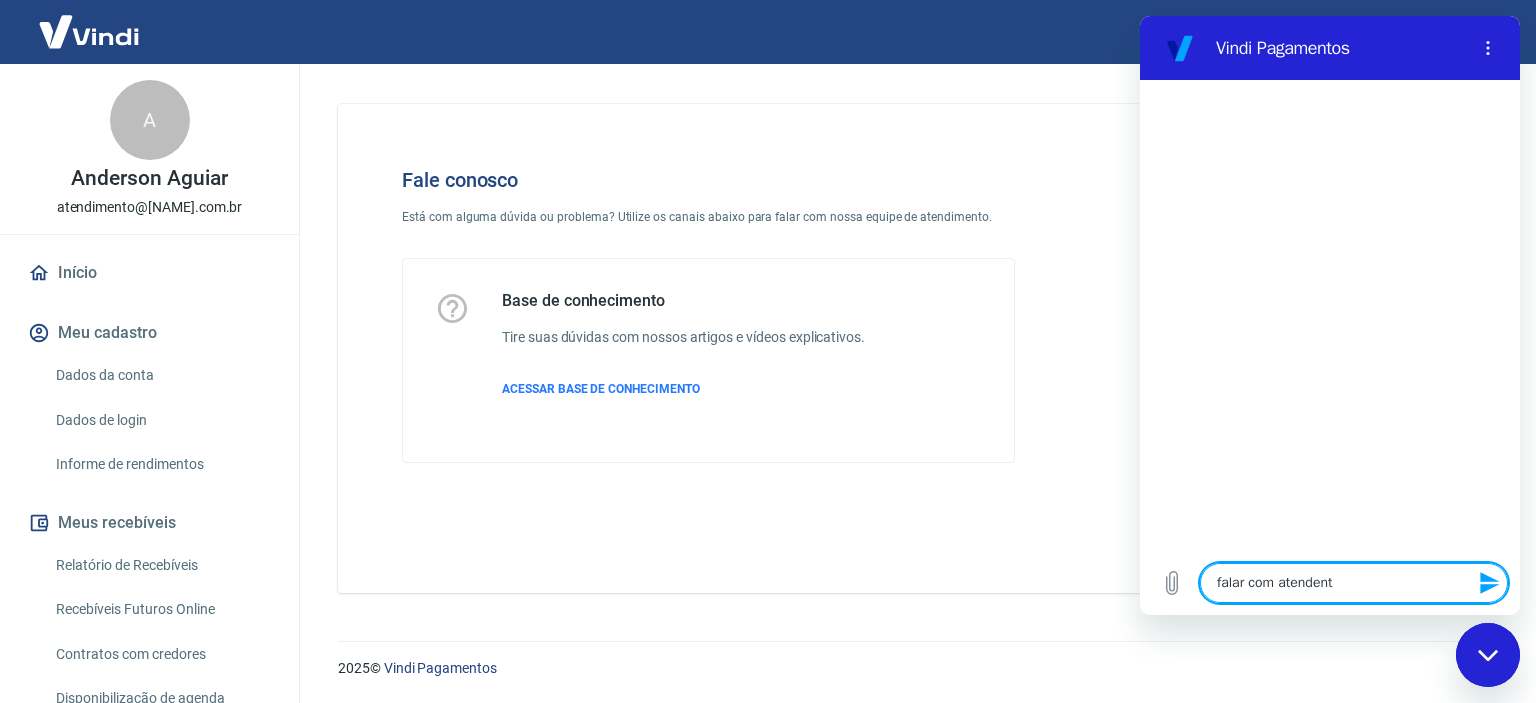 type on "falar com atendente" 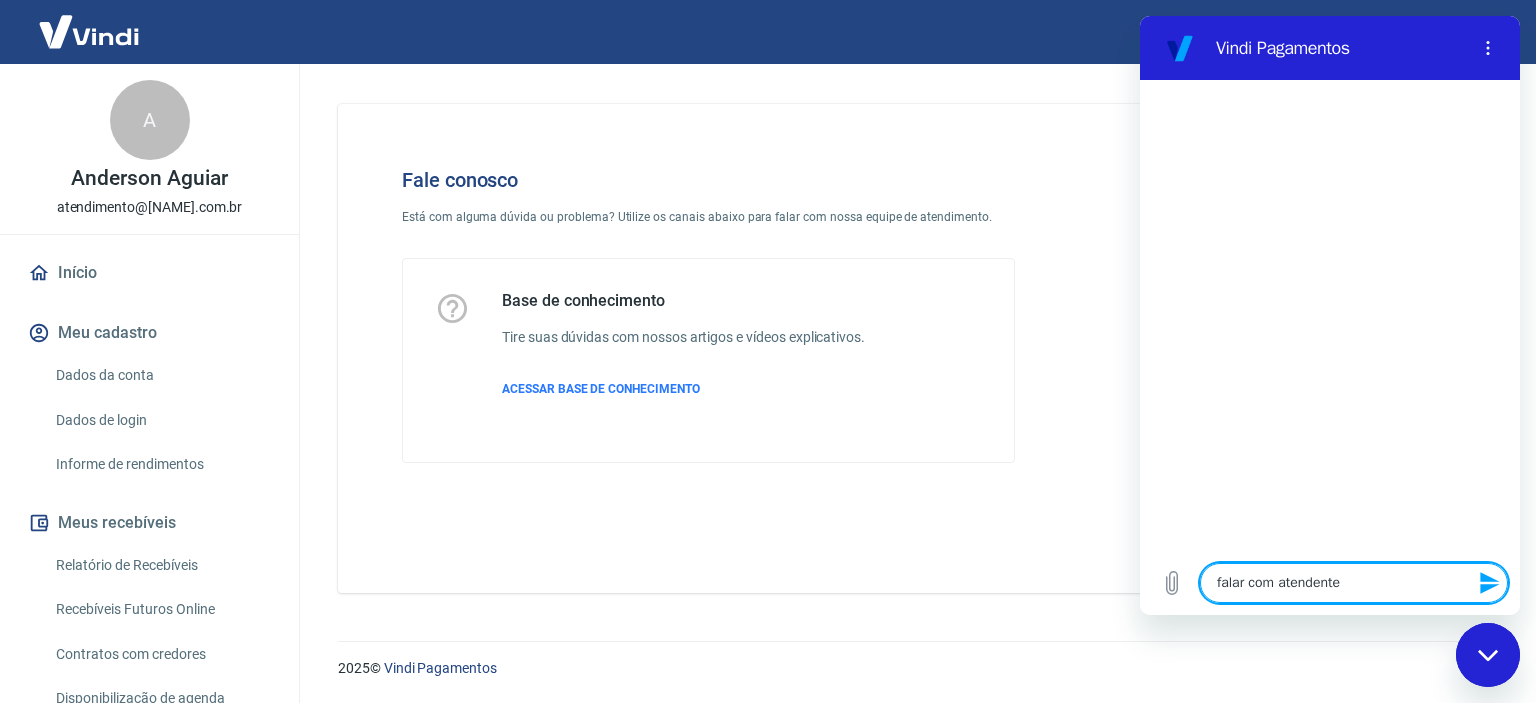 type 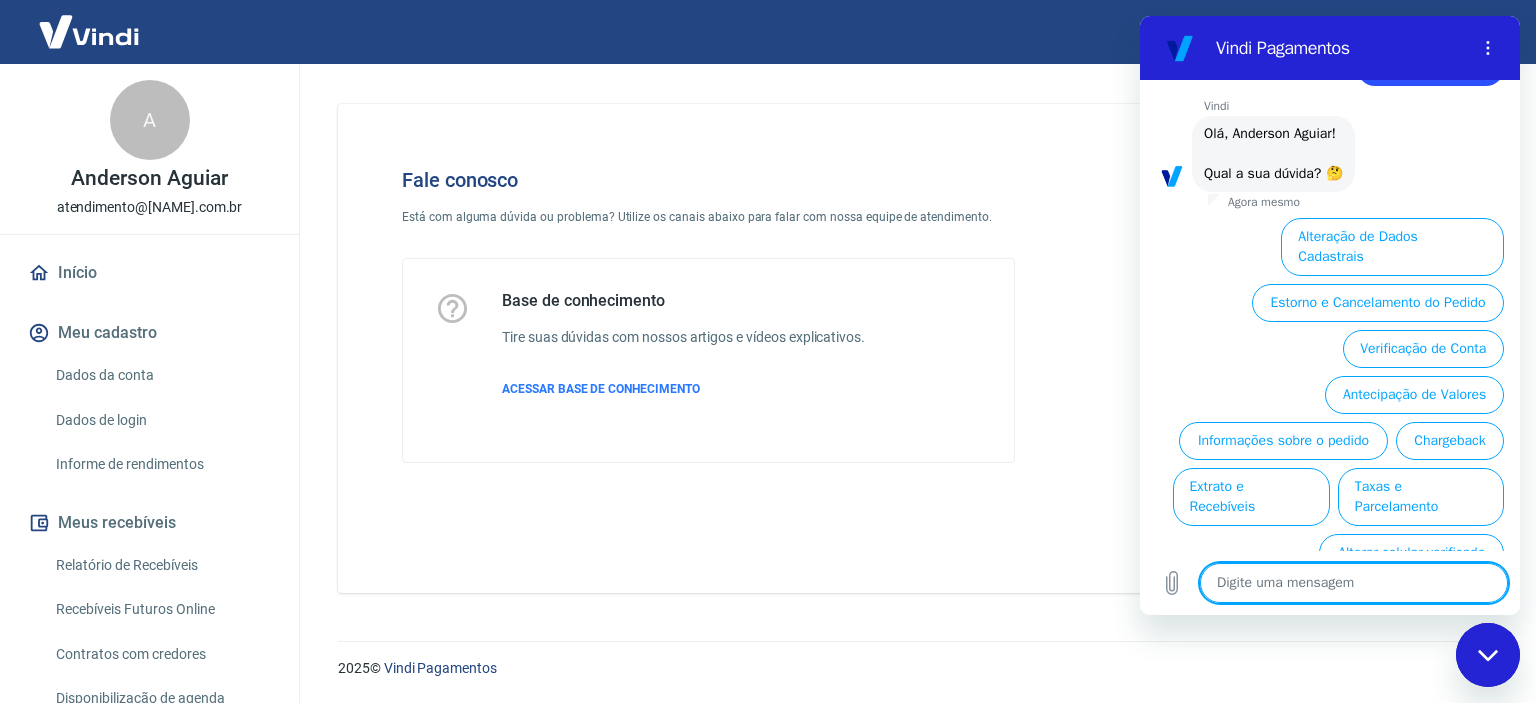 scroll, scrollTop: 98, scrollLeft: 0, axis: vertical 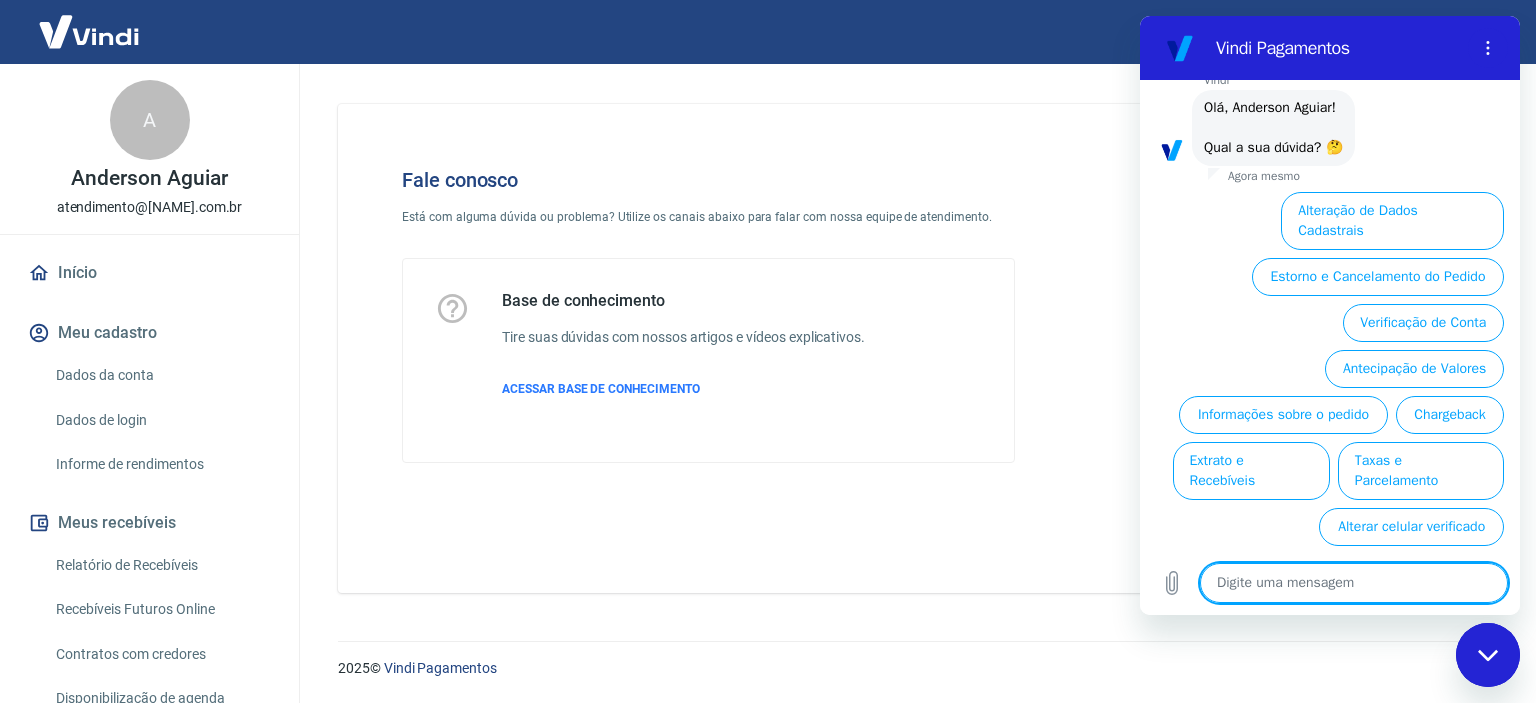 type on "x" 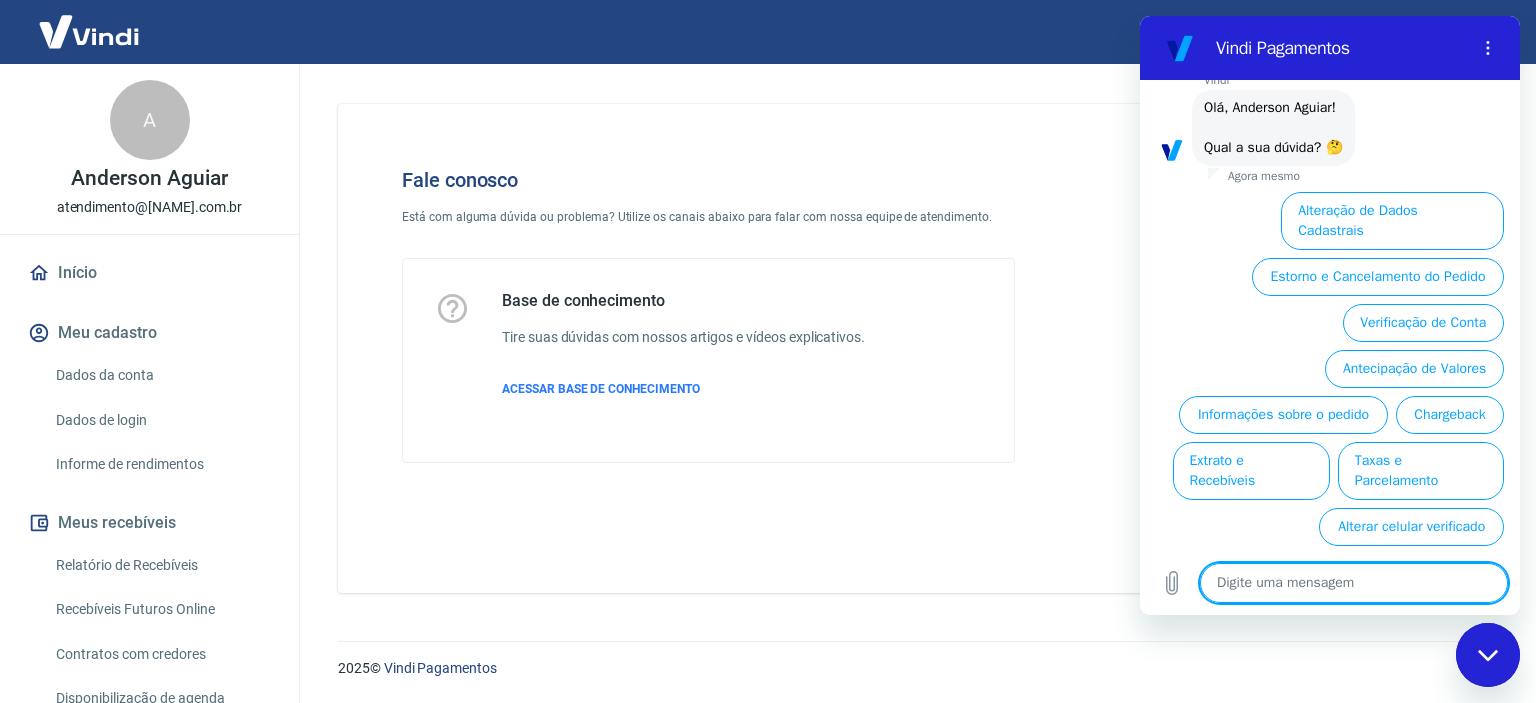 type on "[" 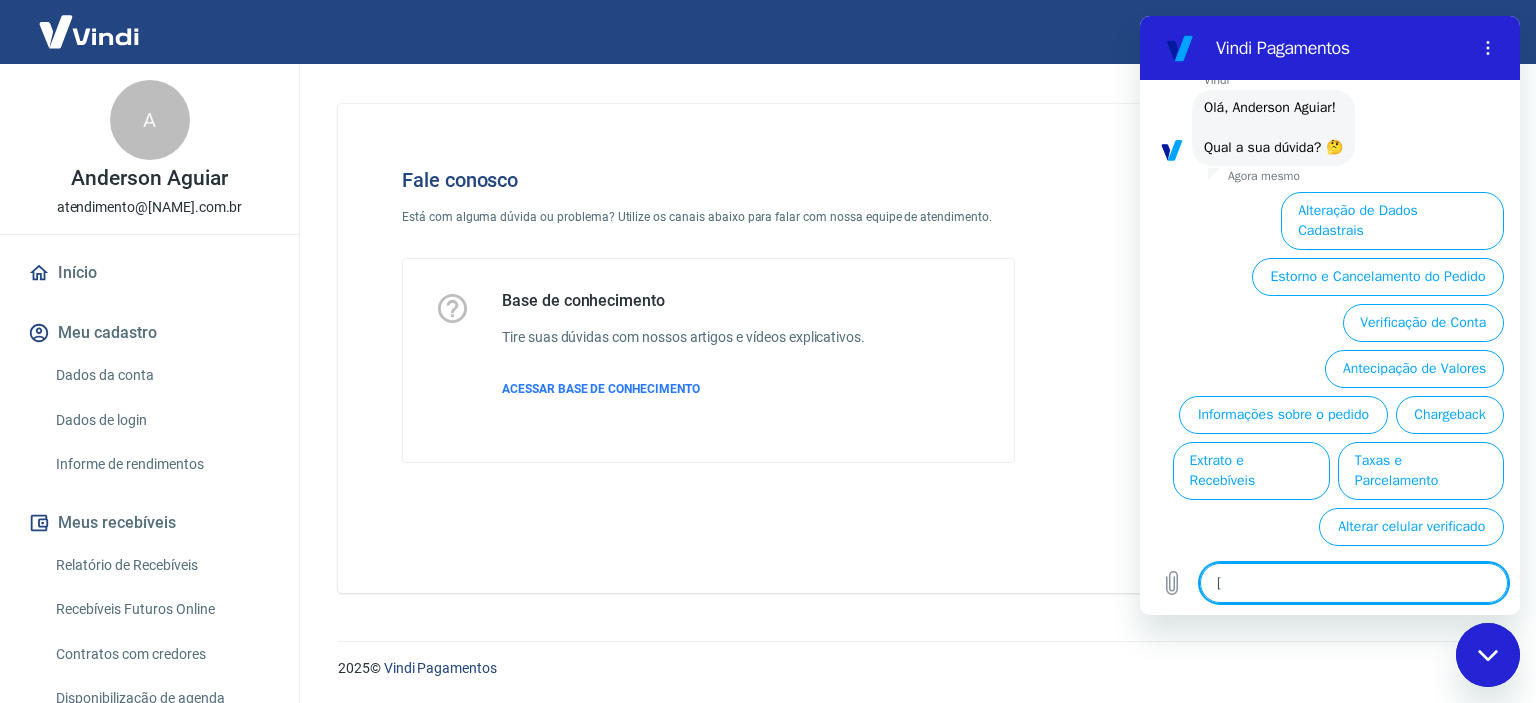 type on "[r" 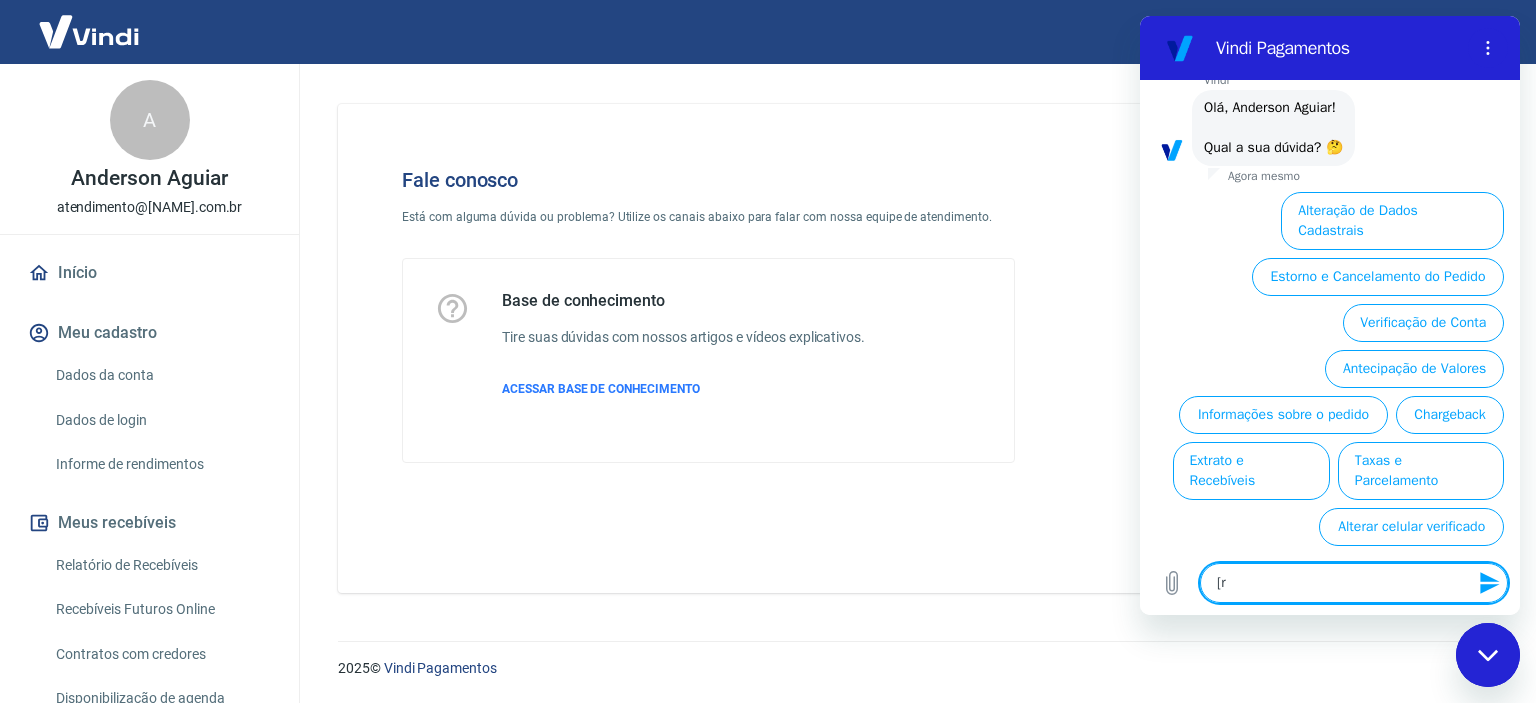 type on "[re" 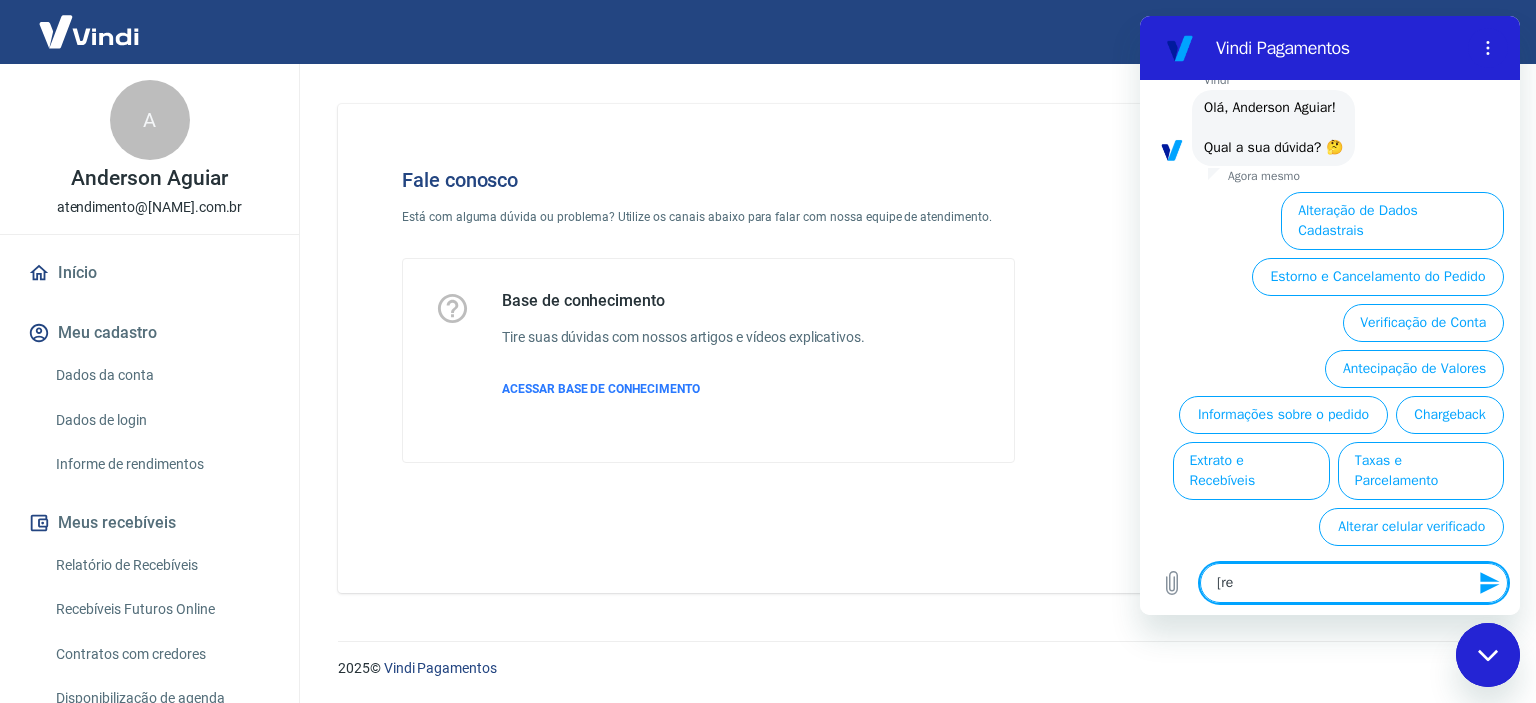 type on "[rec" 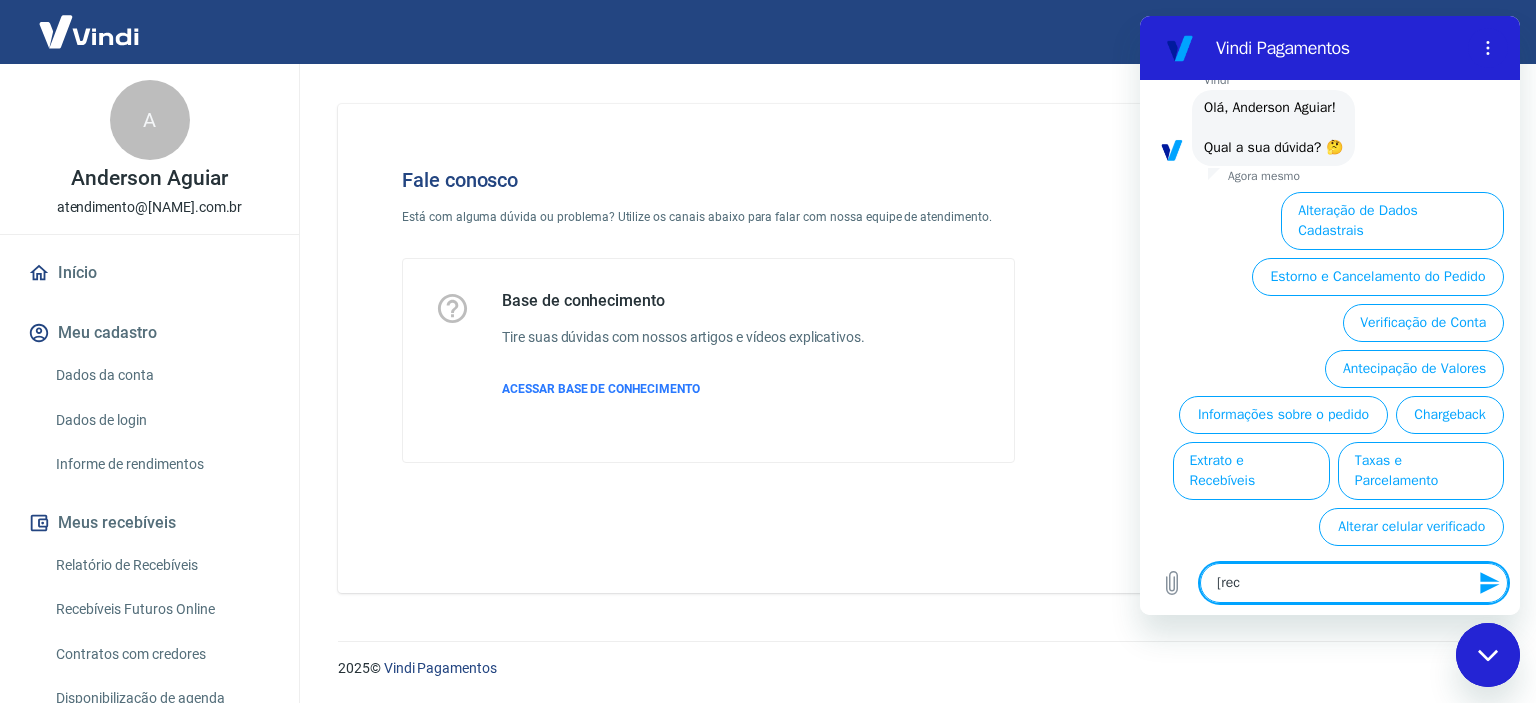 type on "[re" 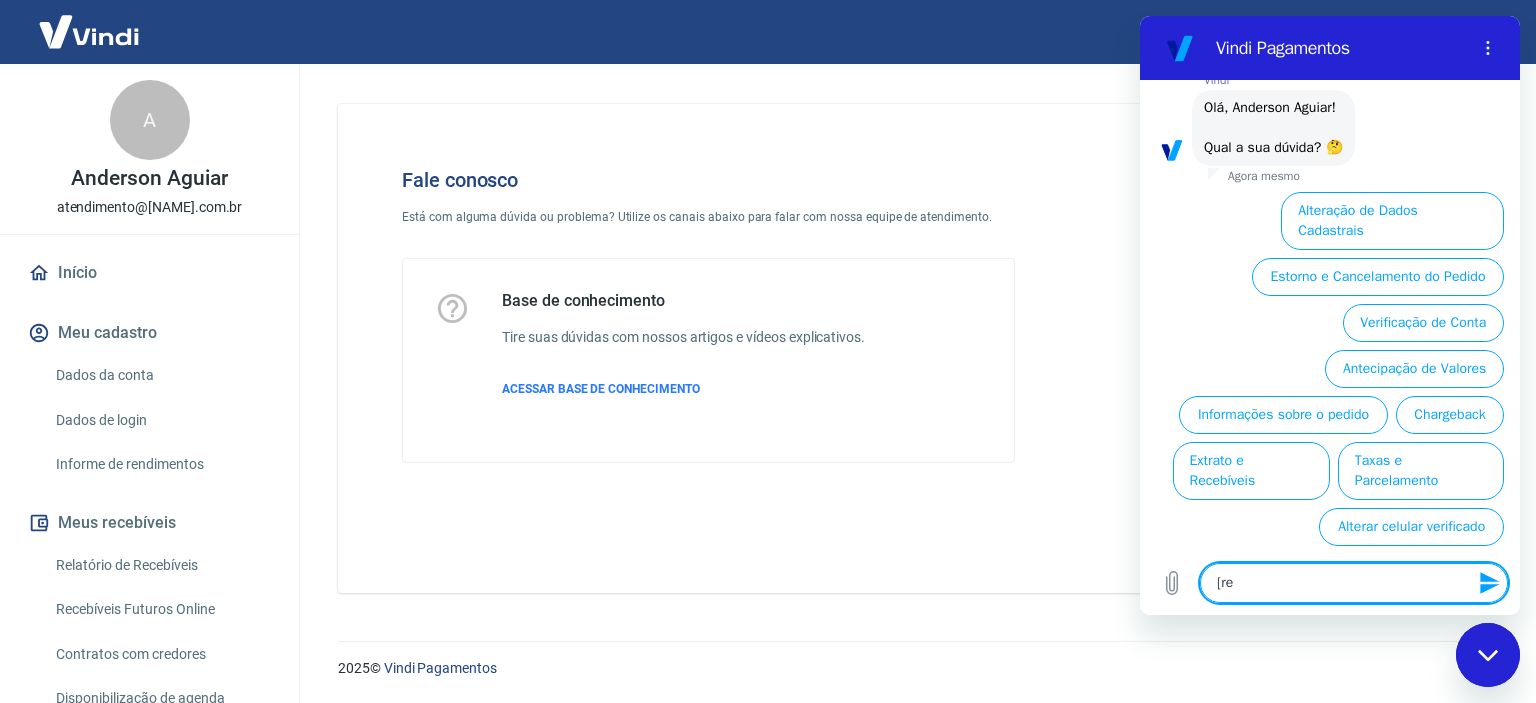 type on "[r" 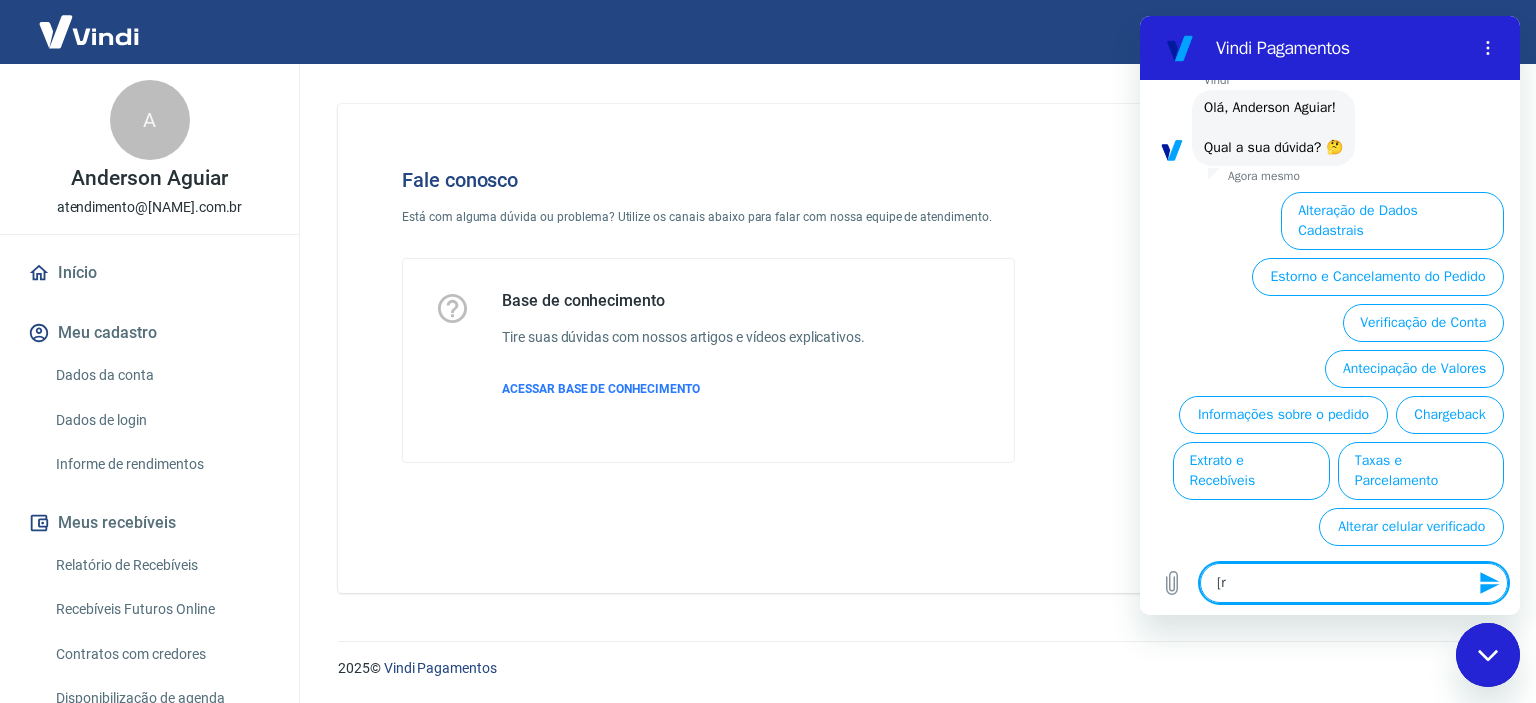 type on "[" 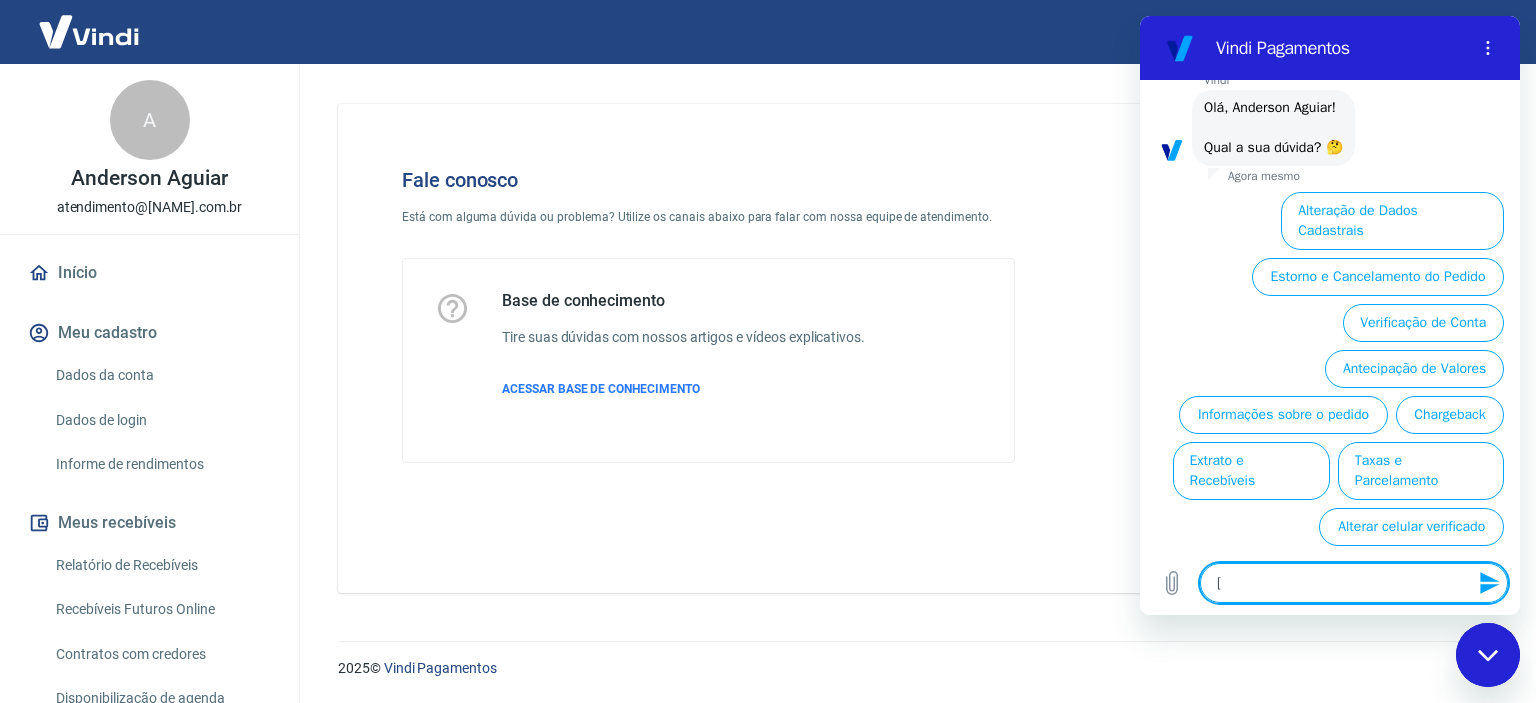 type 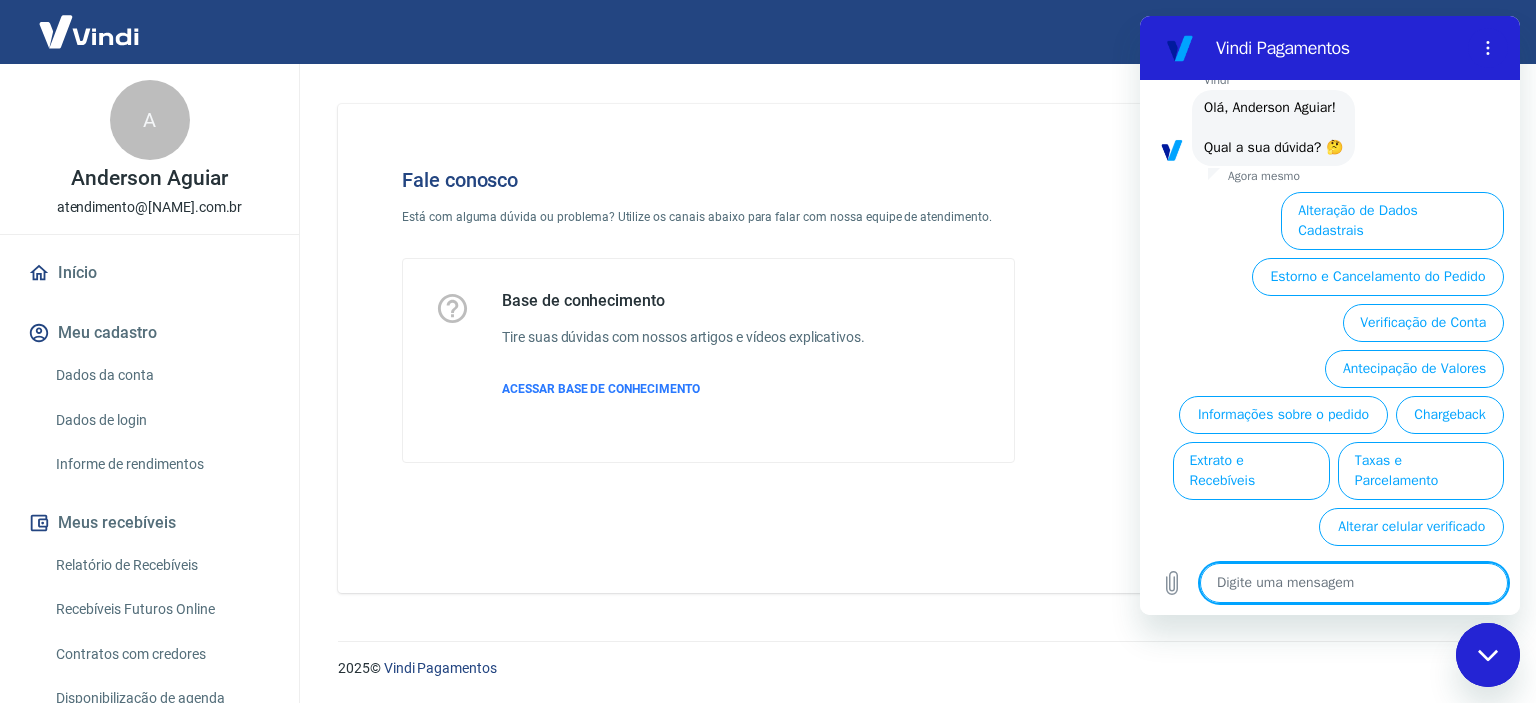 type on "[" 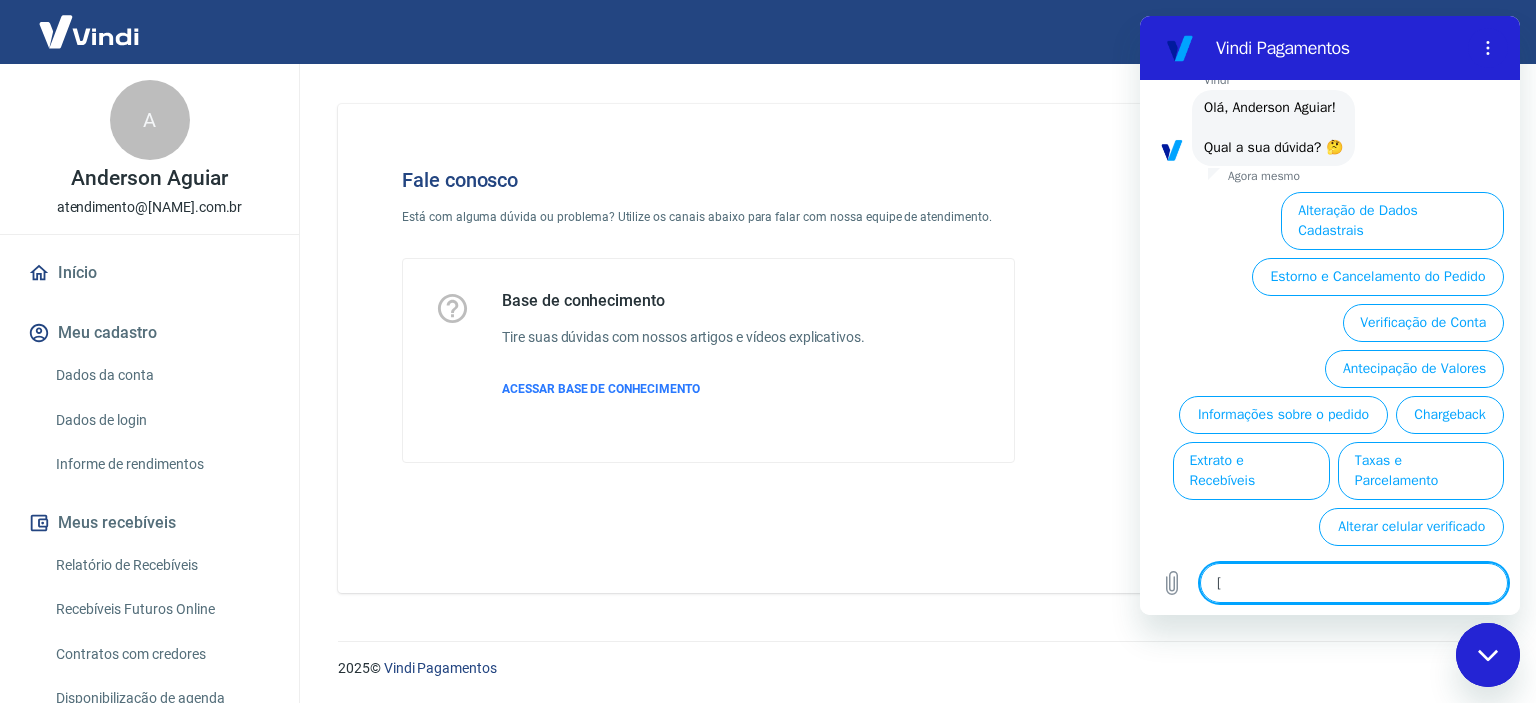 type on "[r" 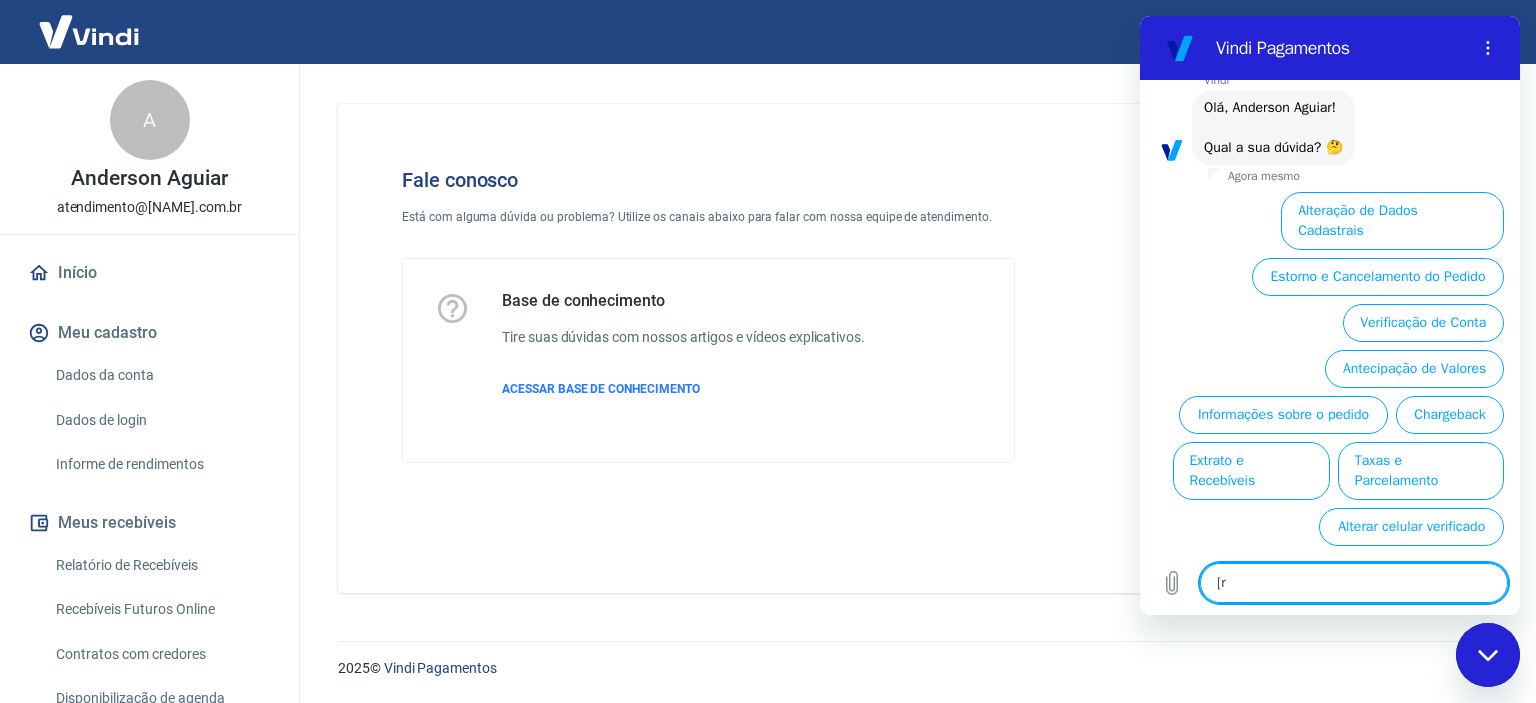 type on "[re" 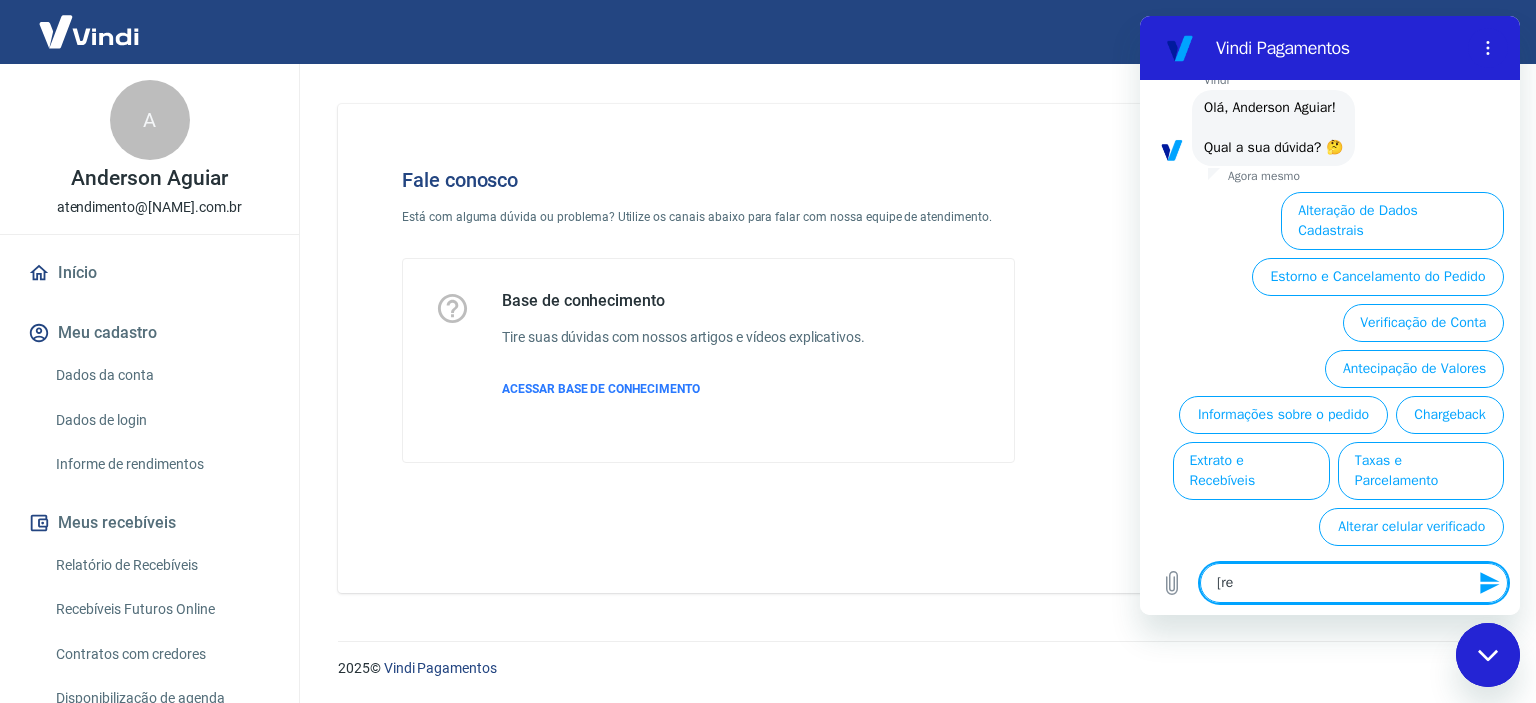 type on "[rec" 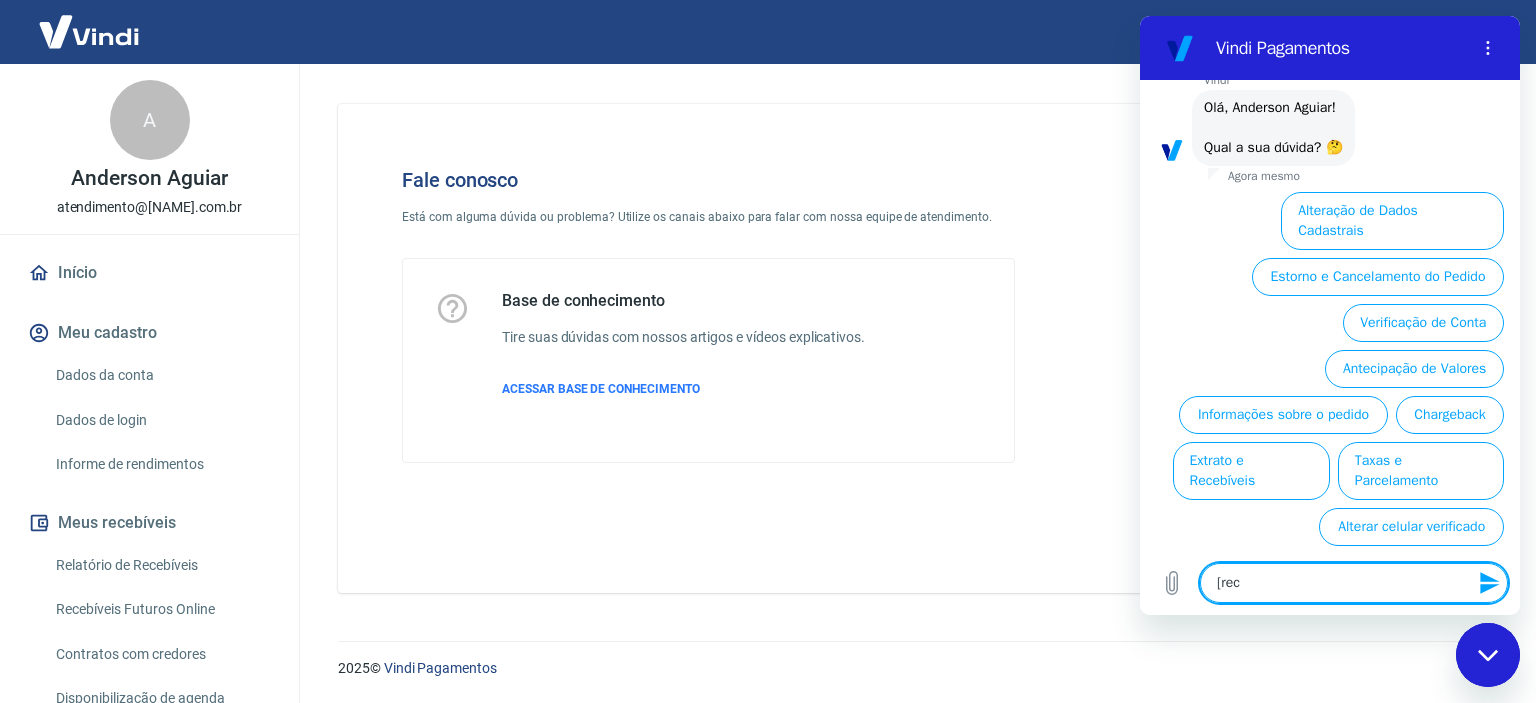 type on "[reco" 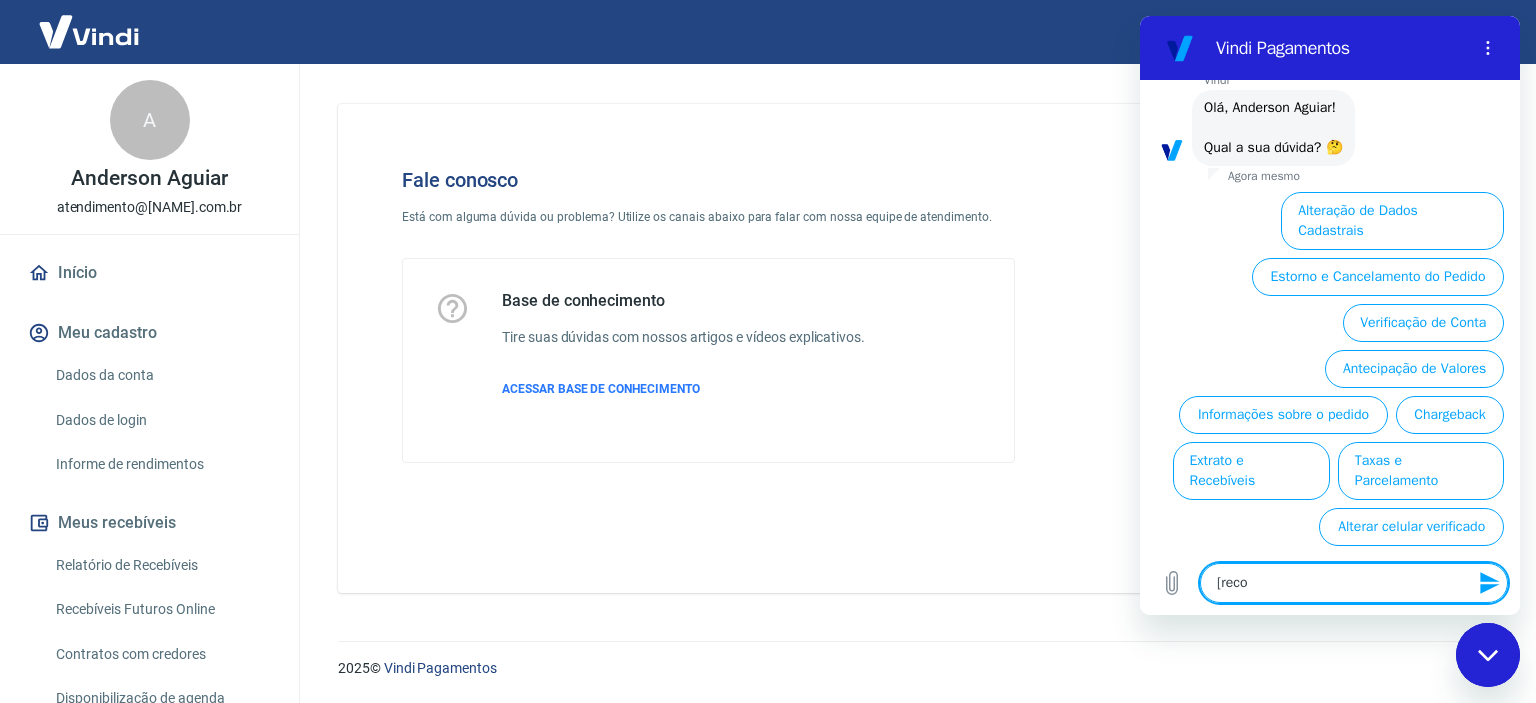 type on "[rec" 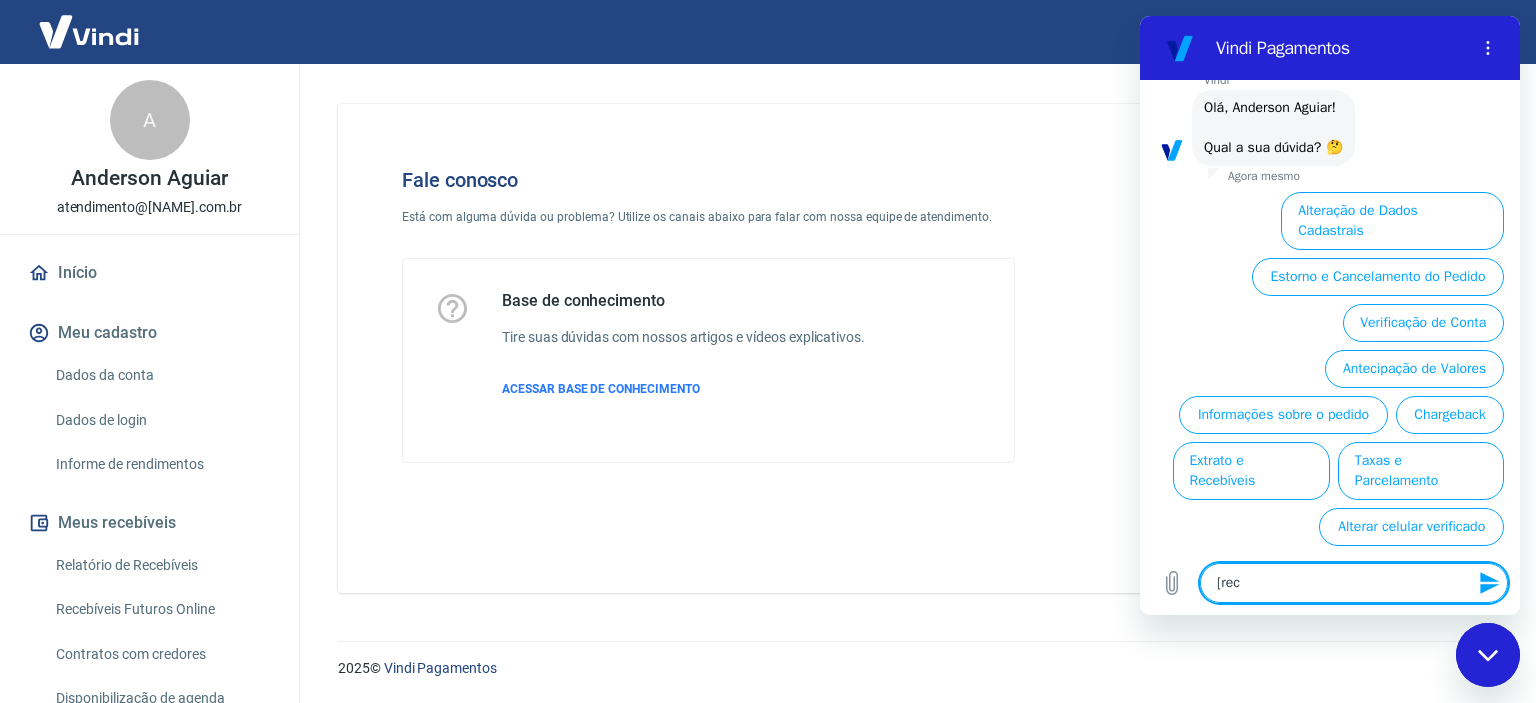 type on "[re" 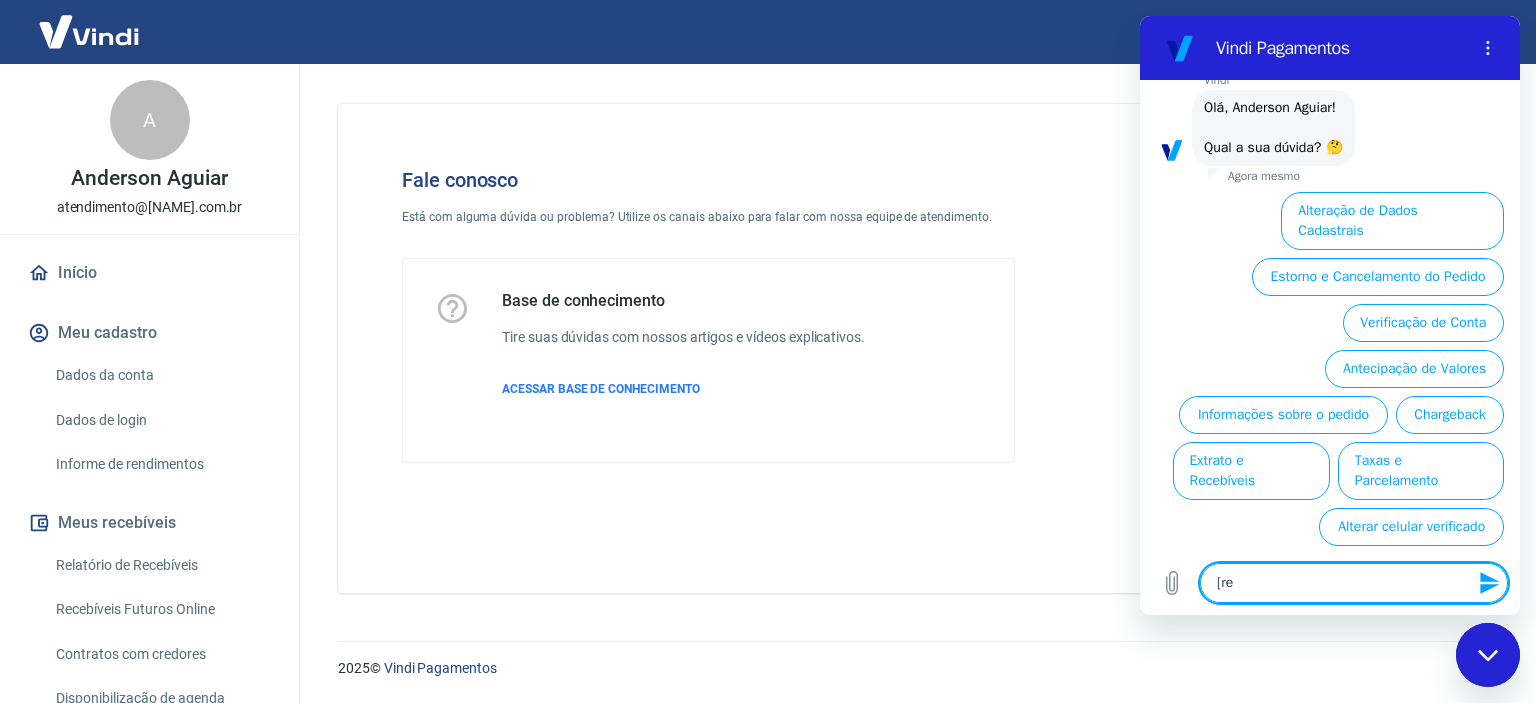 type on "[r" 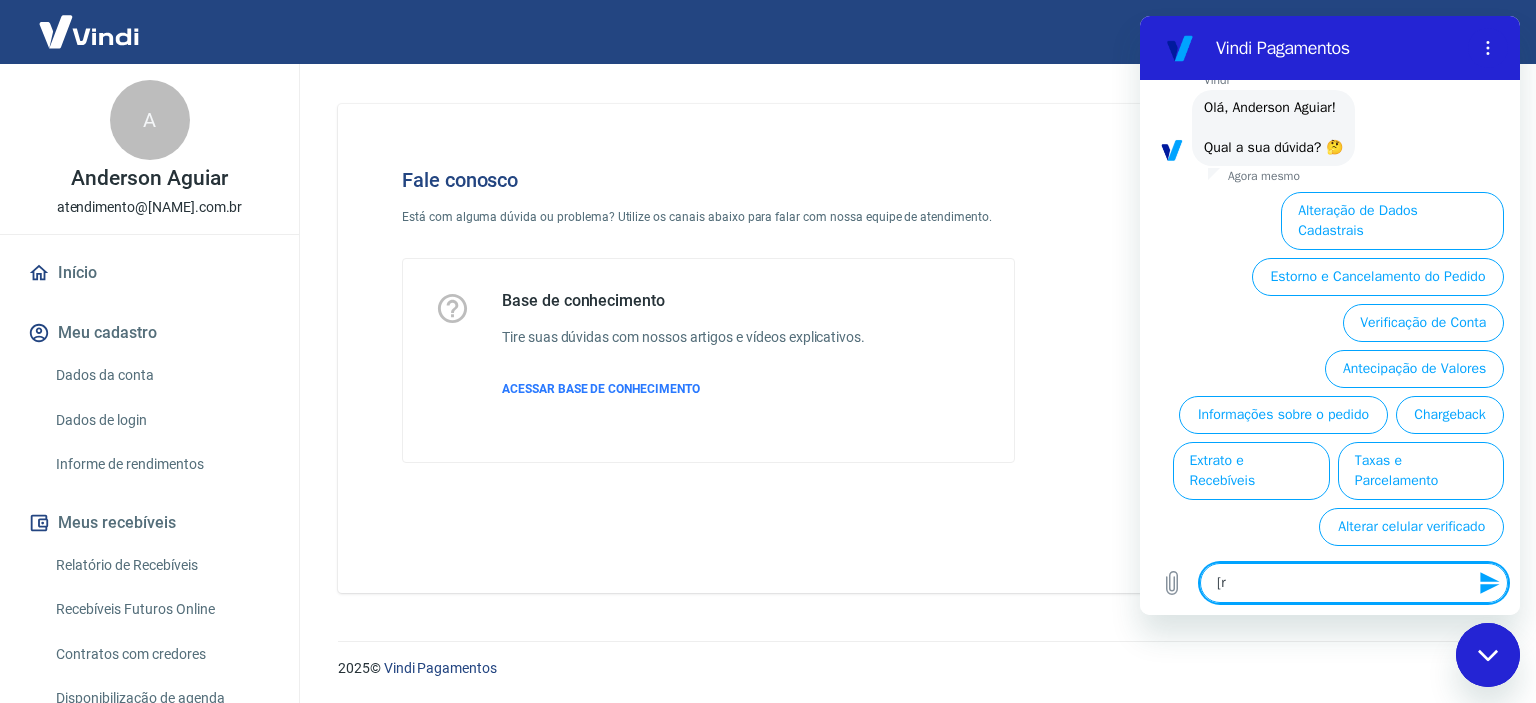 type on "[" 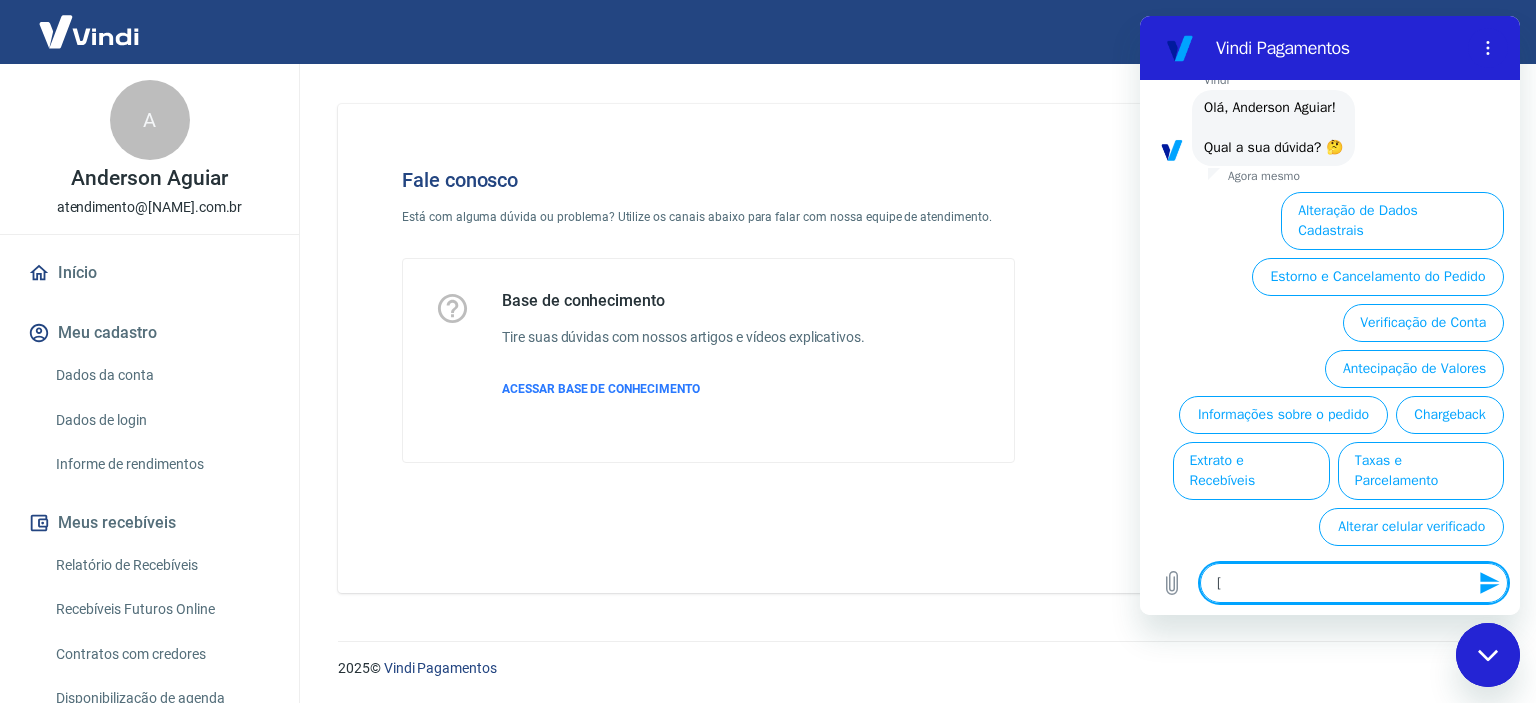 type 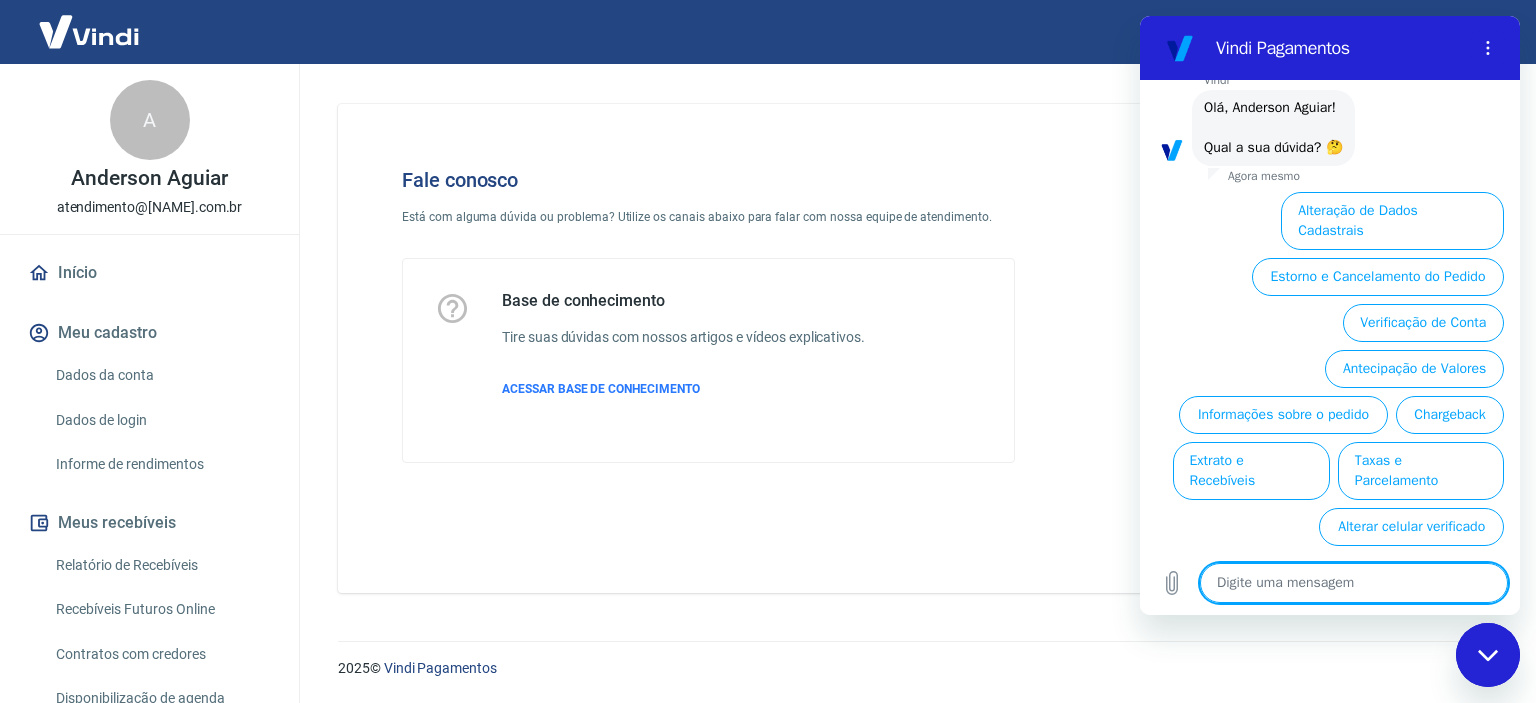 type on "p" 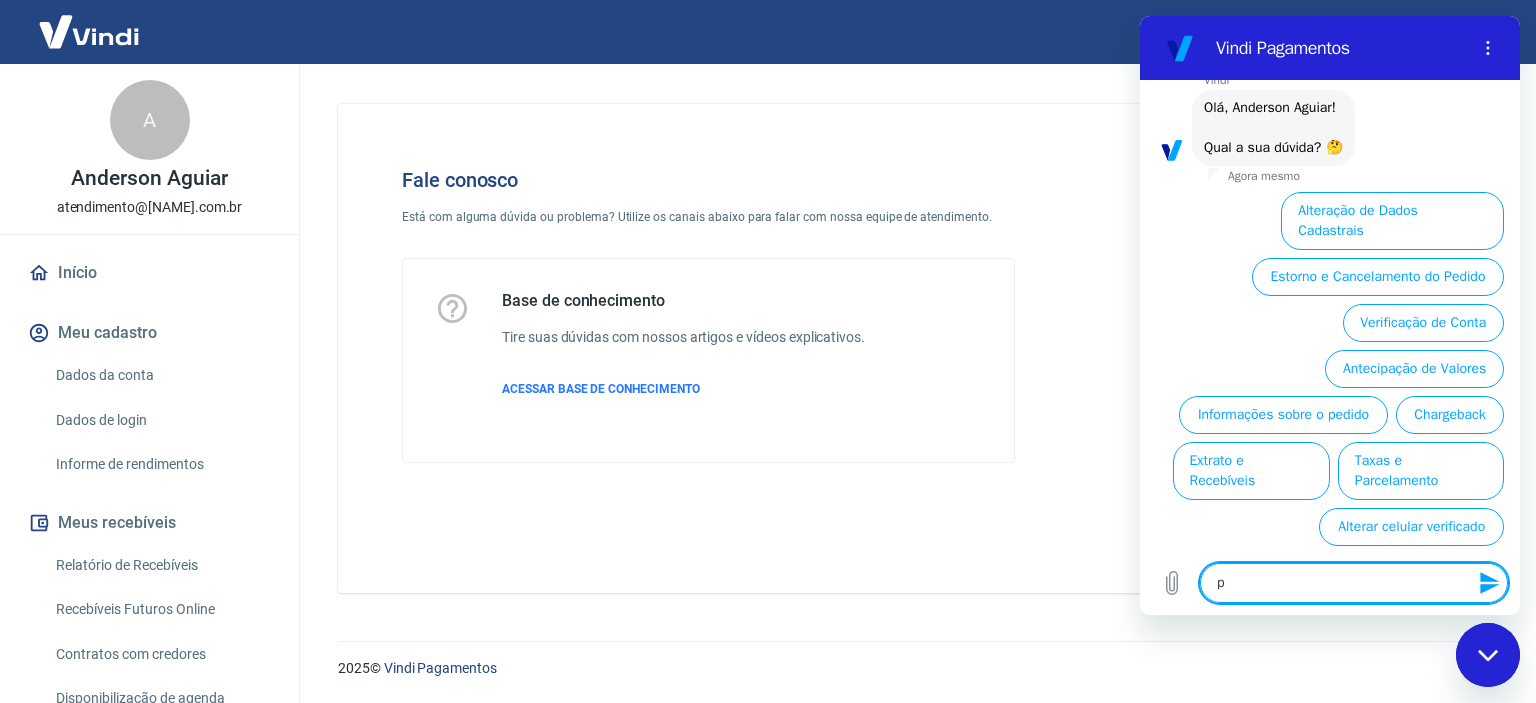 type on "pr" 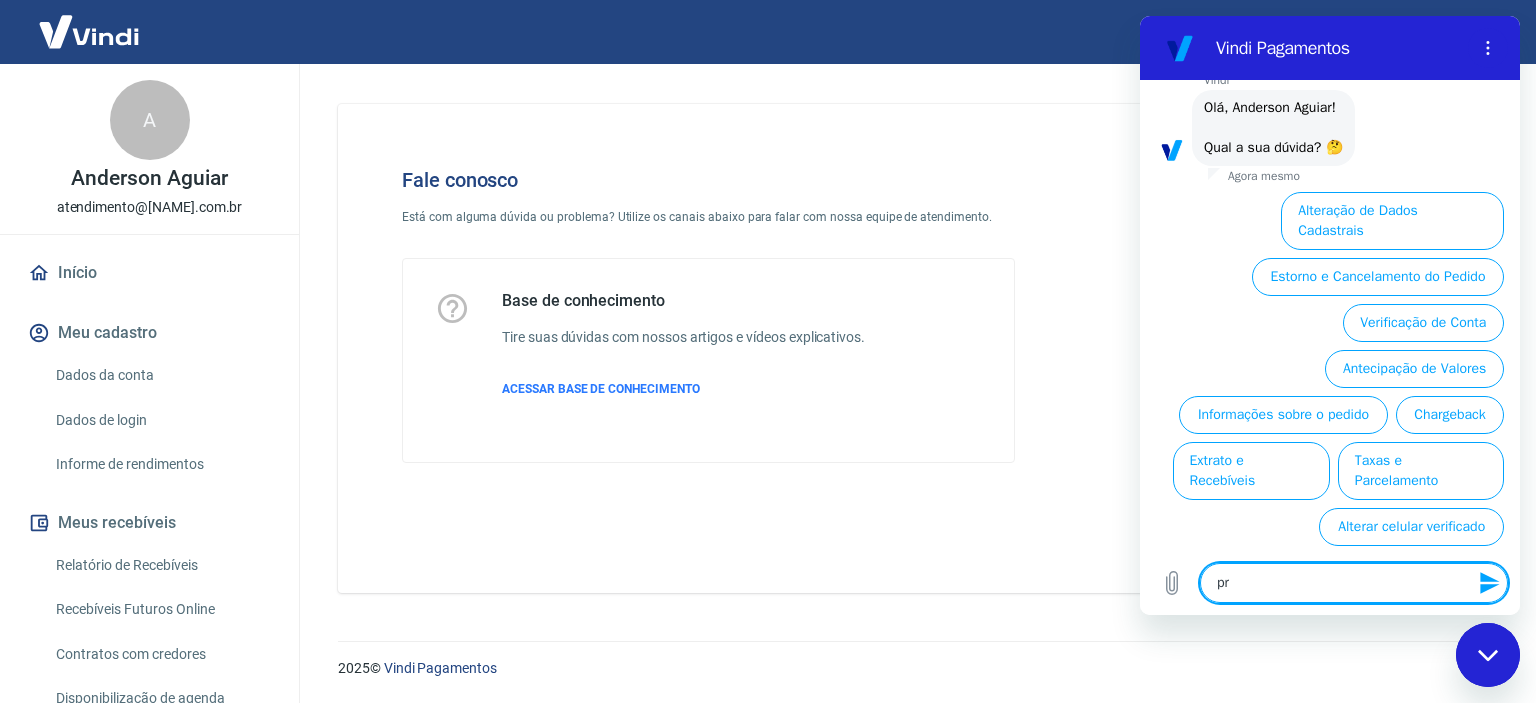 type on "pre" 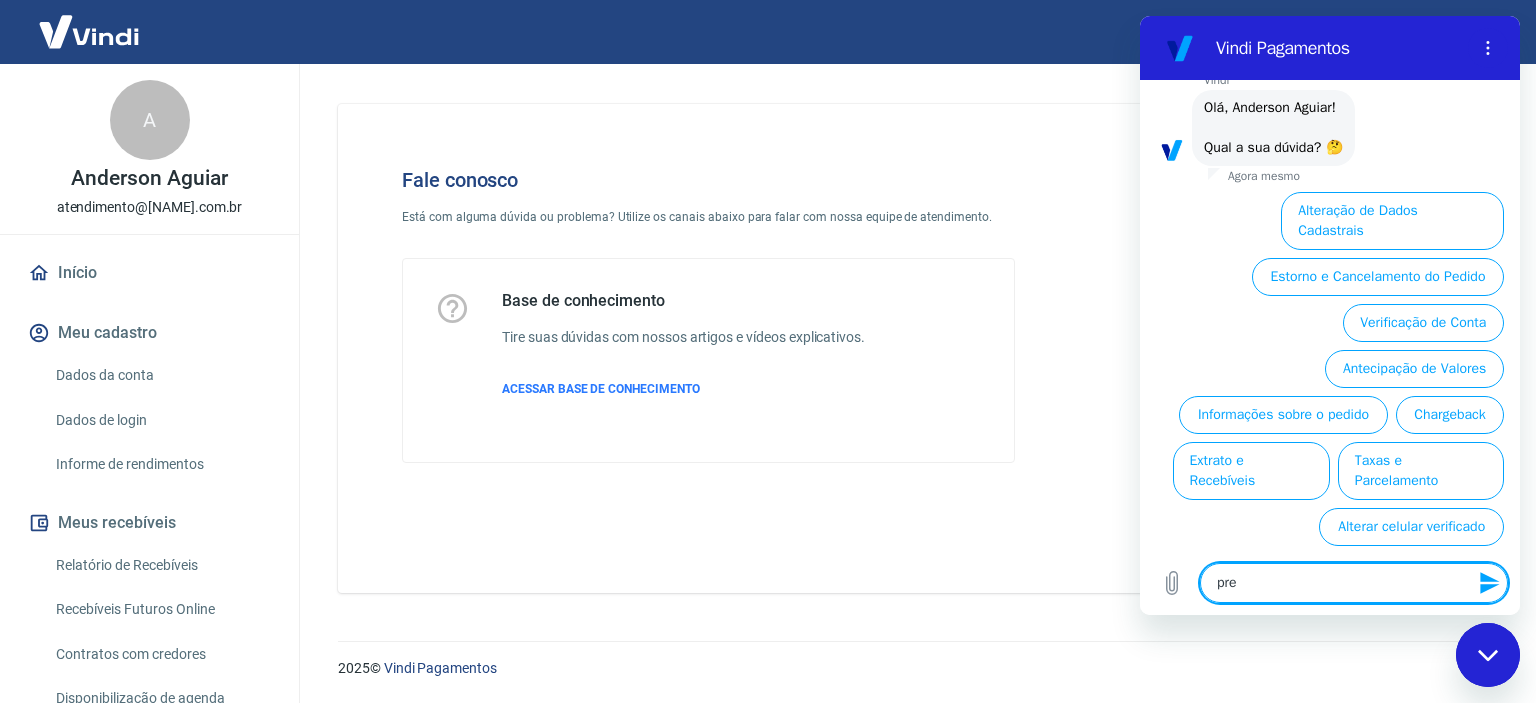 type on "prec" 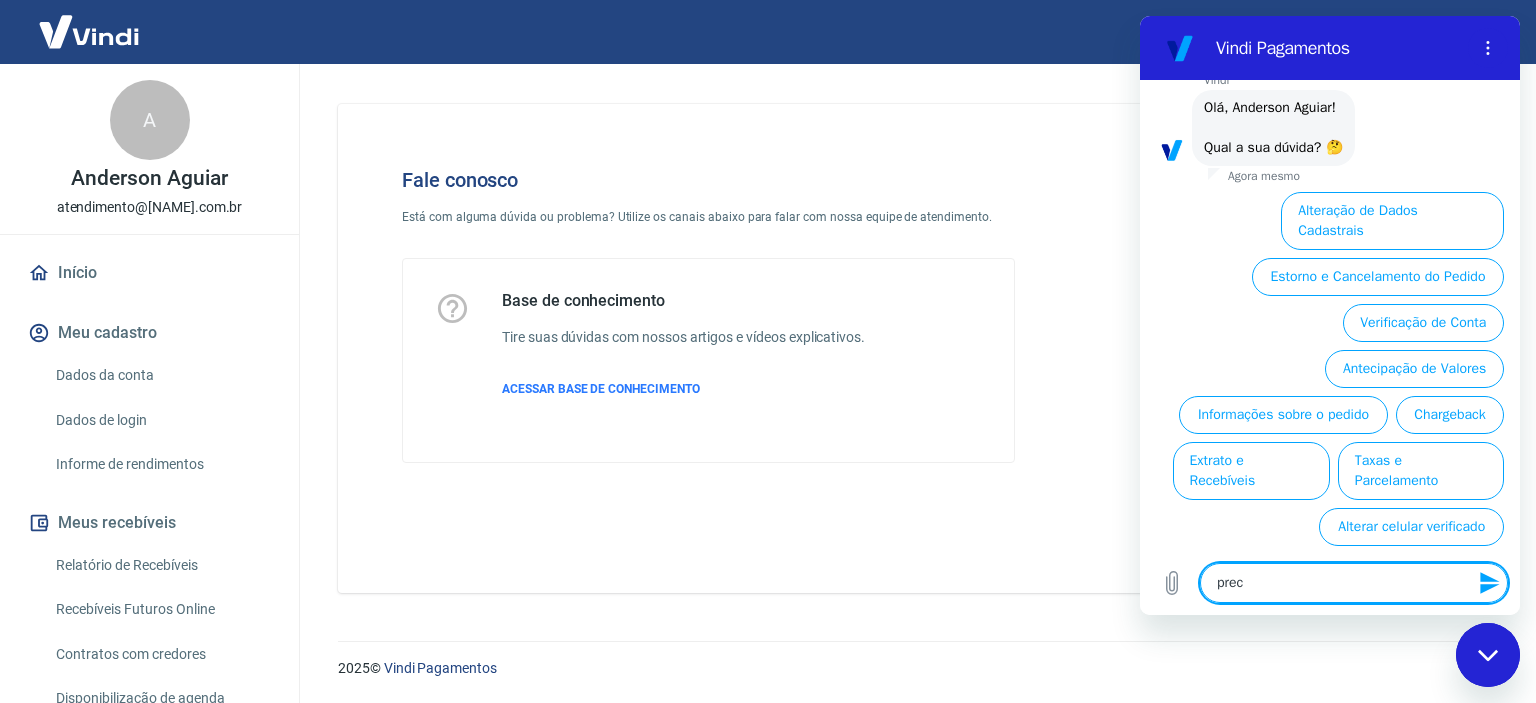 type on "preci" 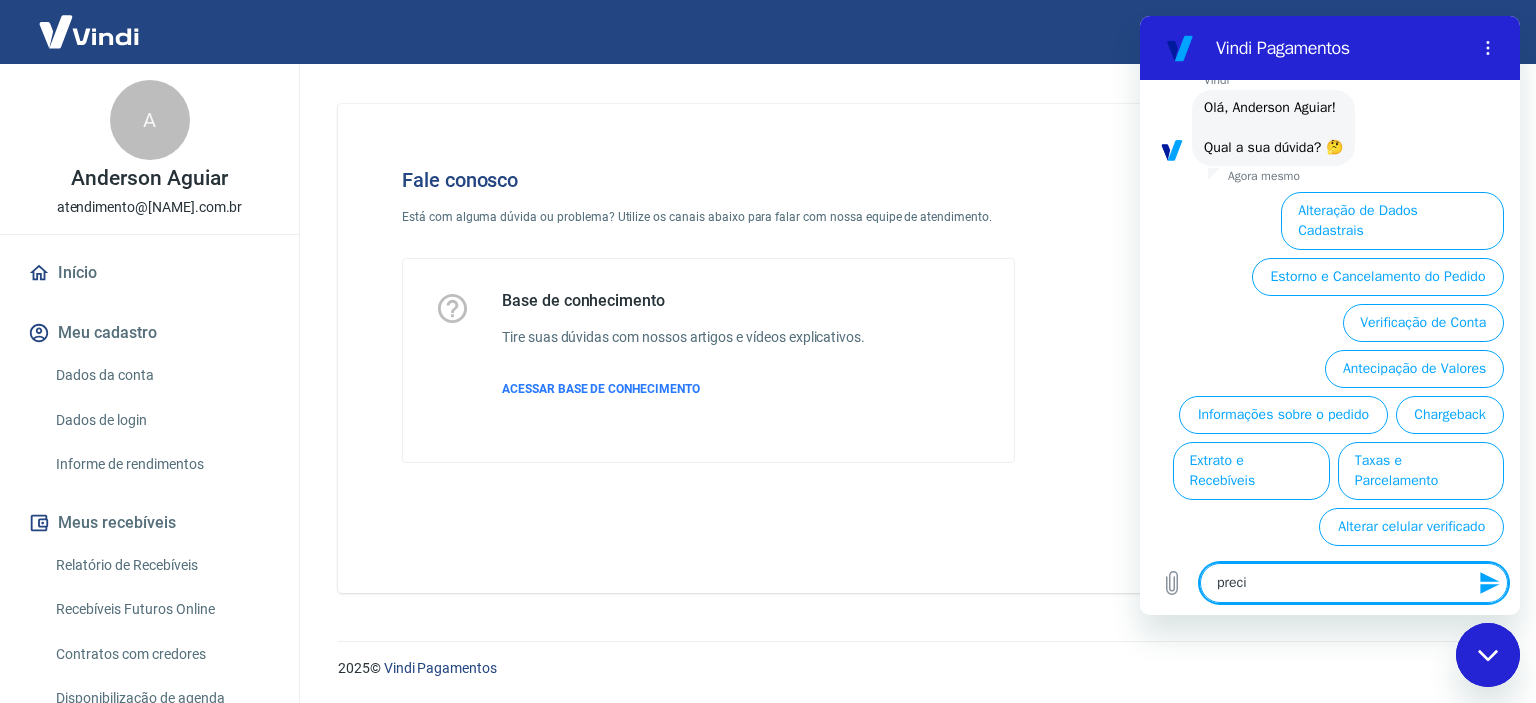 type on "x" 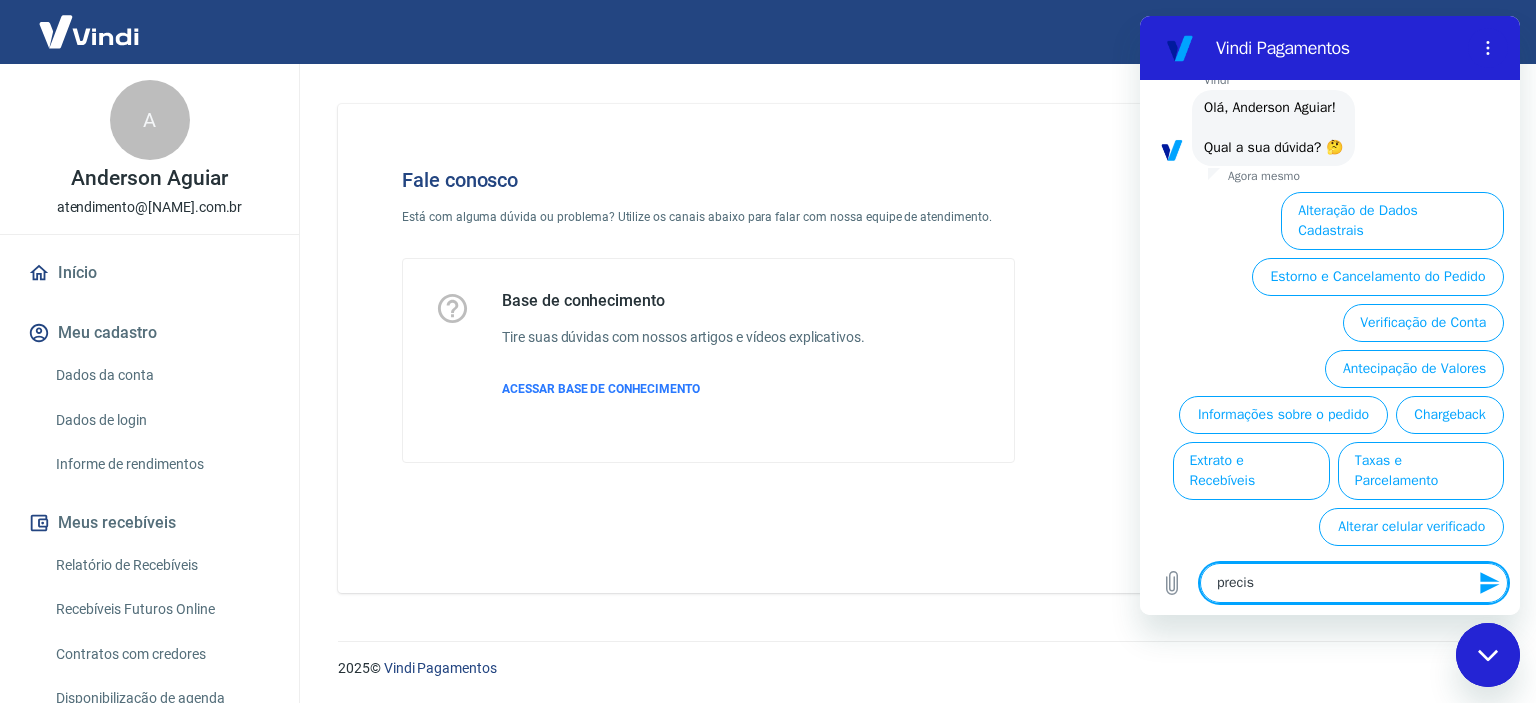 type on "preciso" 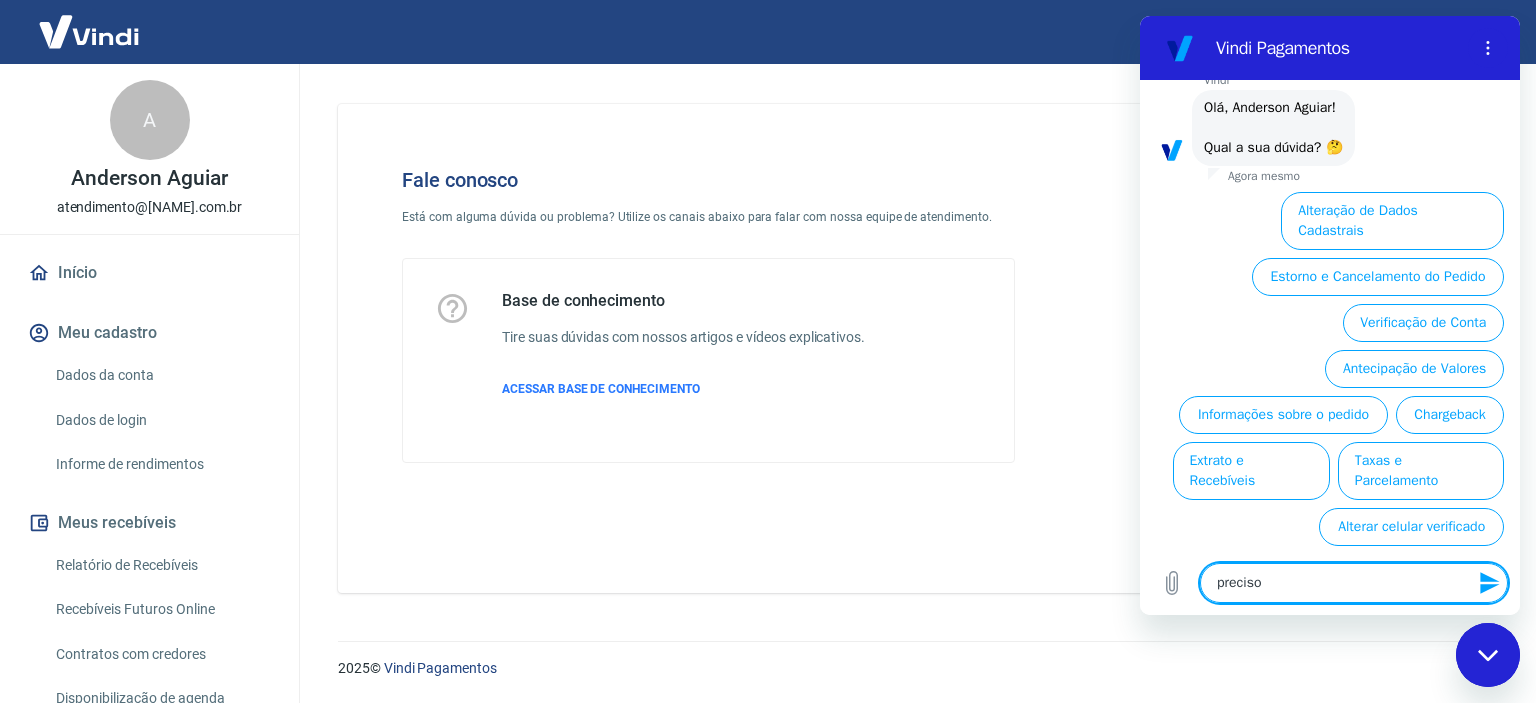 type on "preciso" 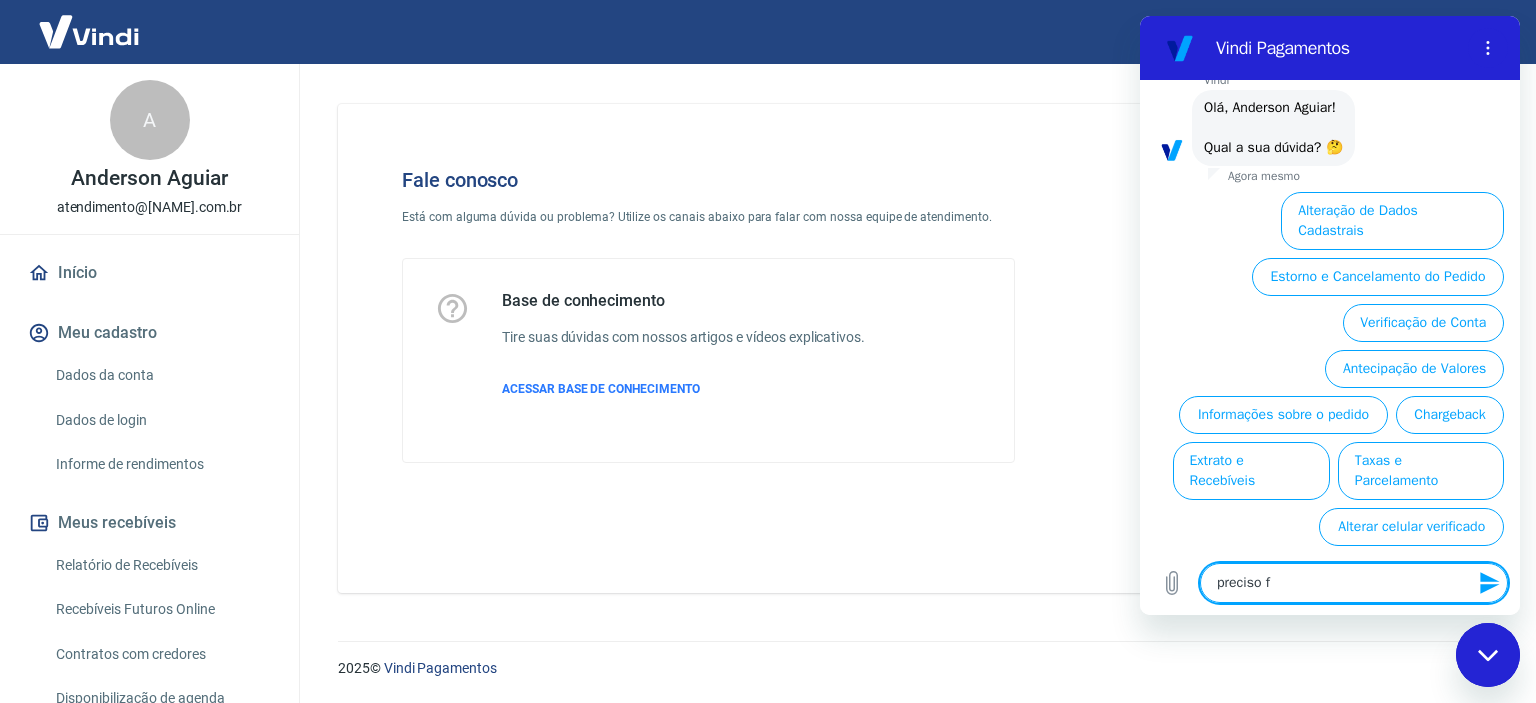 type on "preciso fa" 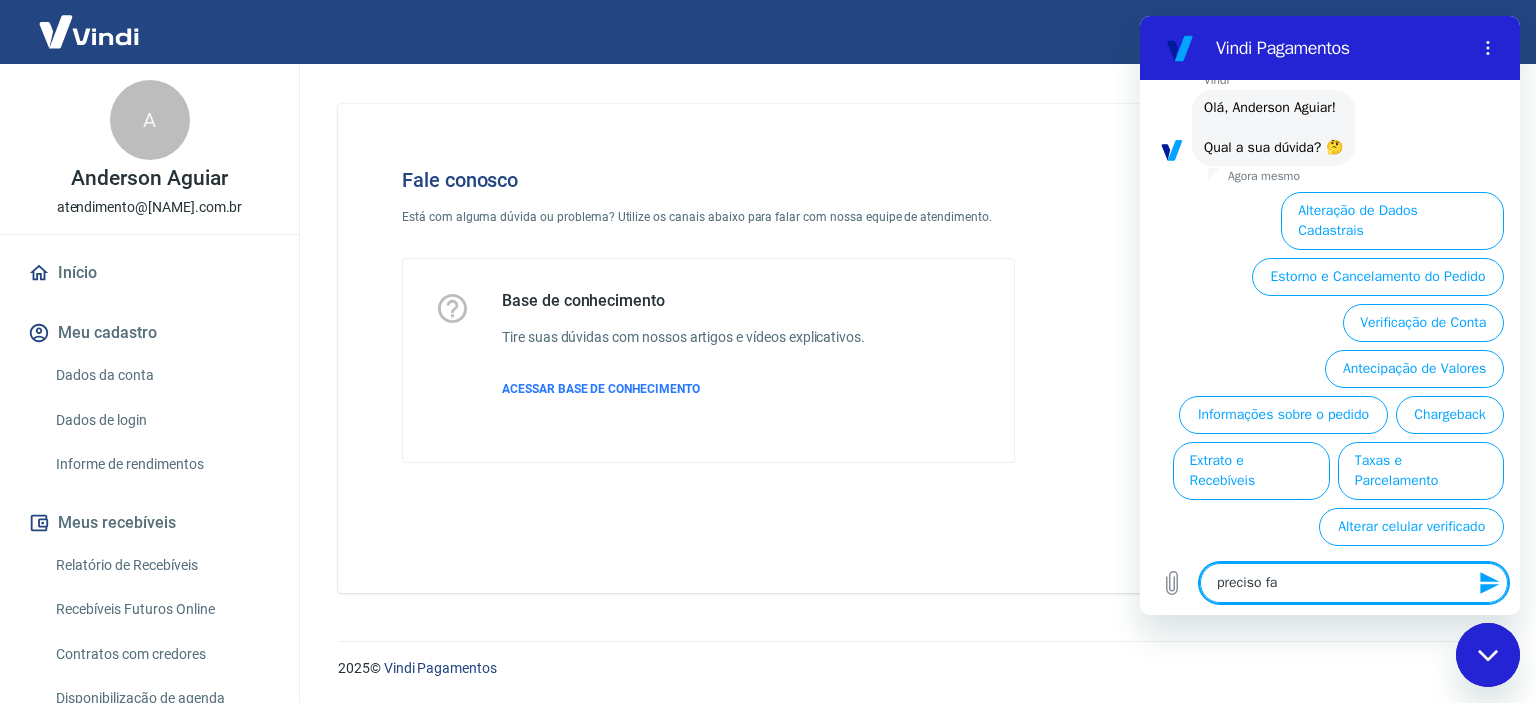 type on "x" 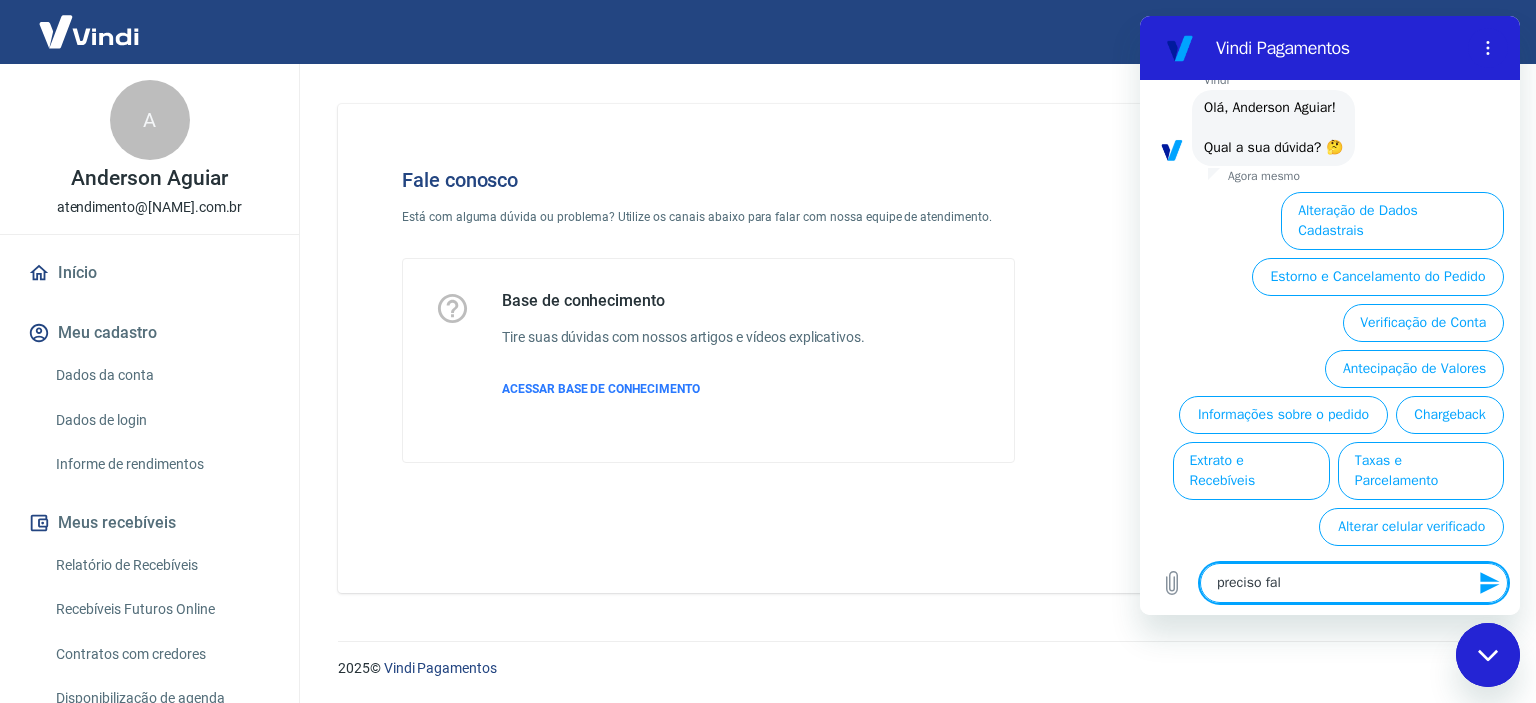 type on "x" 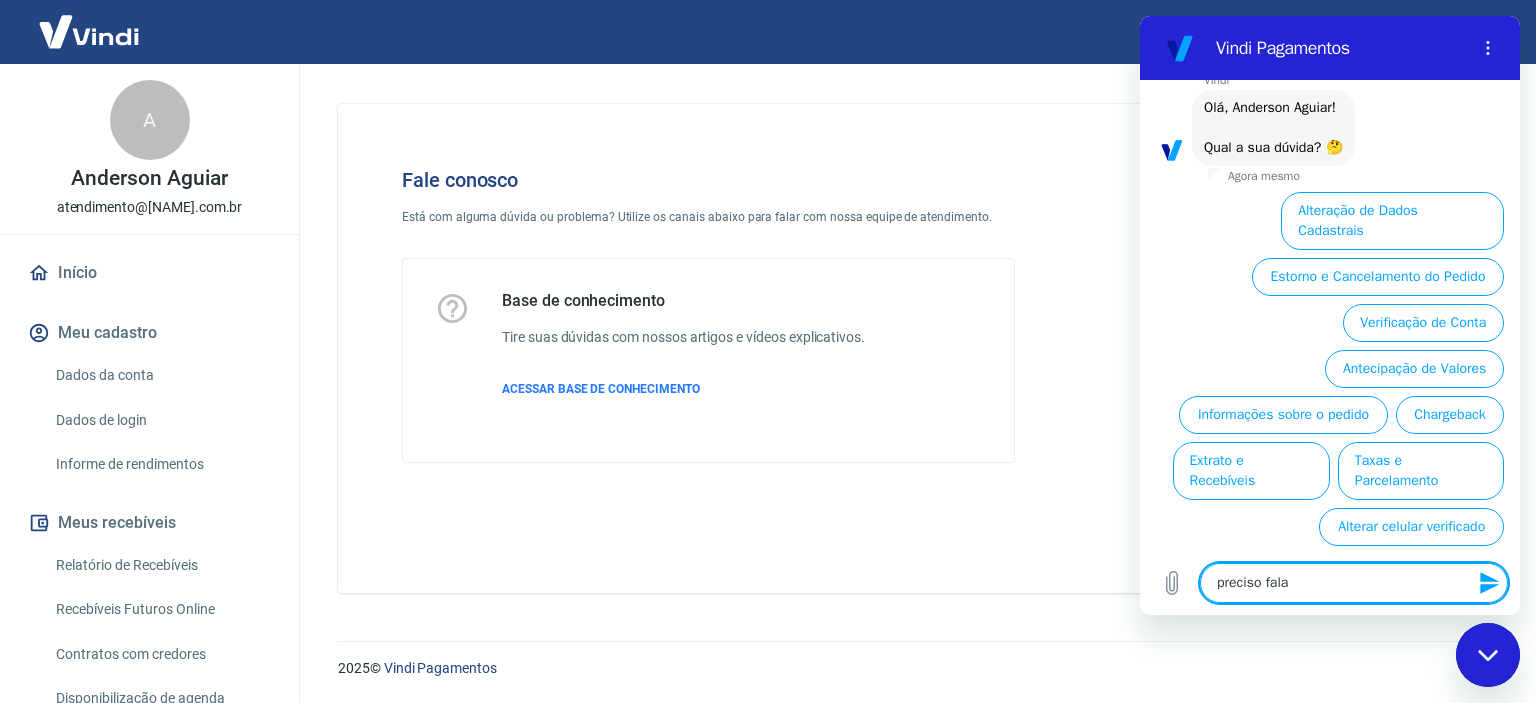 type on "preciso falar" 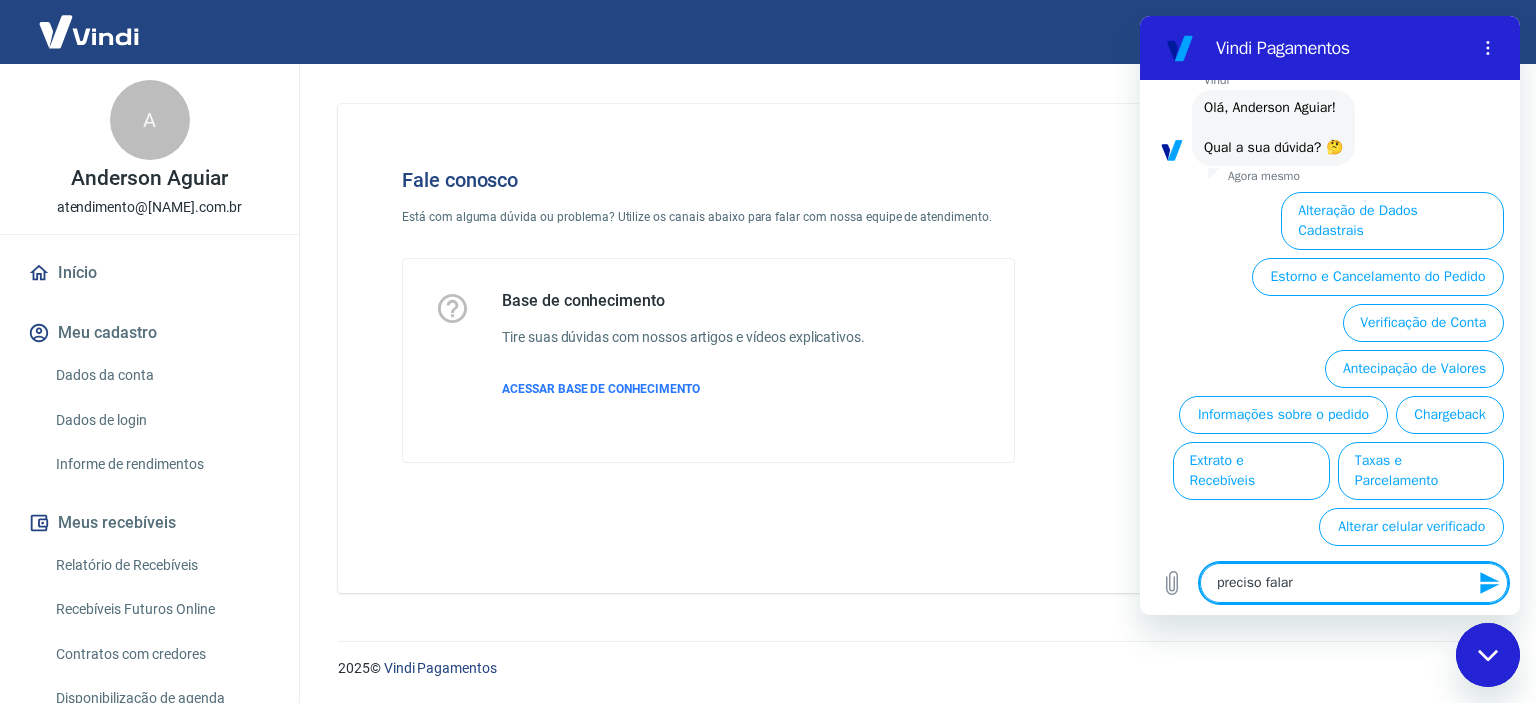 type on "preciso falar" 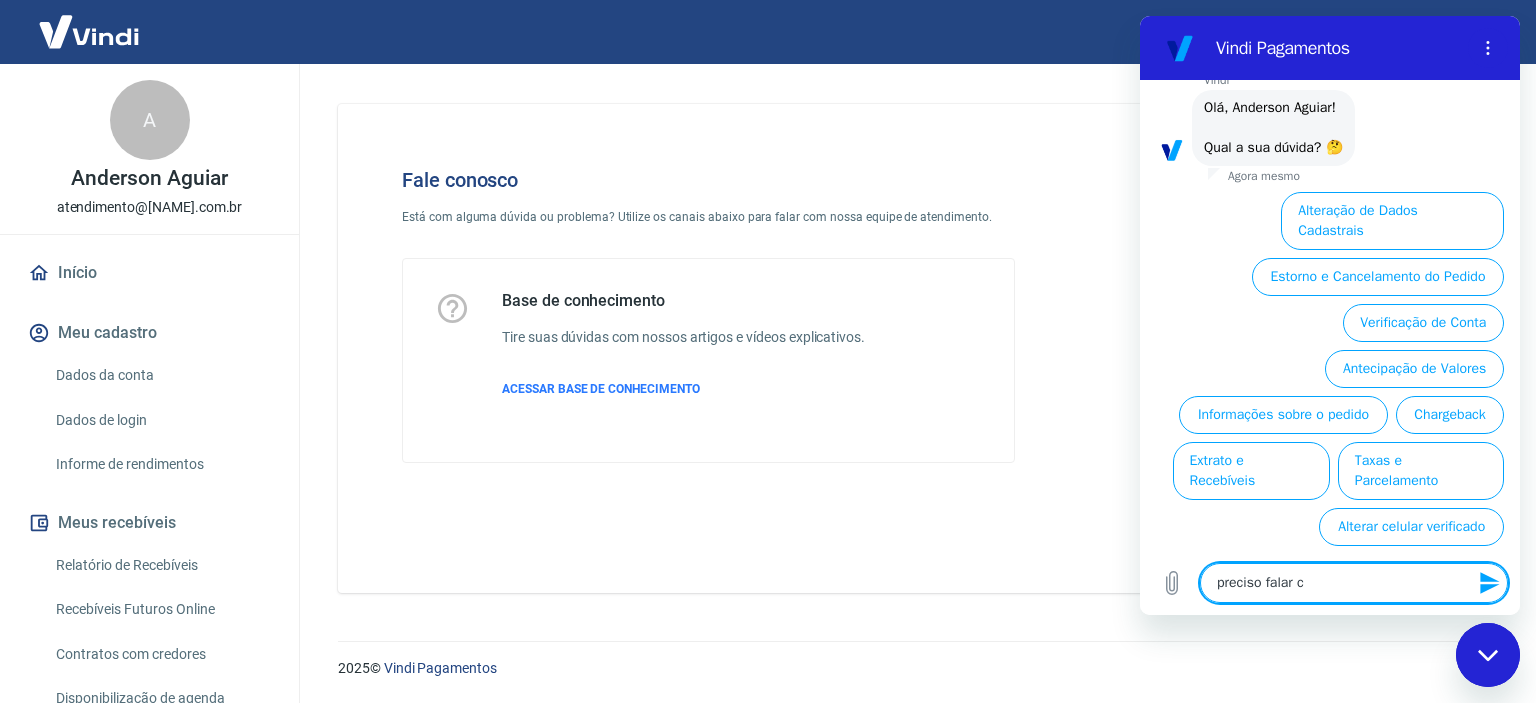 type on "preciso falar co" 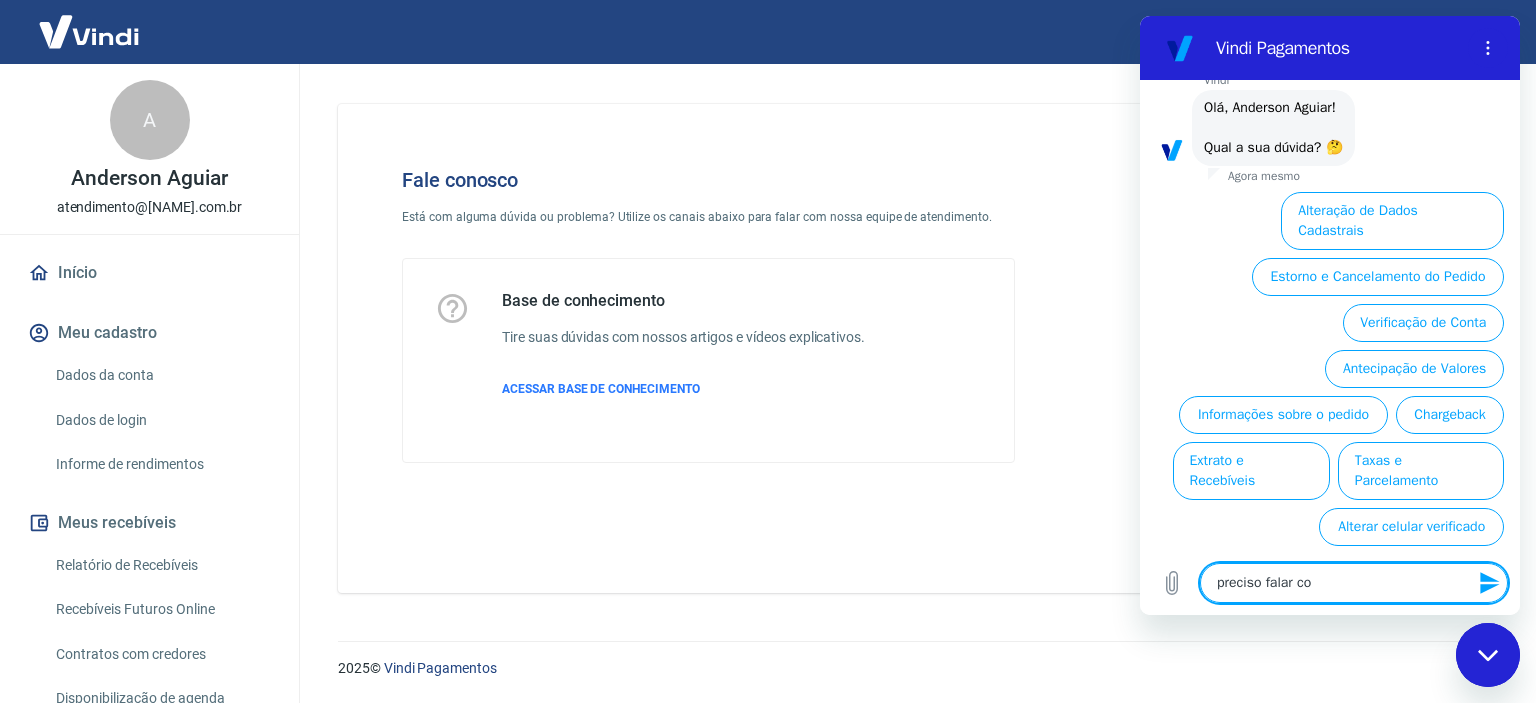 type on "preciso falar com" 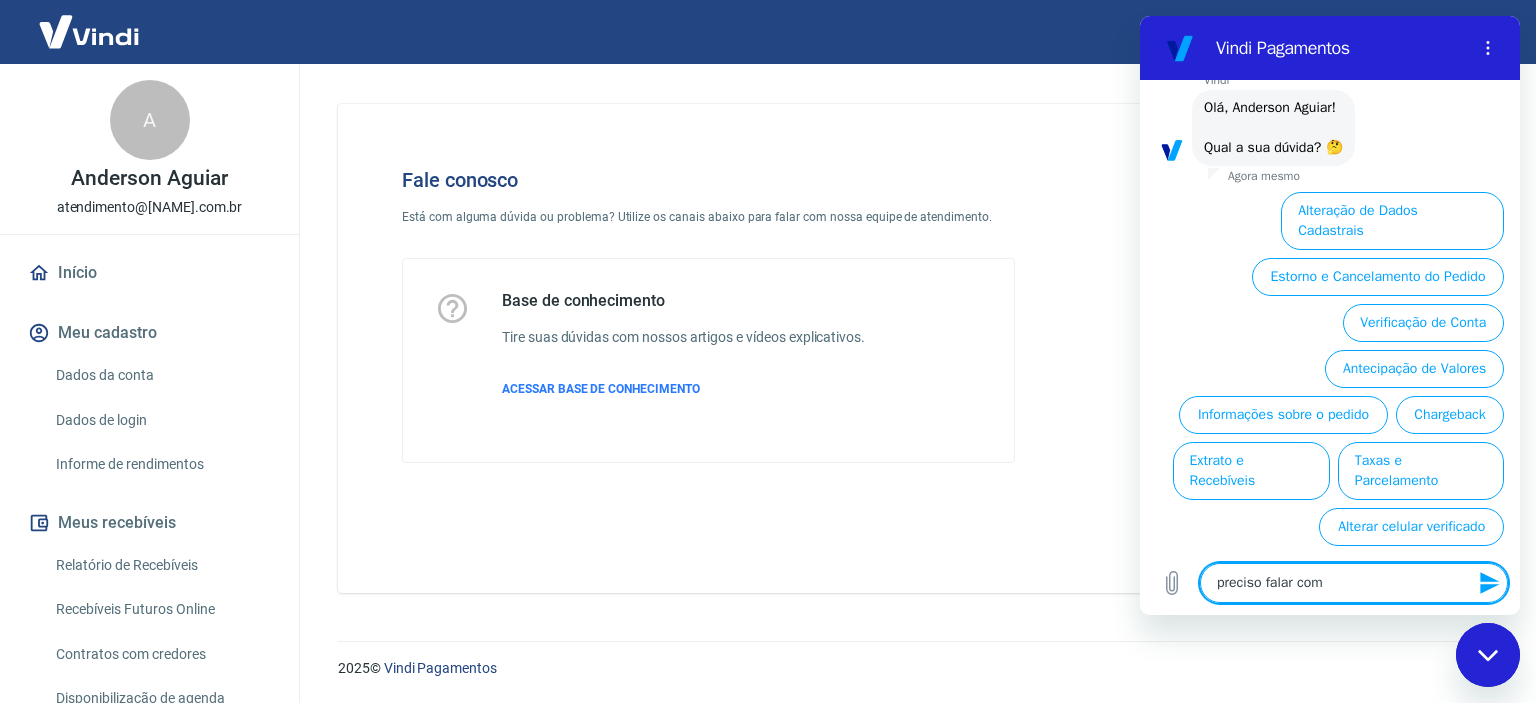 type on "preciso falar com" 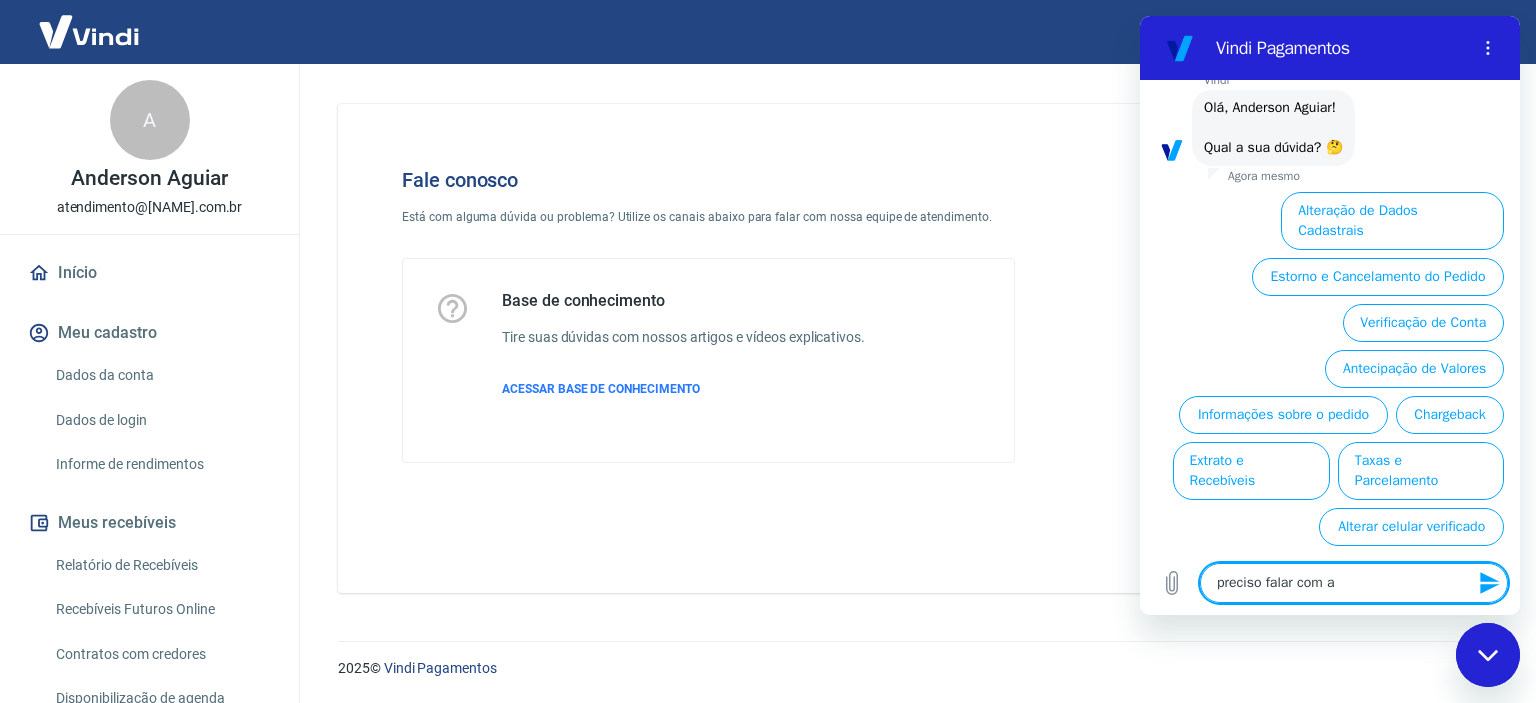 type on "preciso falar com at" 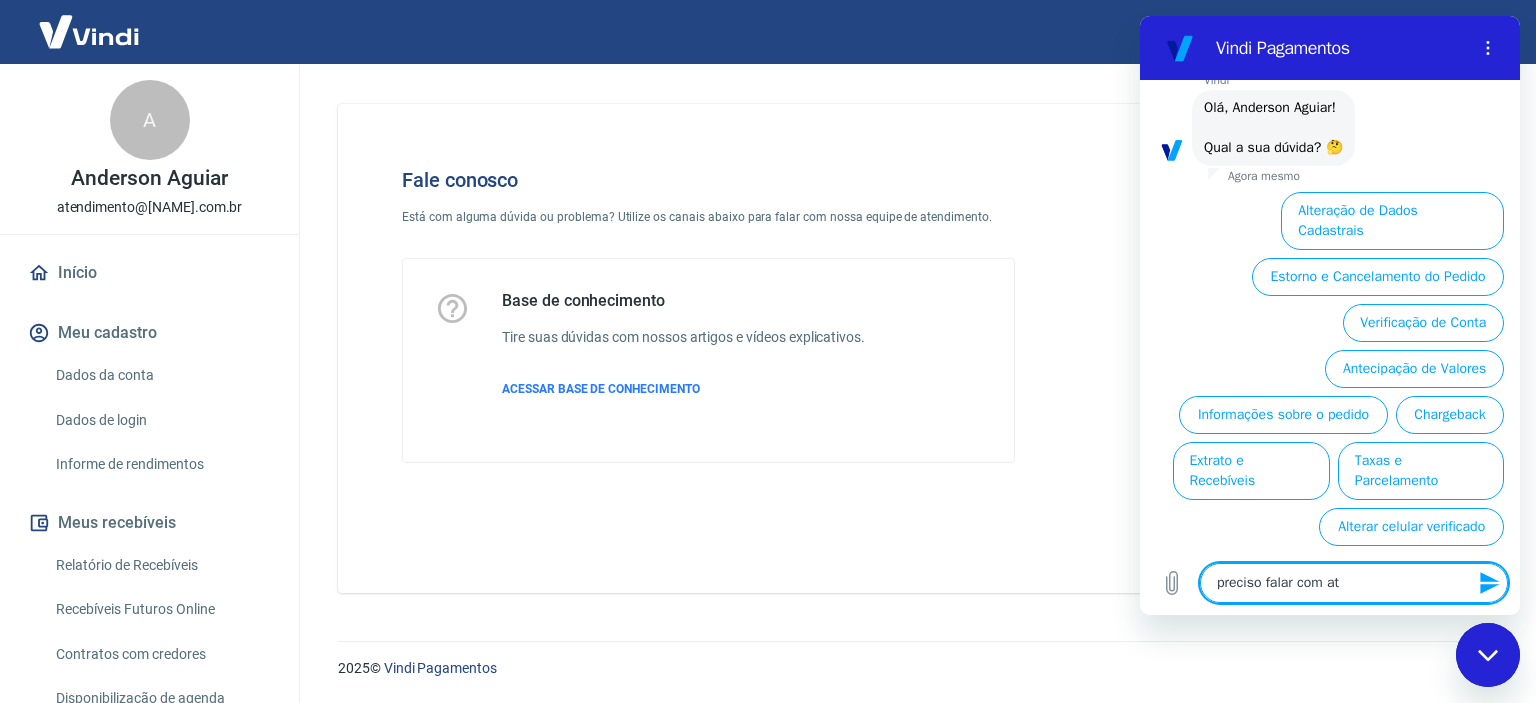 type on "preciso falar com ate" 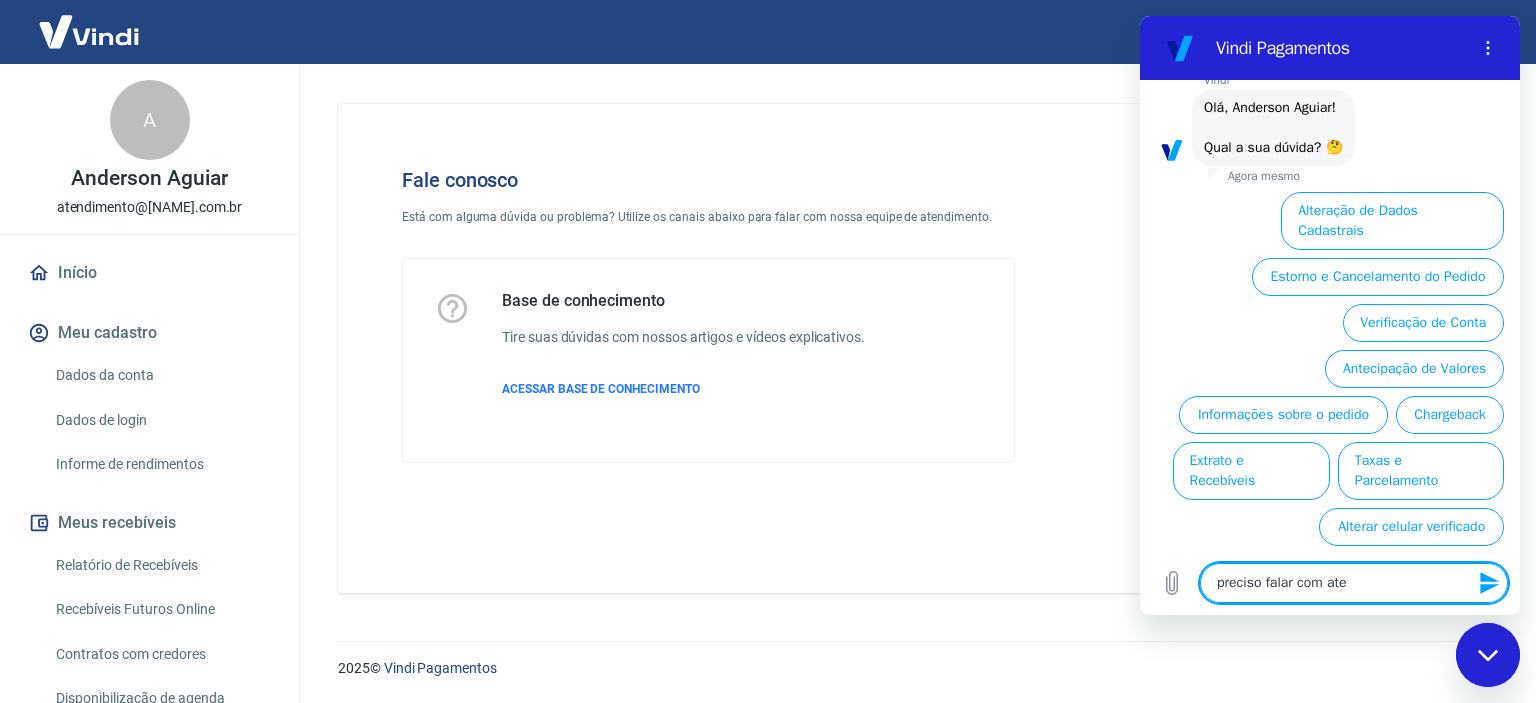 type on "preciso falar com aten" 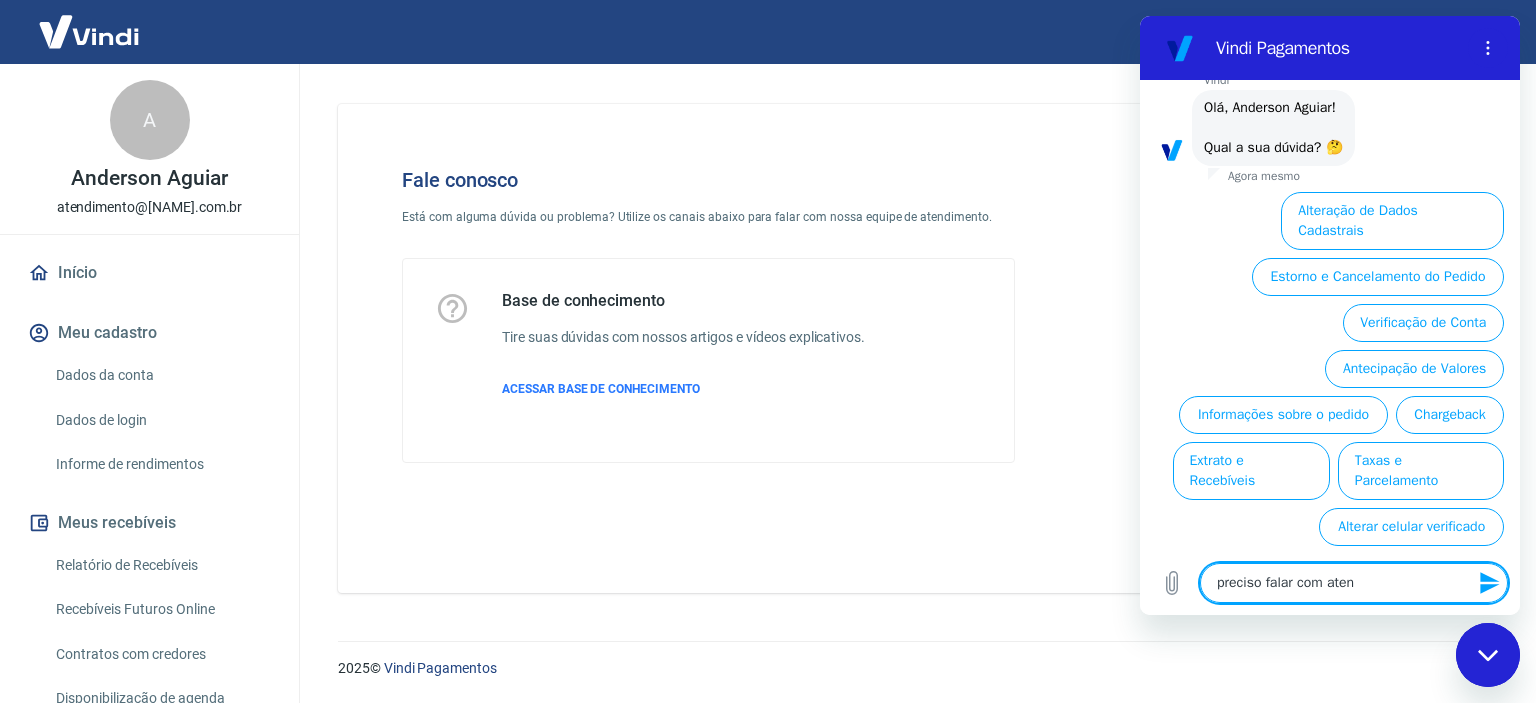 type on "preciso falar com atent" 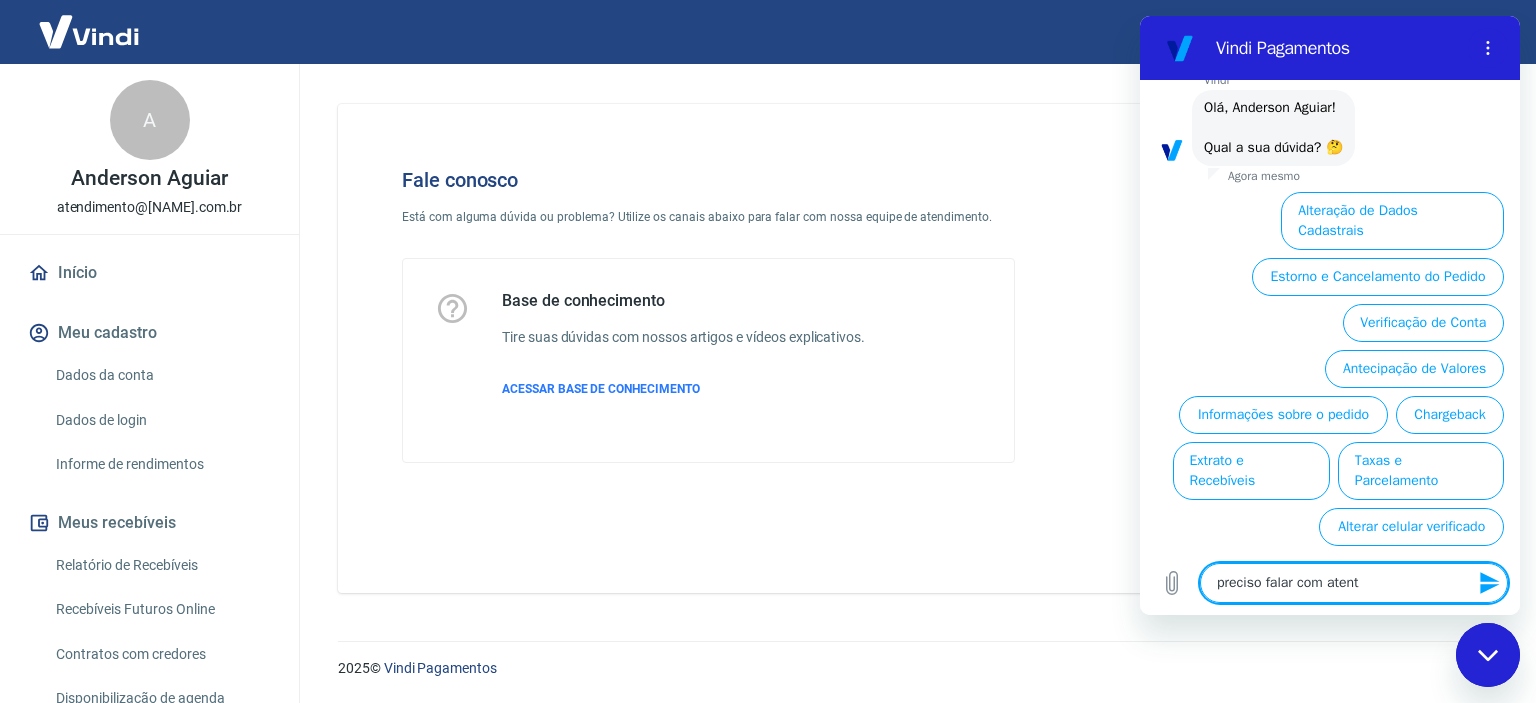 type on "preciso falar com aten" 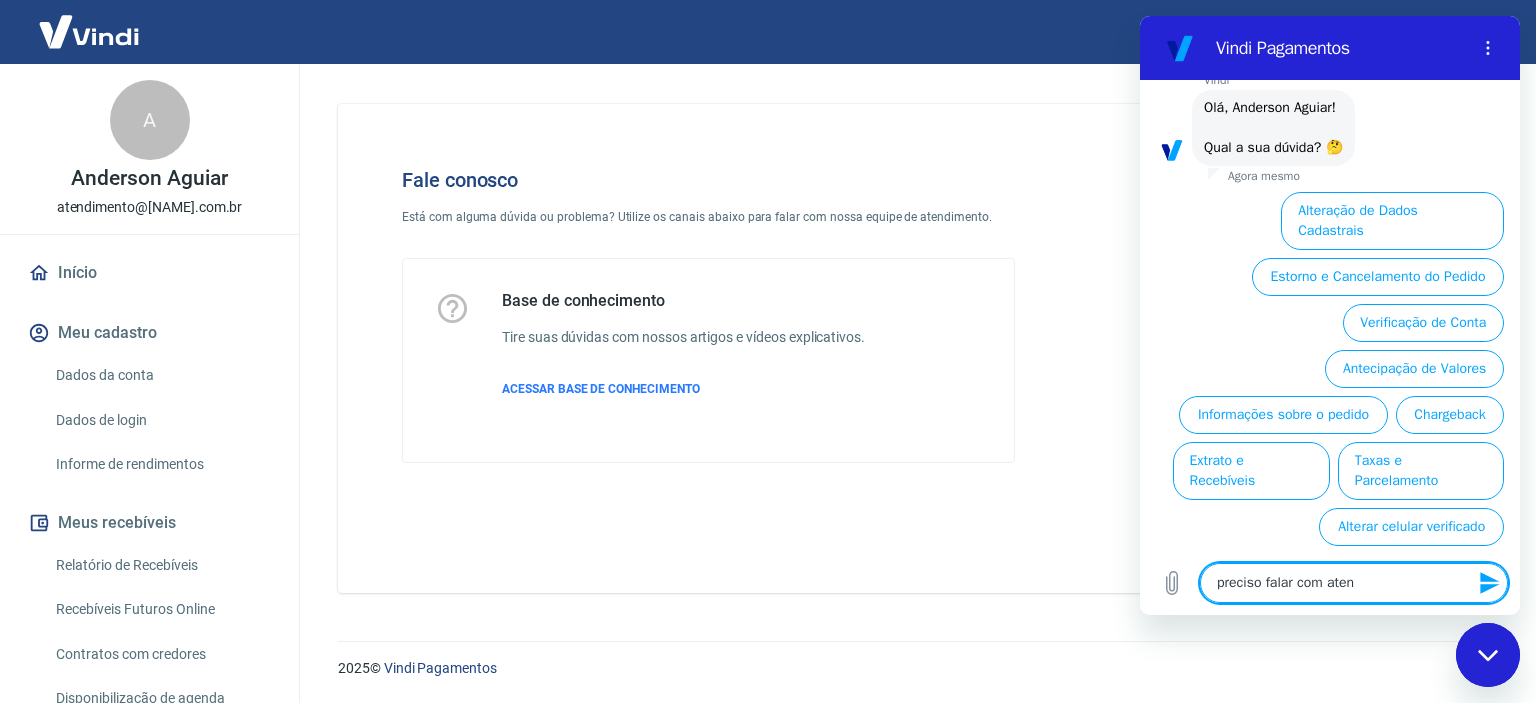 type on "preciso falar com atend" 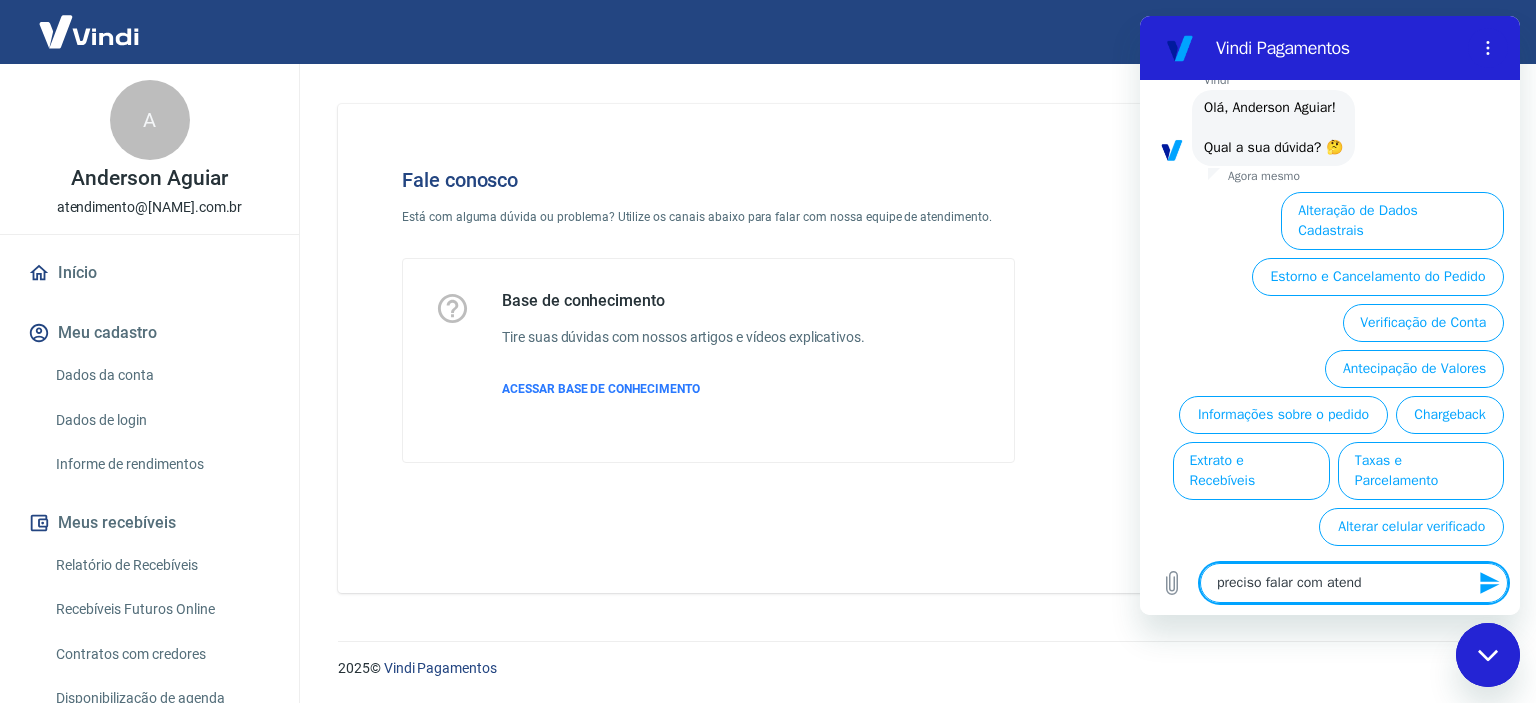 type on "preciso falar com atende" 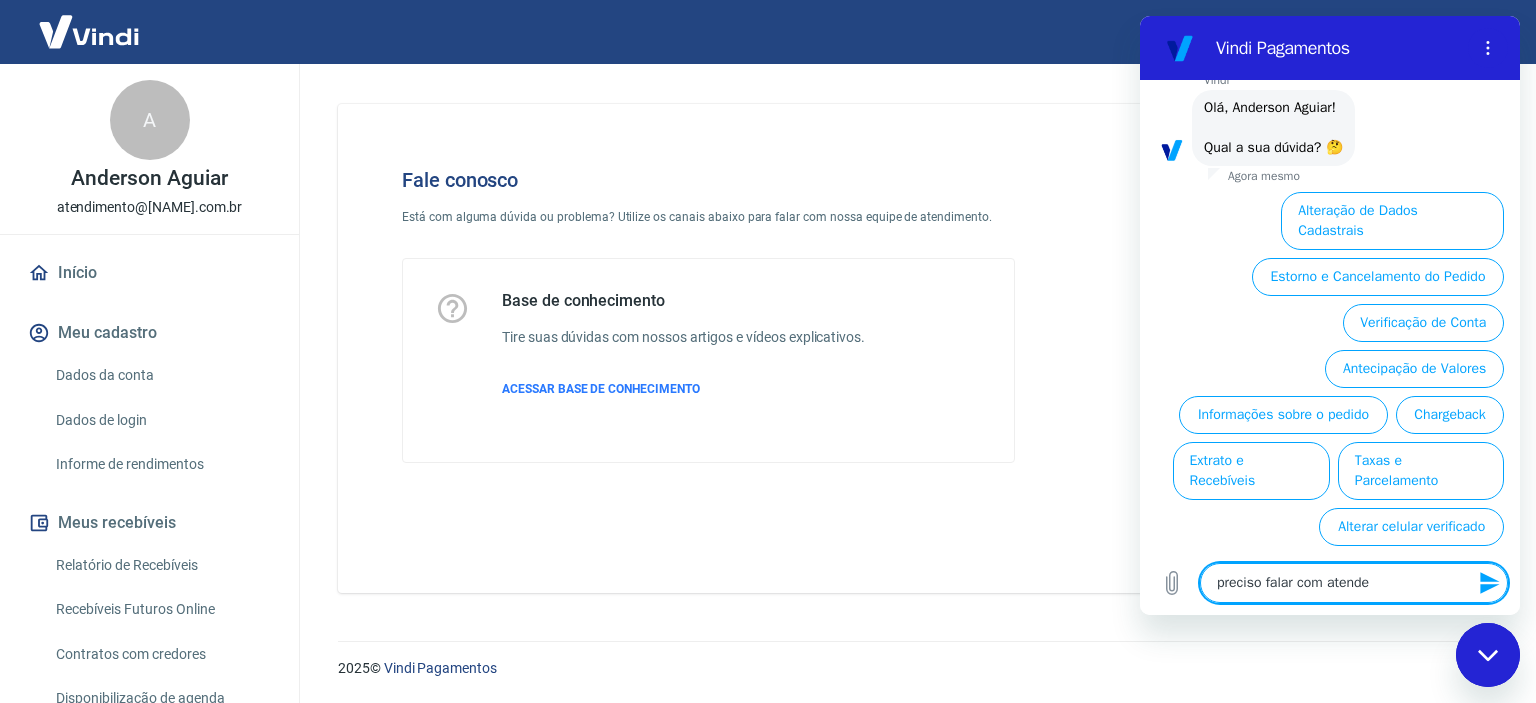 type on "preciso falar com atenden" 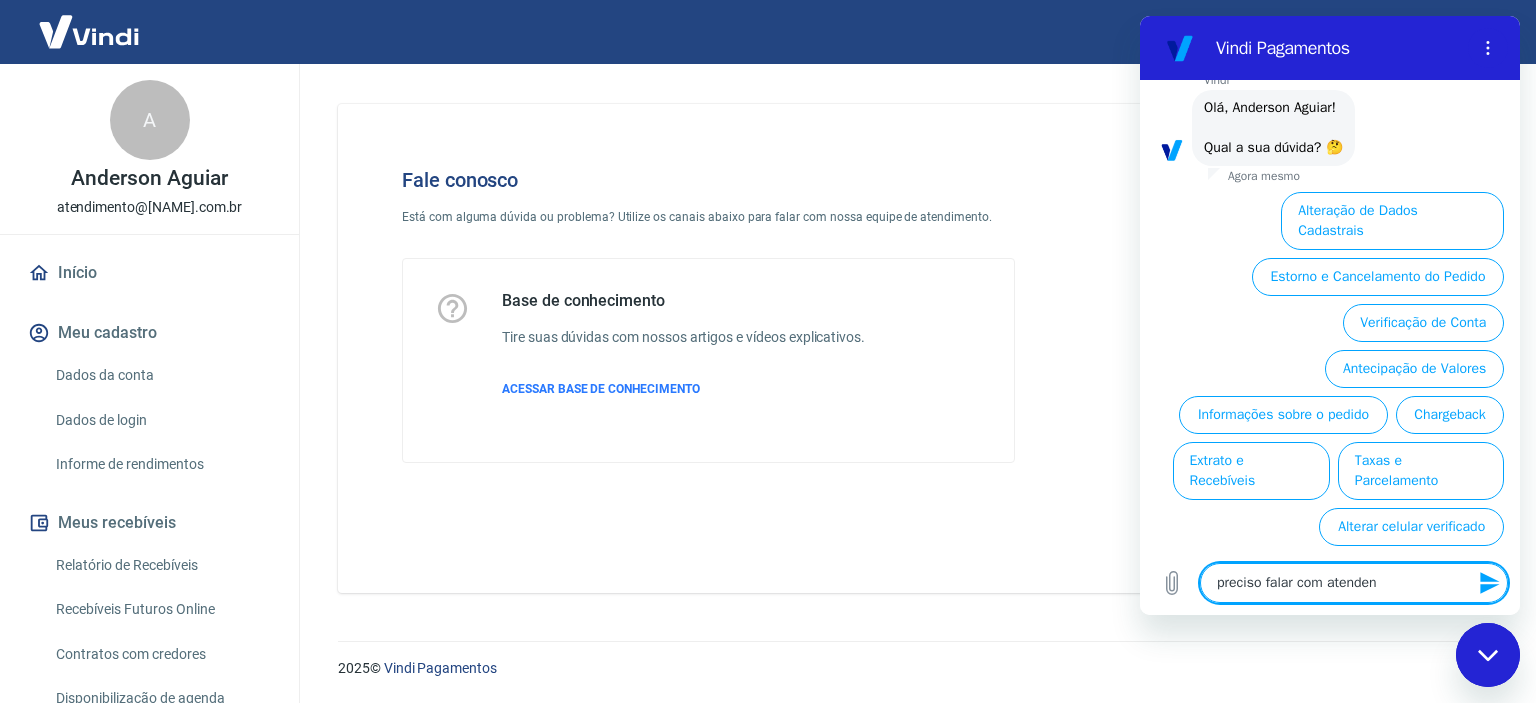 type on "preciso falar com atendent" 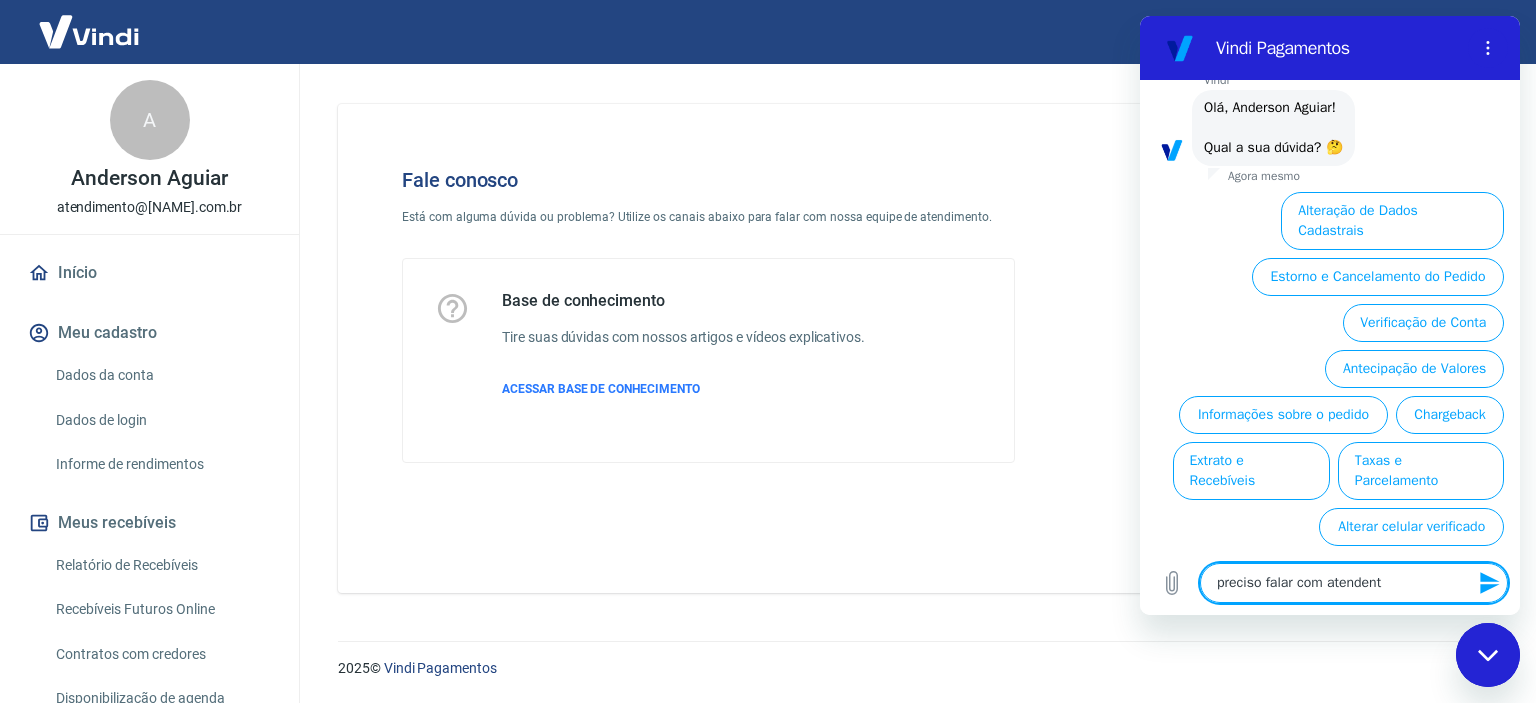 type on "preciso falar com atendente" 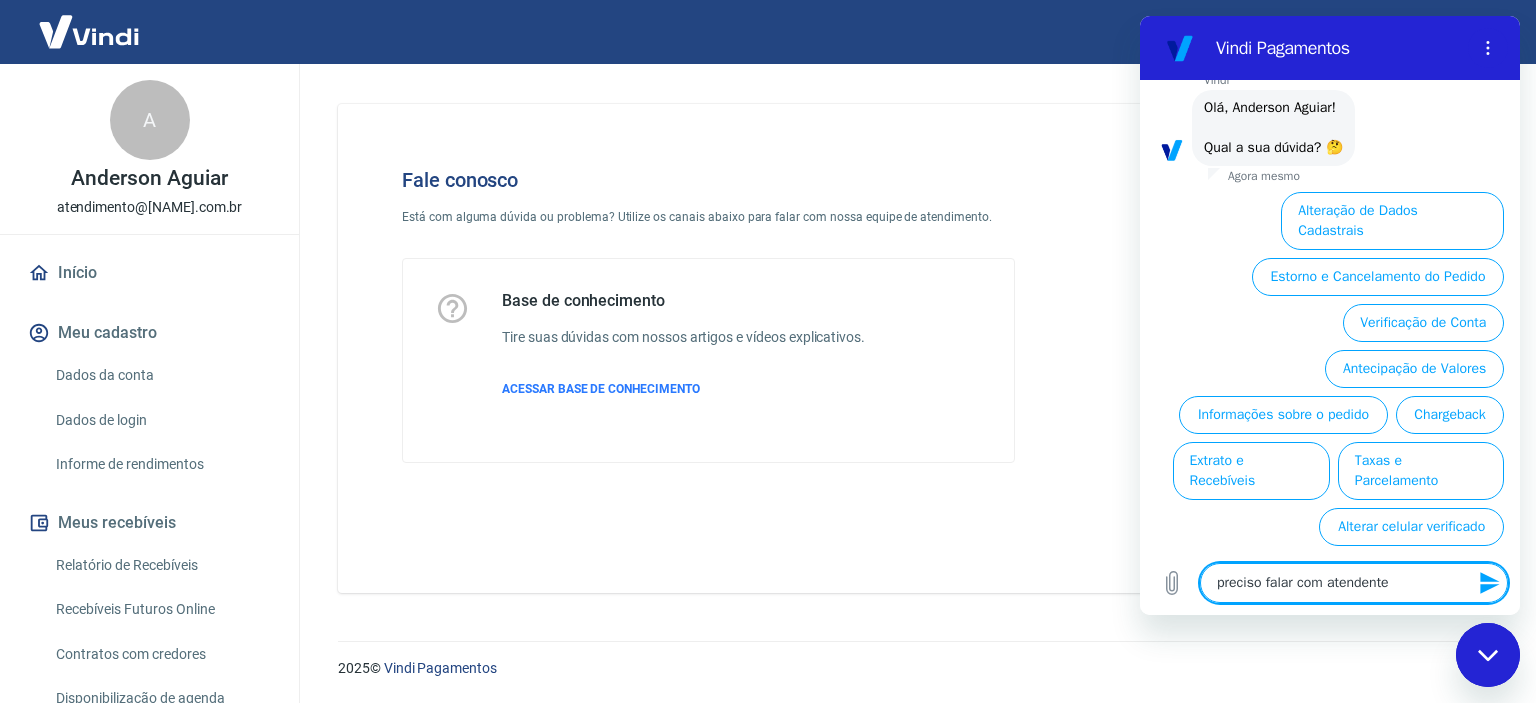 type 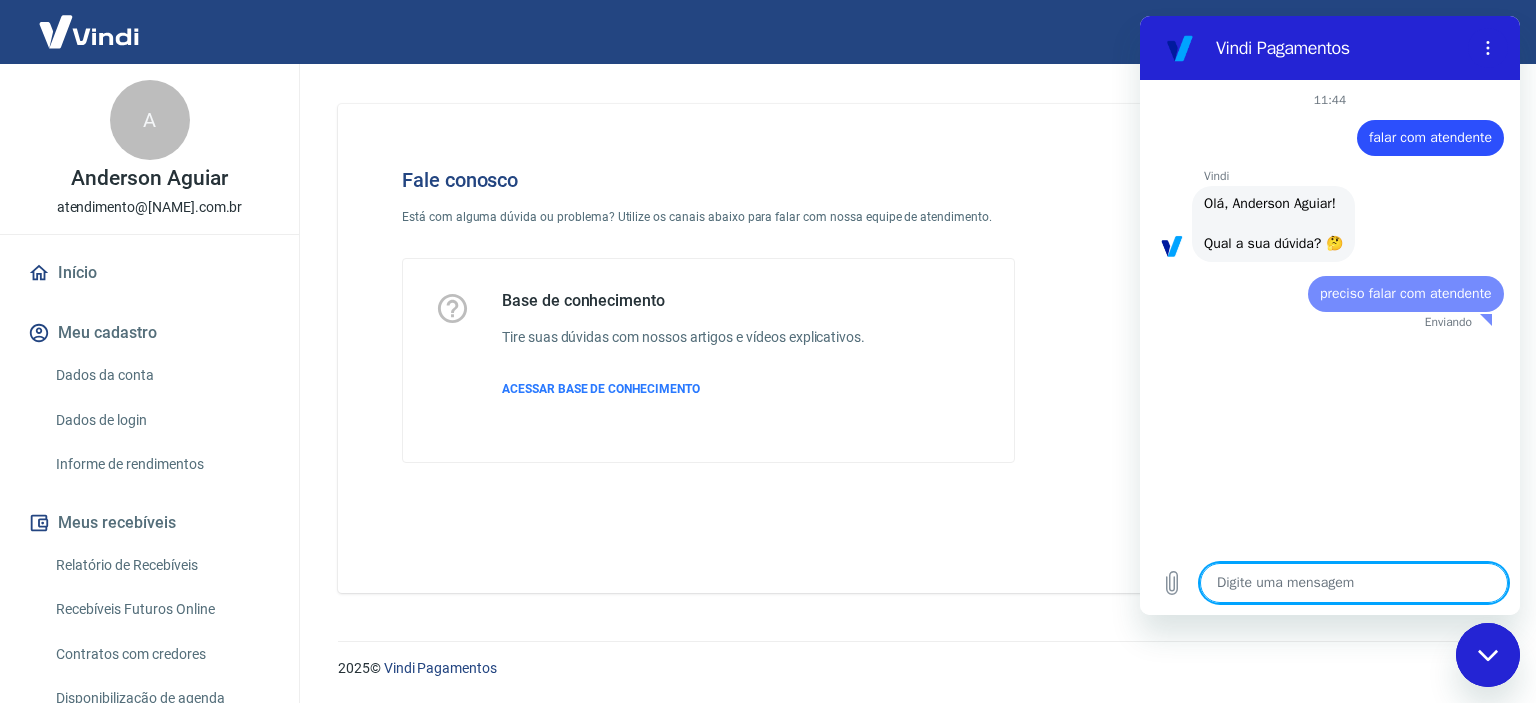 scroll, scrollTop: 0, scrollLeft: 0, axis: both 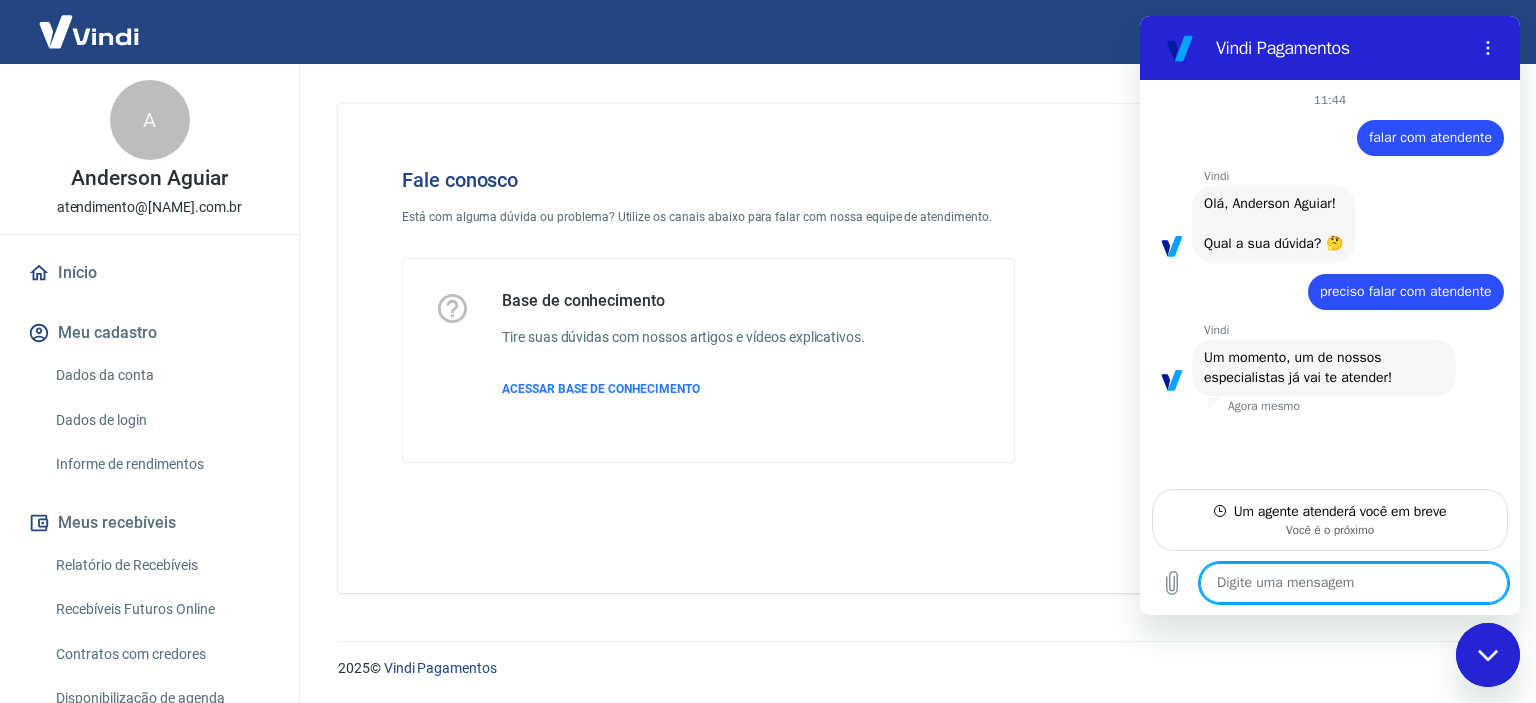 type on "x" 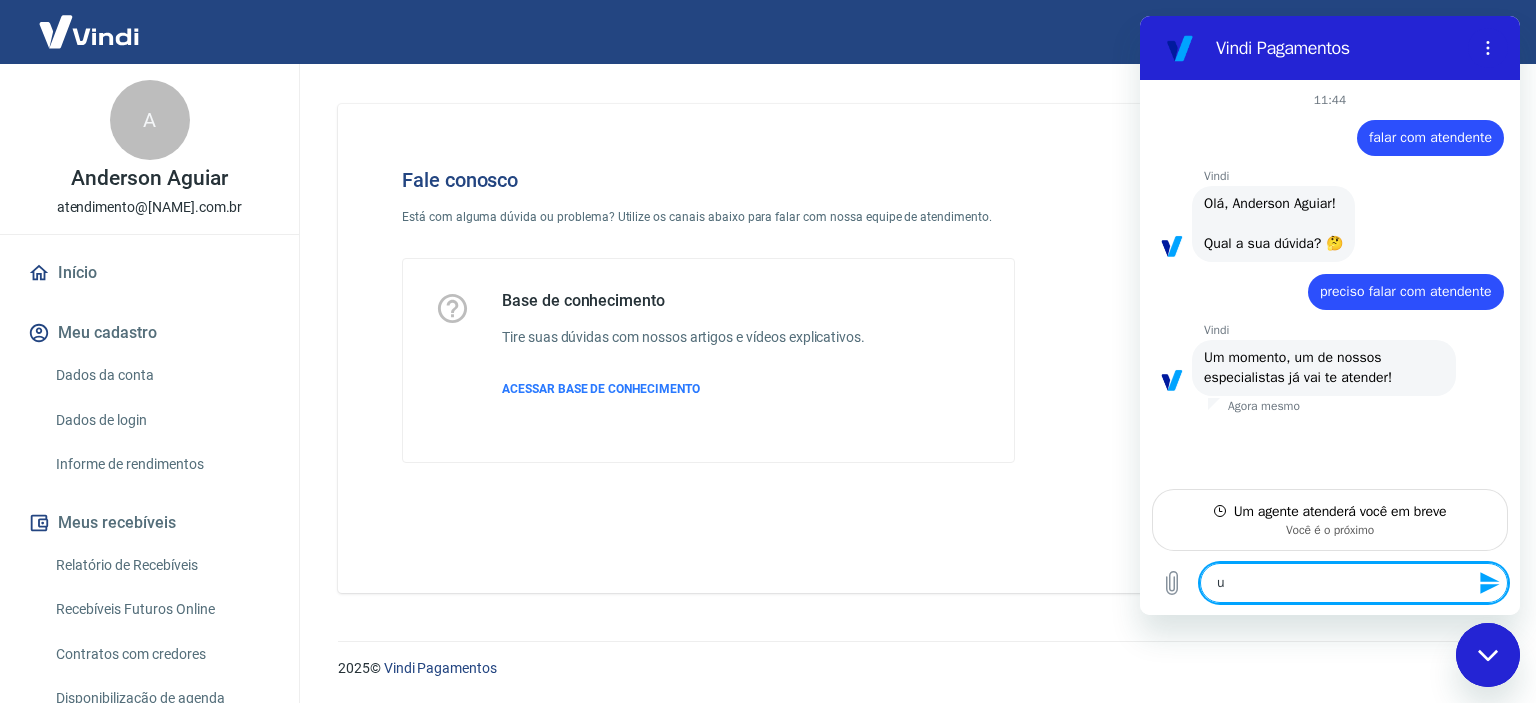 type on "um" 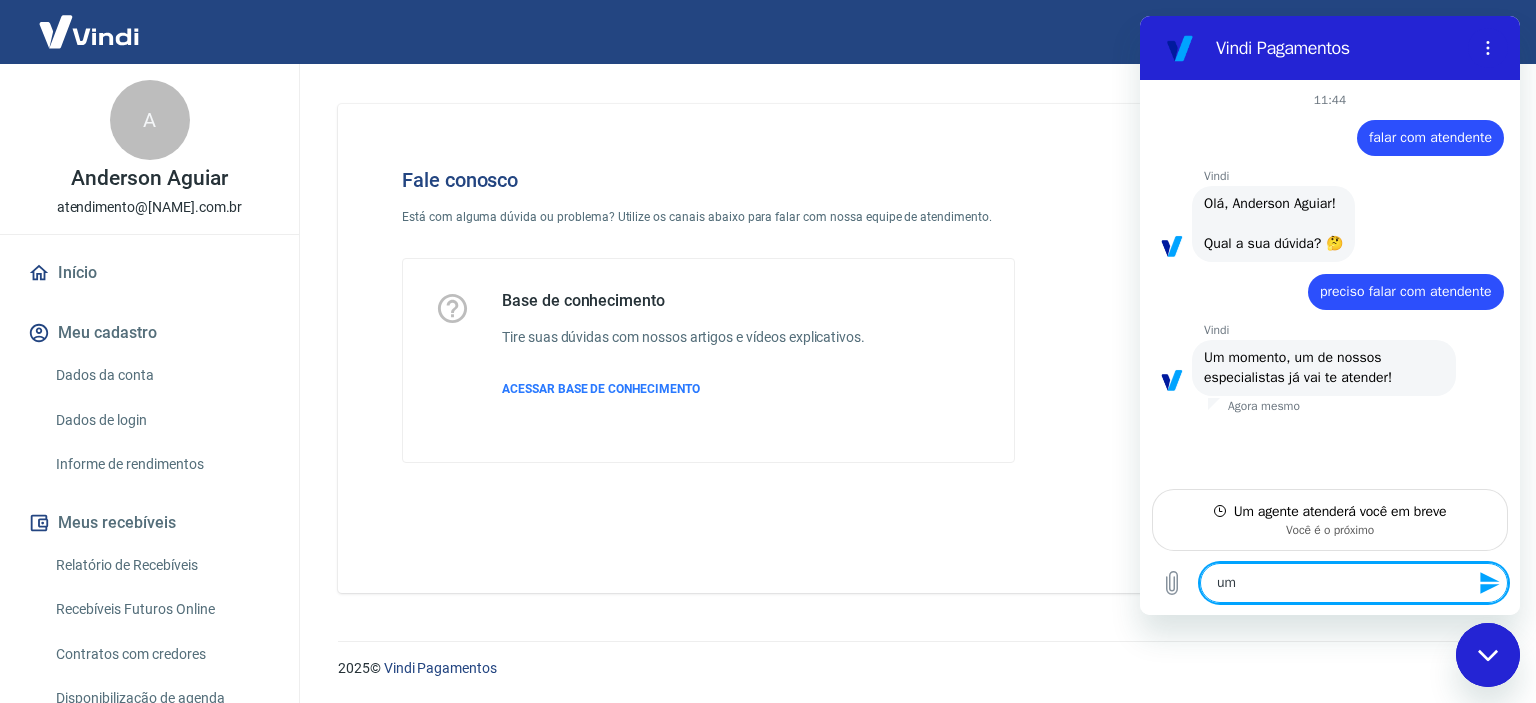 type on "um" 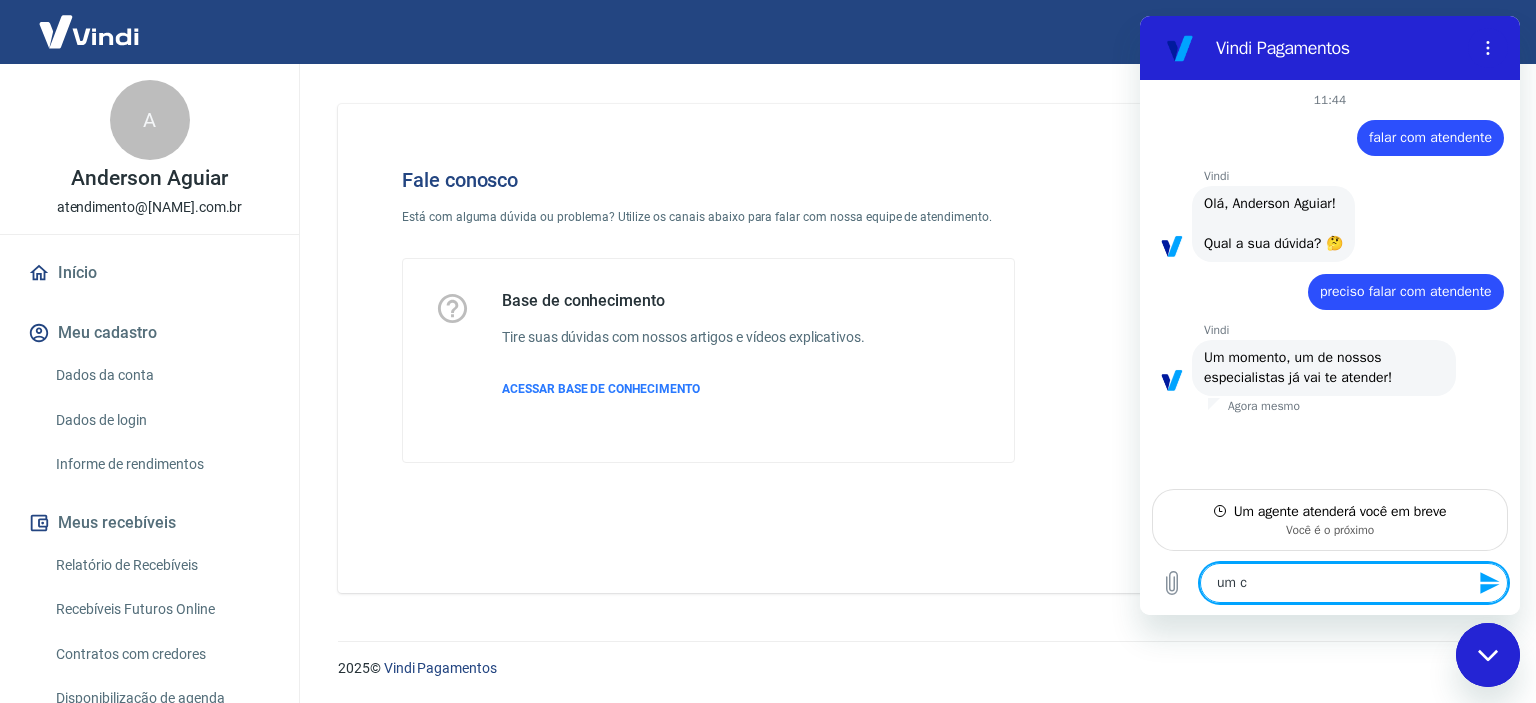 type on "um cl" 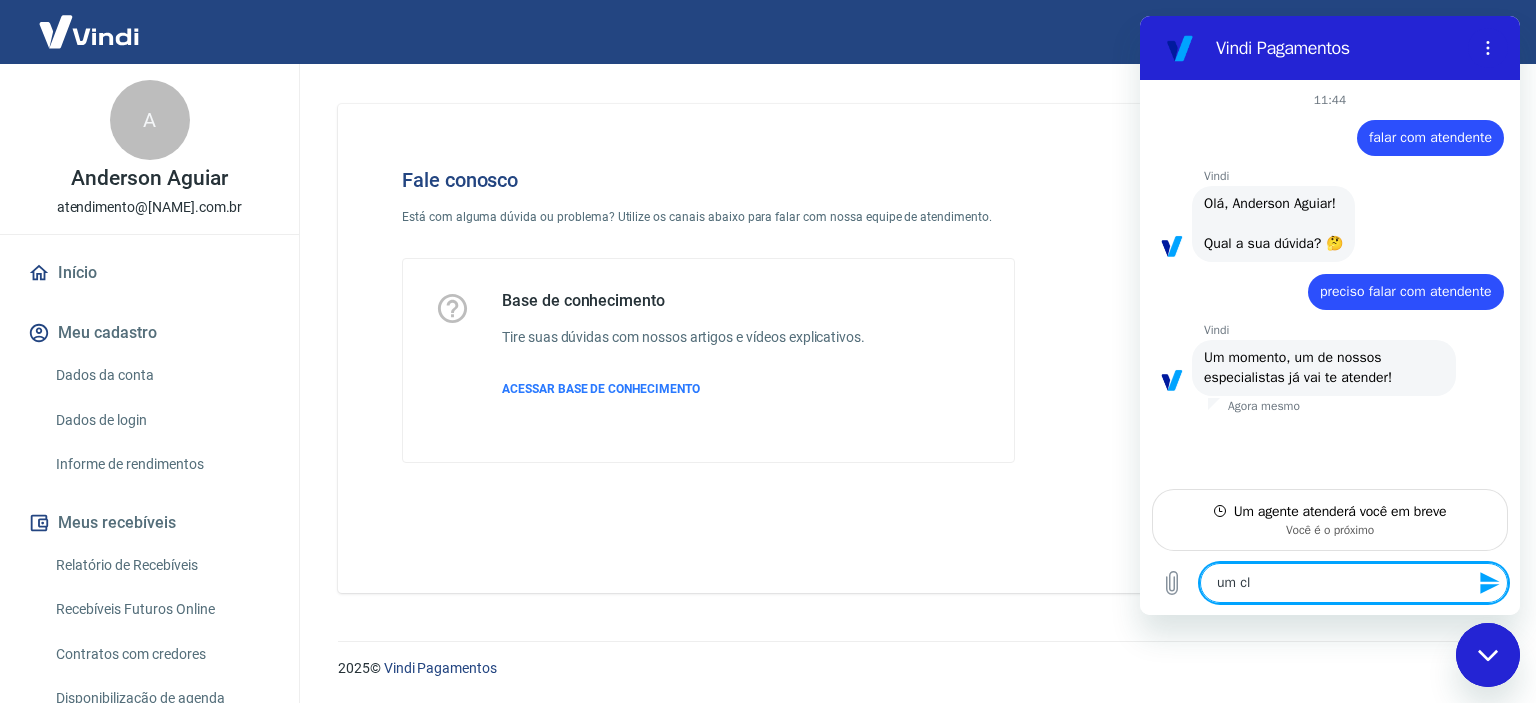 type on "um cli" 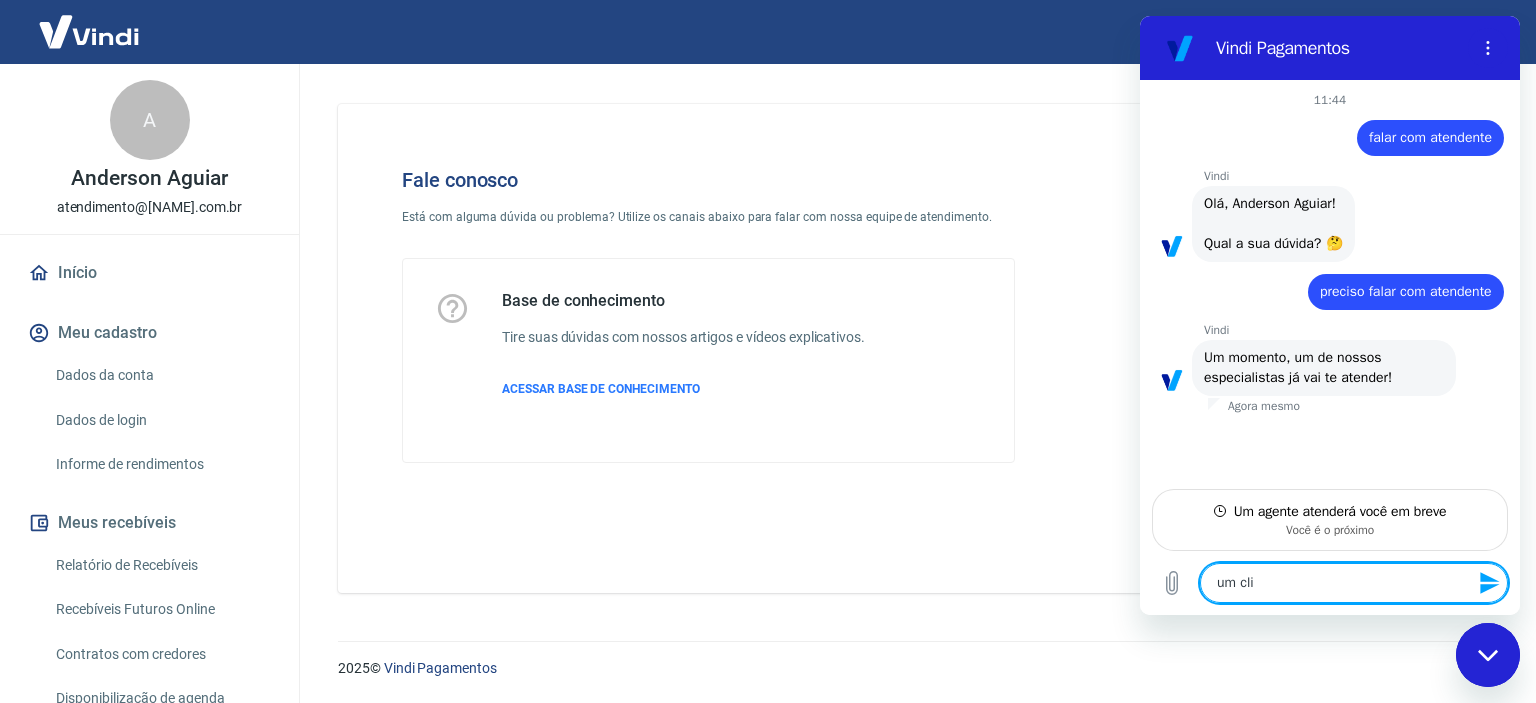 type on "um clie" 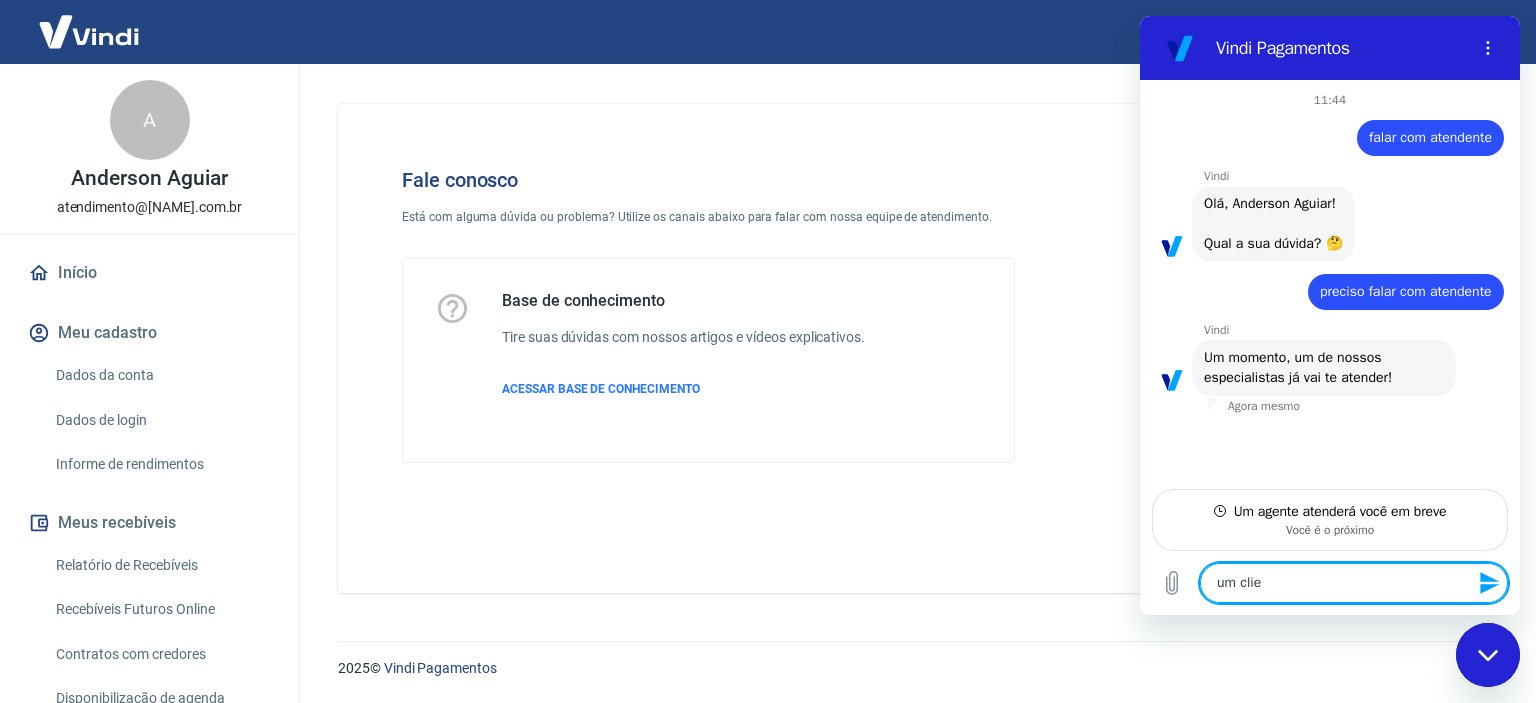 type on "um clien" 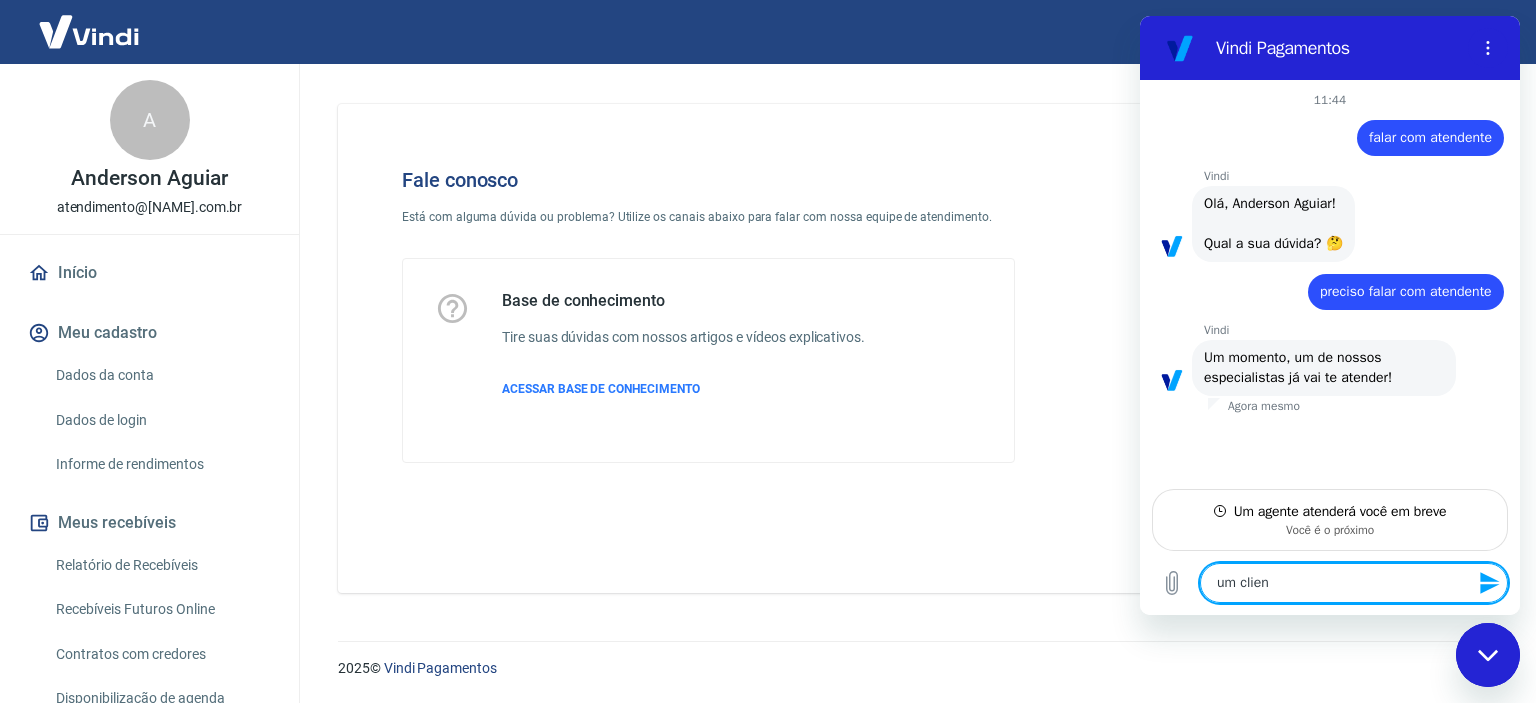 type on "um client" 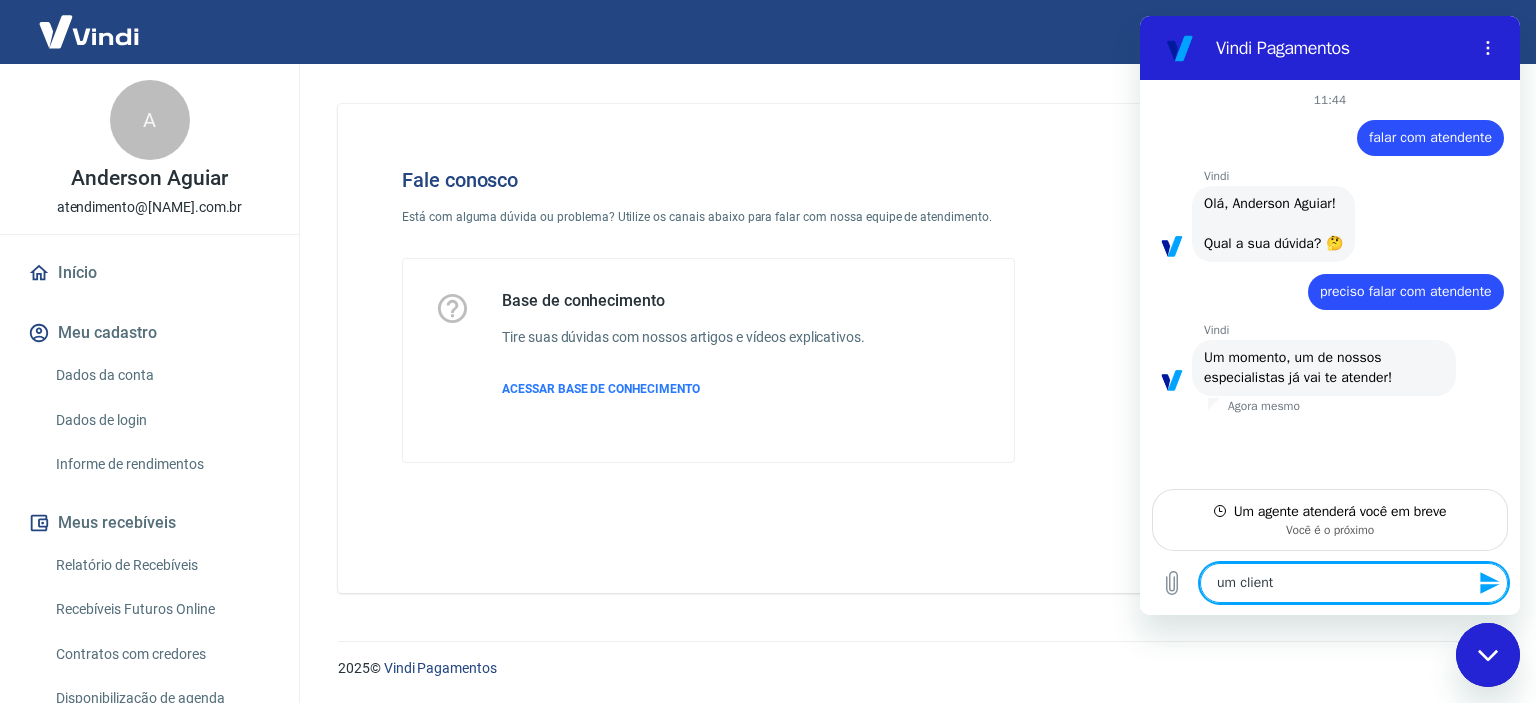 type on "um cliente" 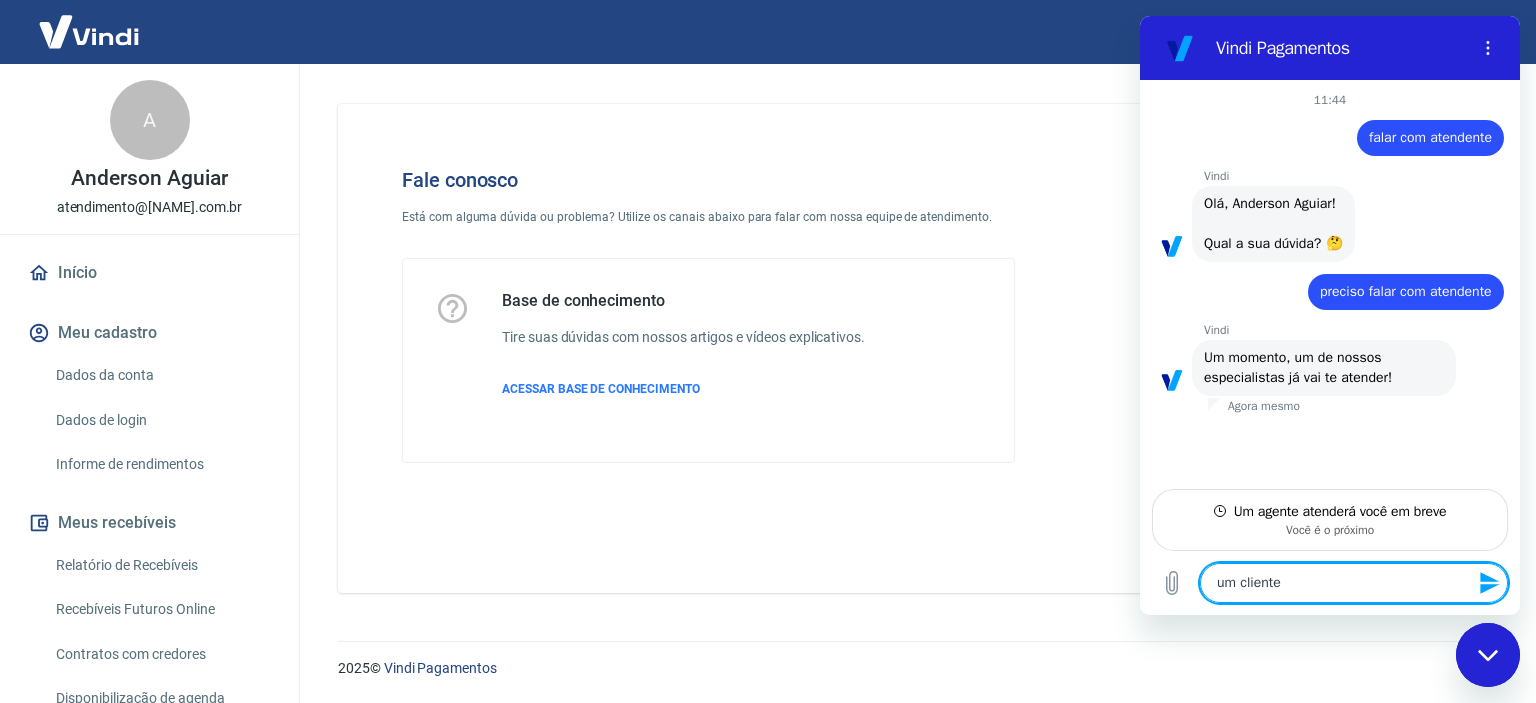type on "um cliente" 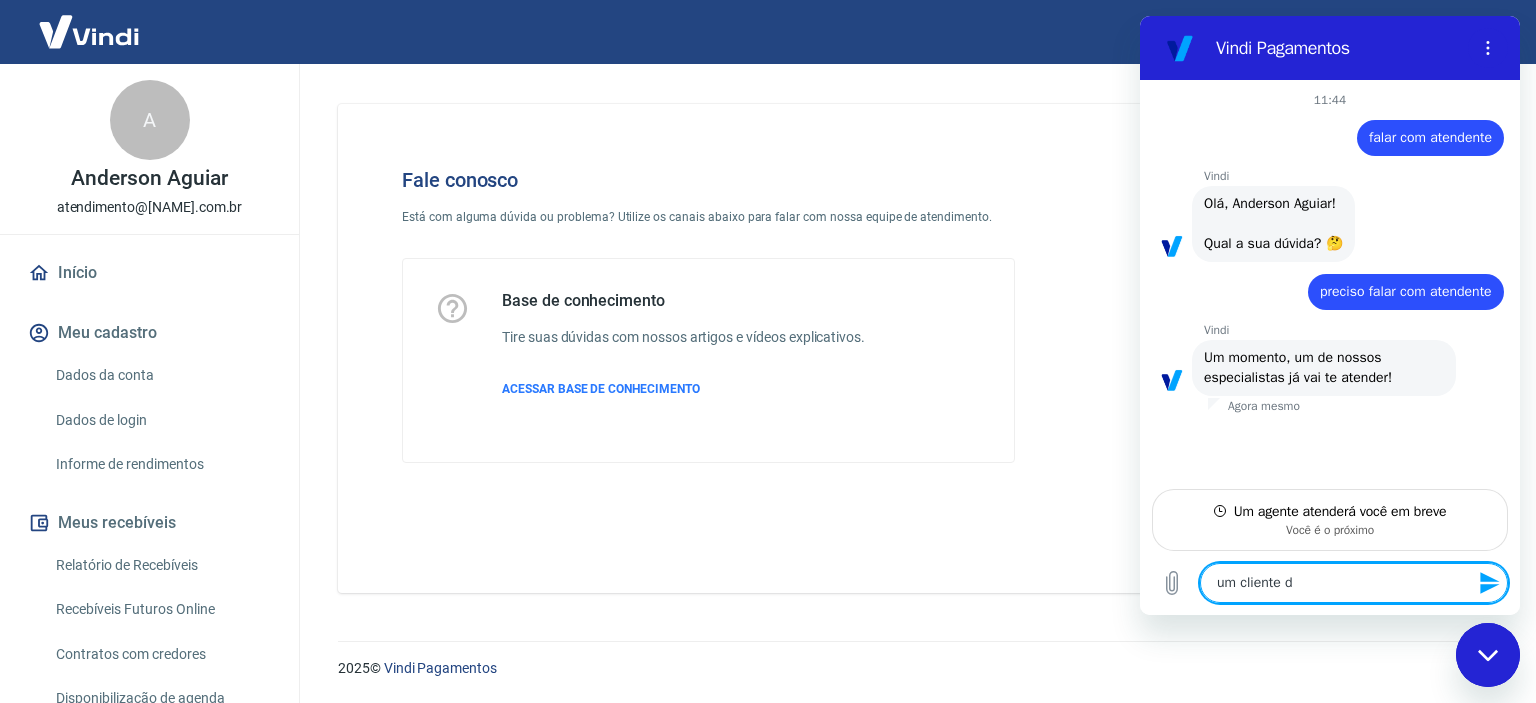 type on "um cliente da" 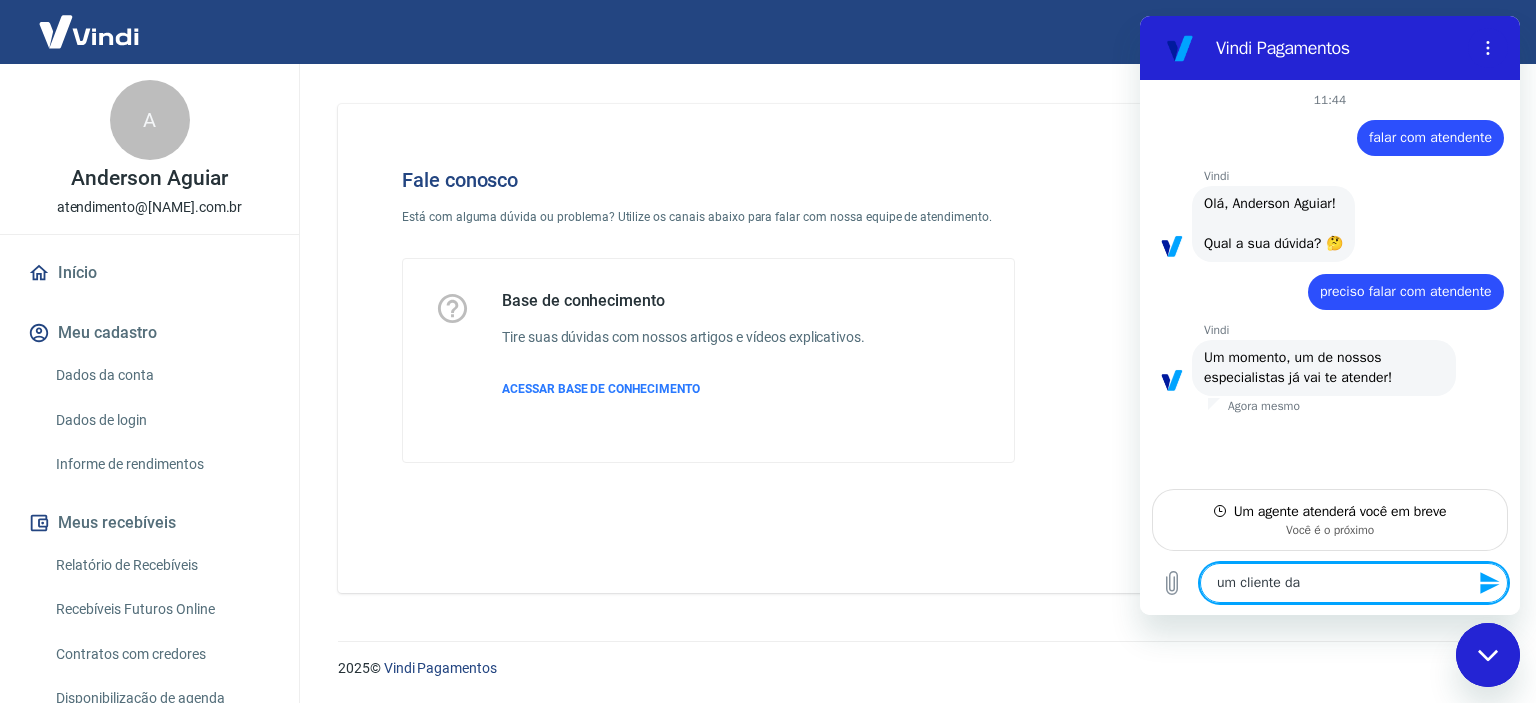 type on "um cliente da" 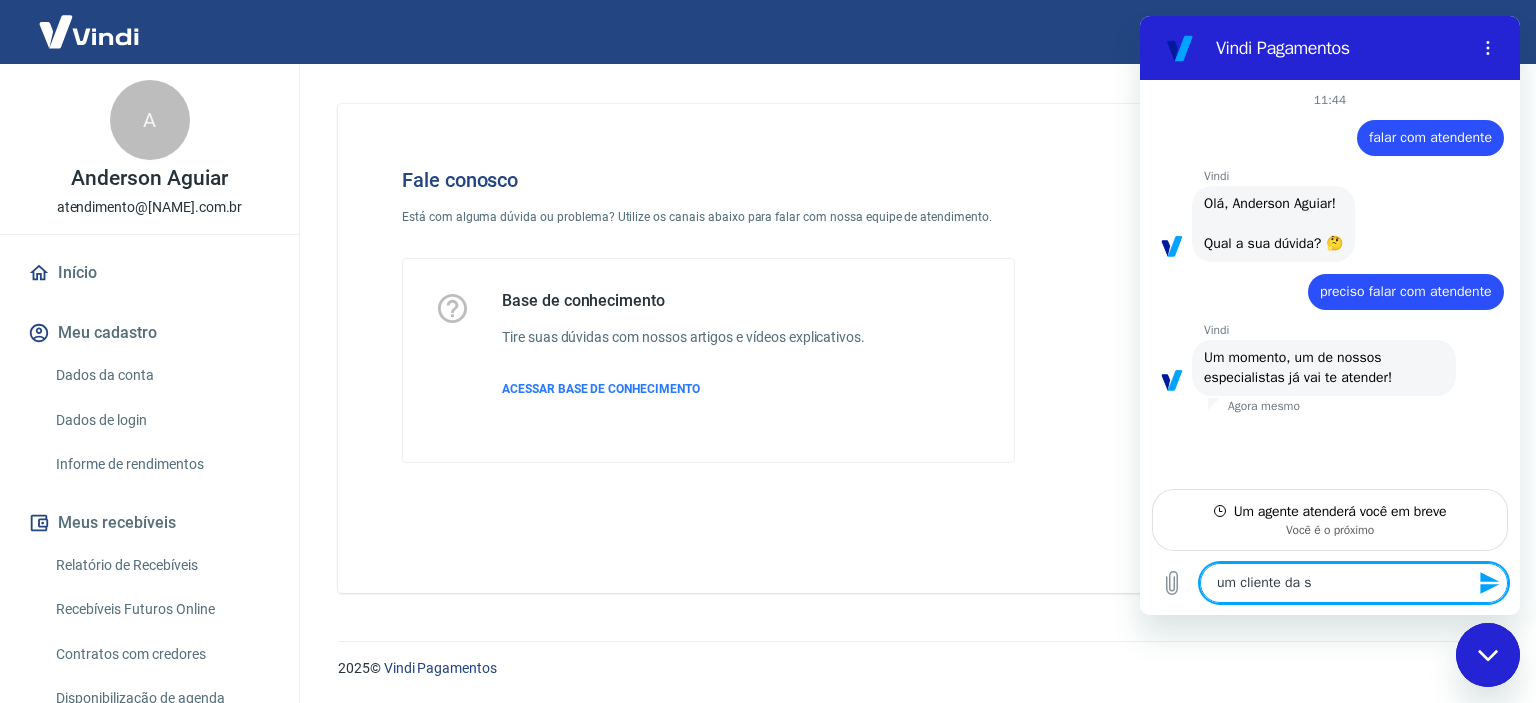 type on "um cliente da se" 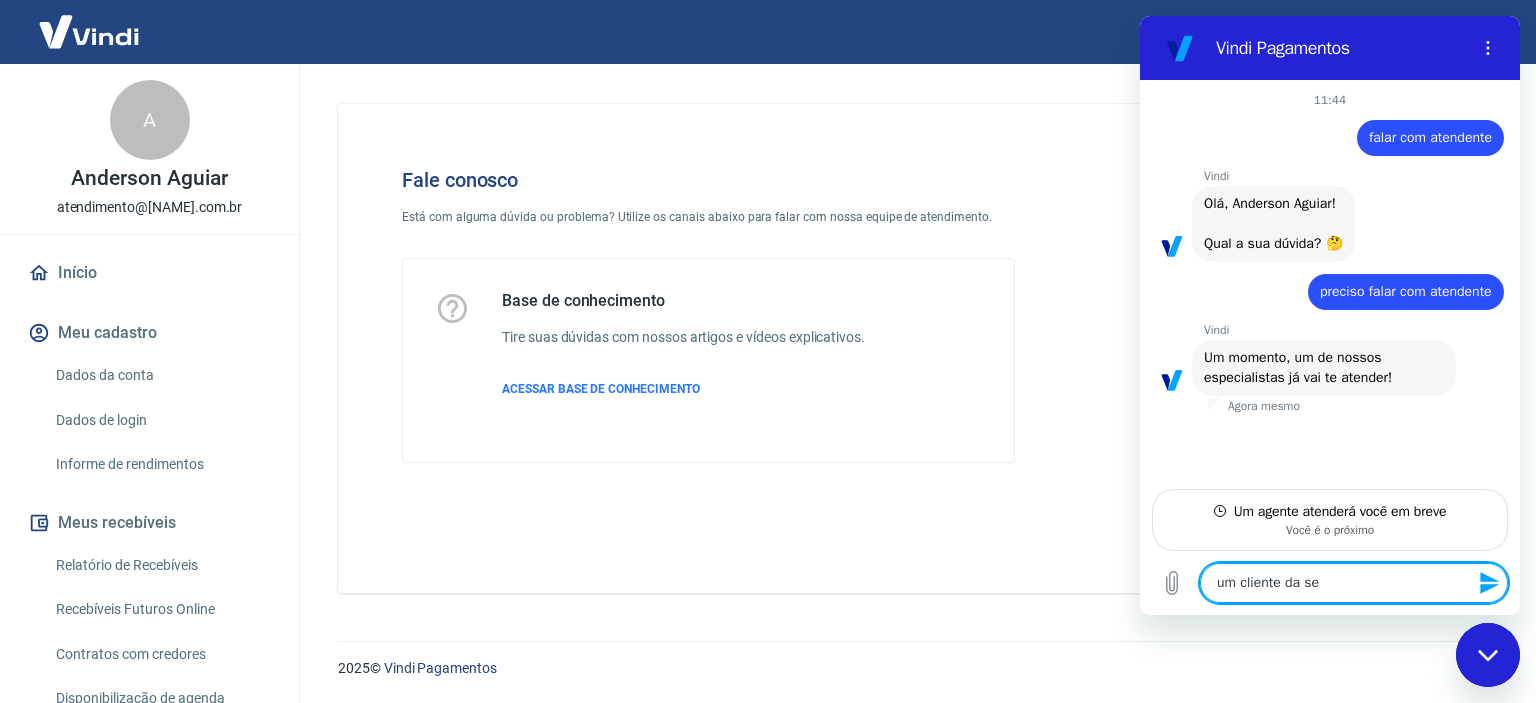 type on "x" 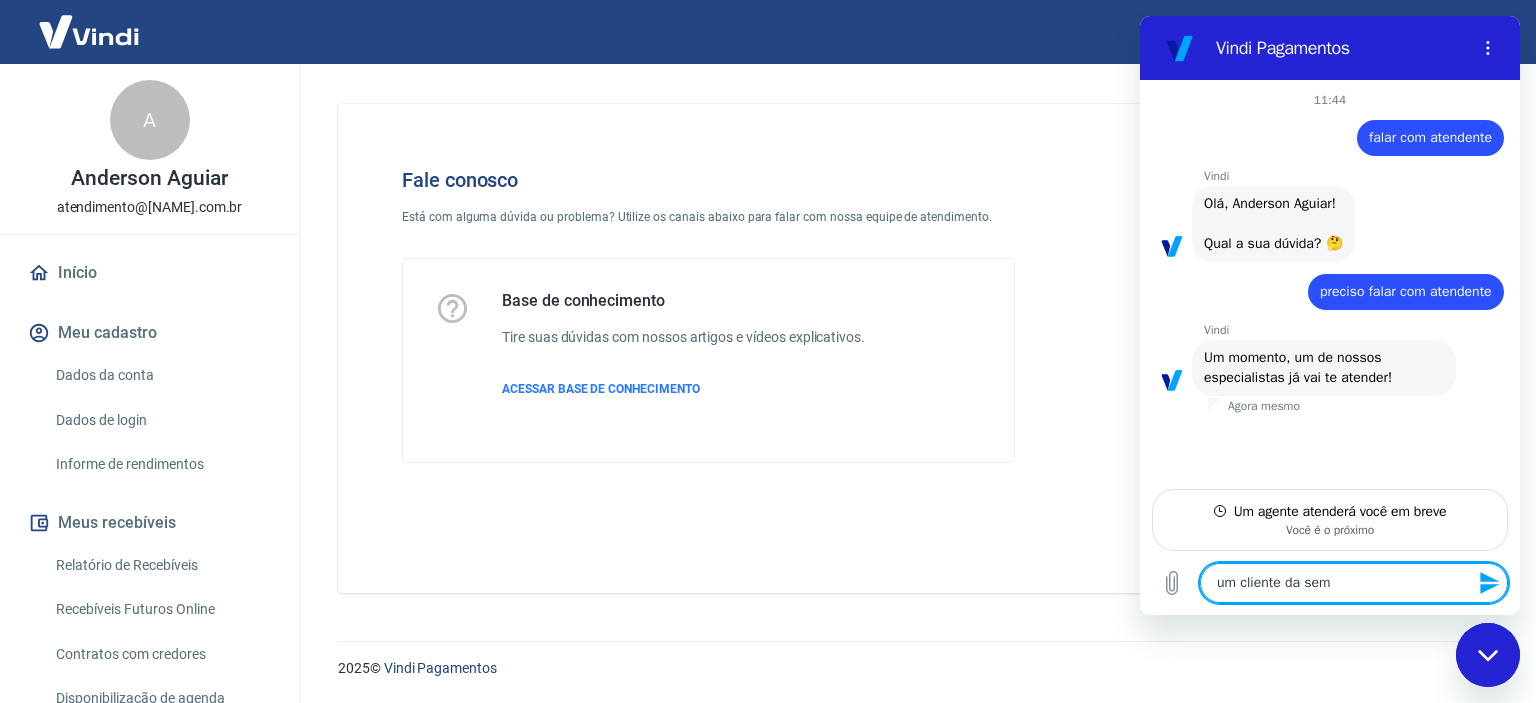 type on "um cliente da sema" 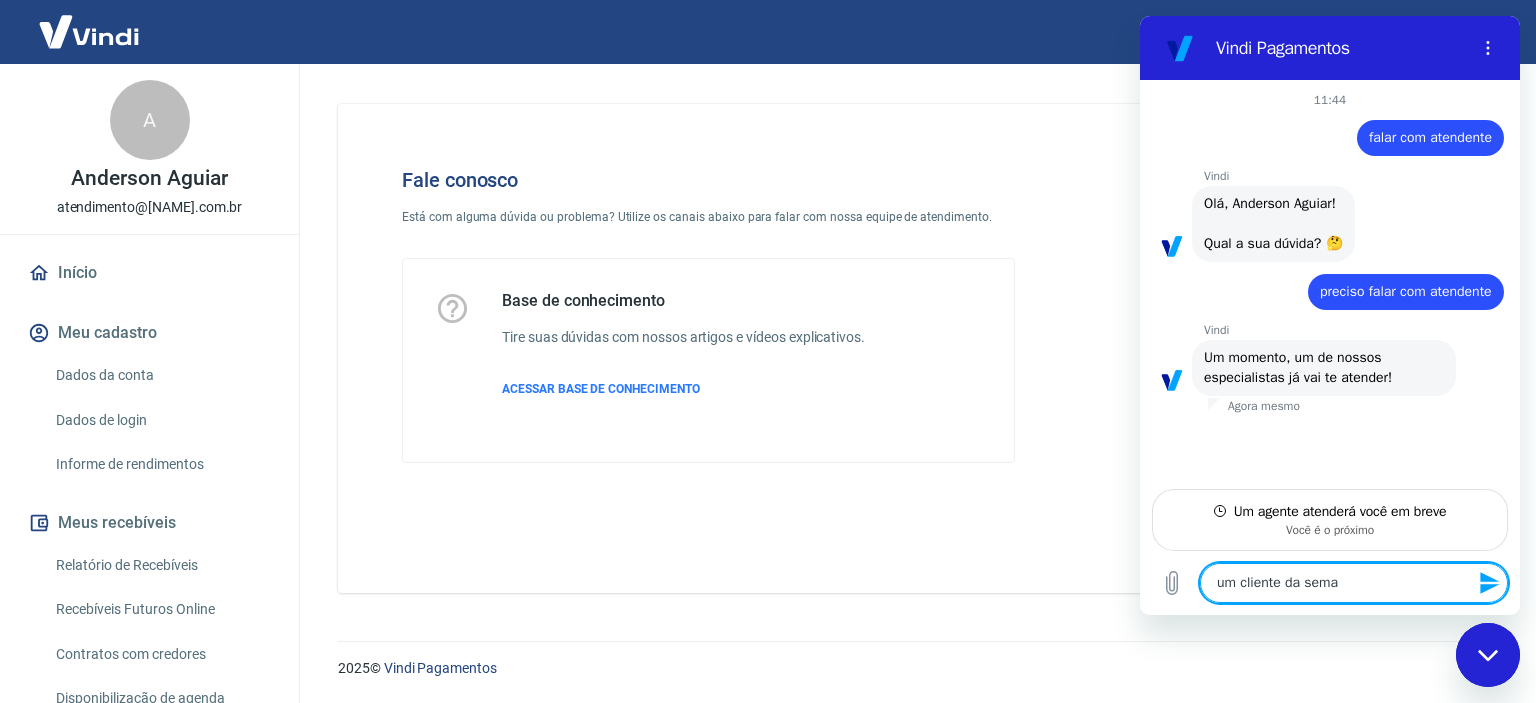 type on "um cliente da seman" 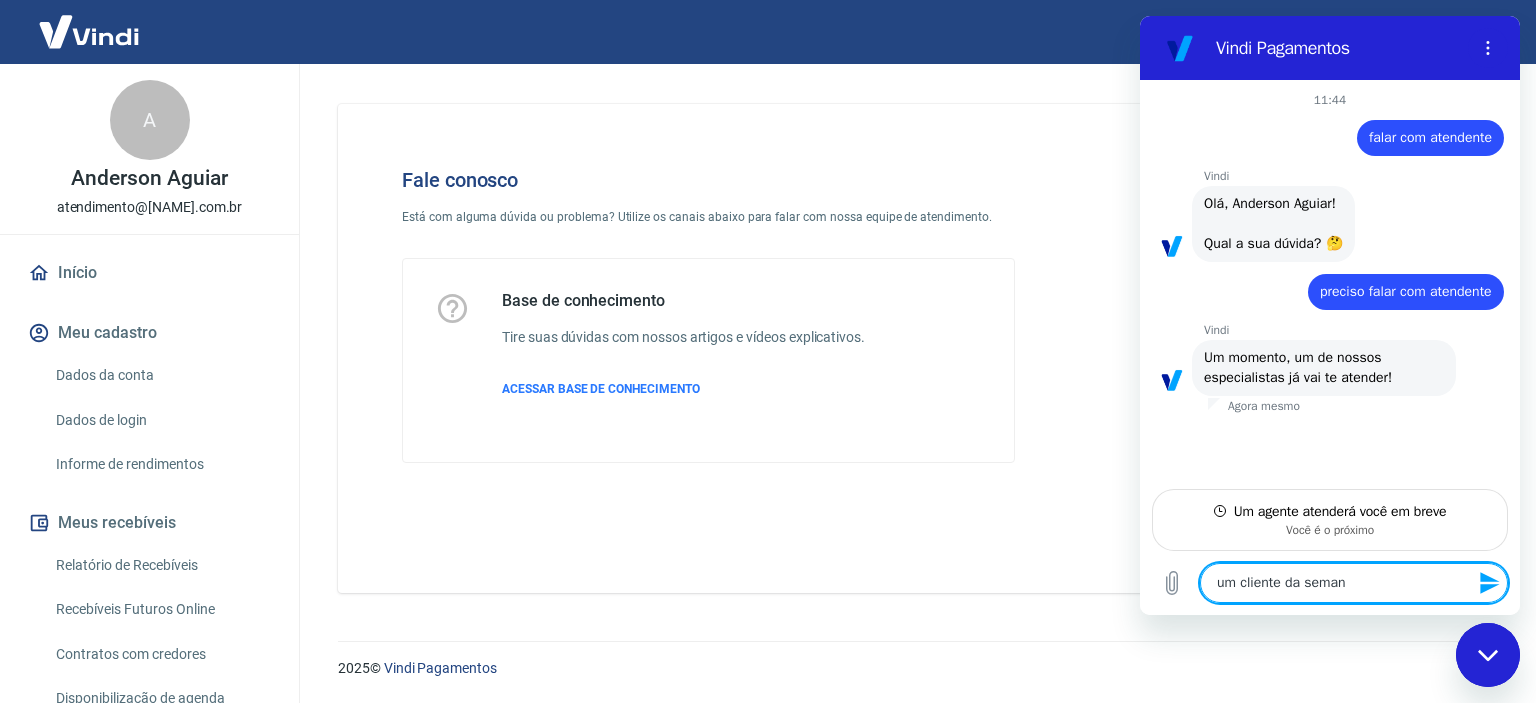 type on "x" 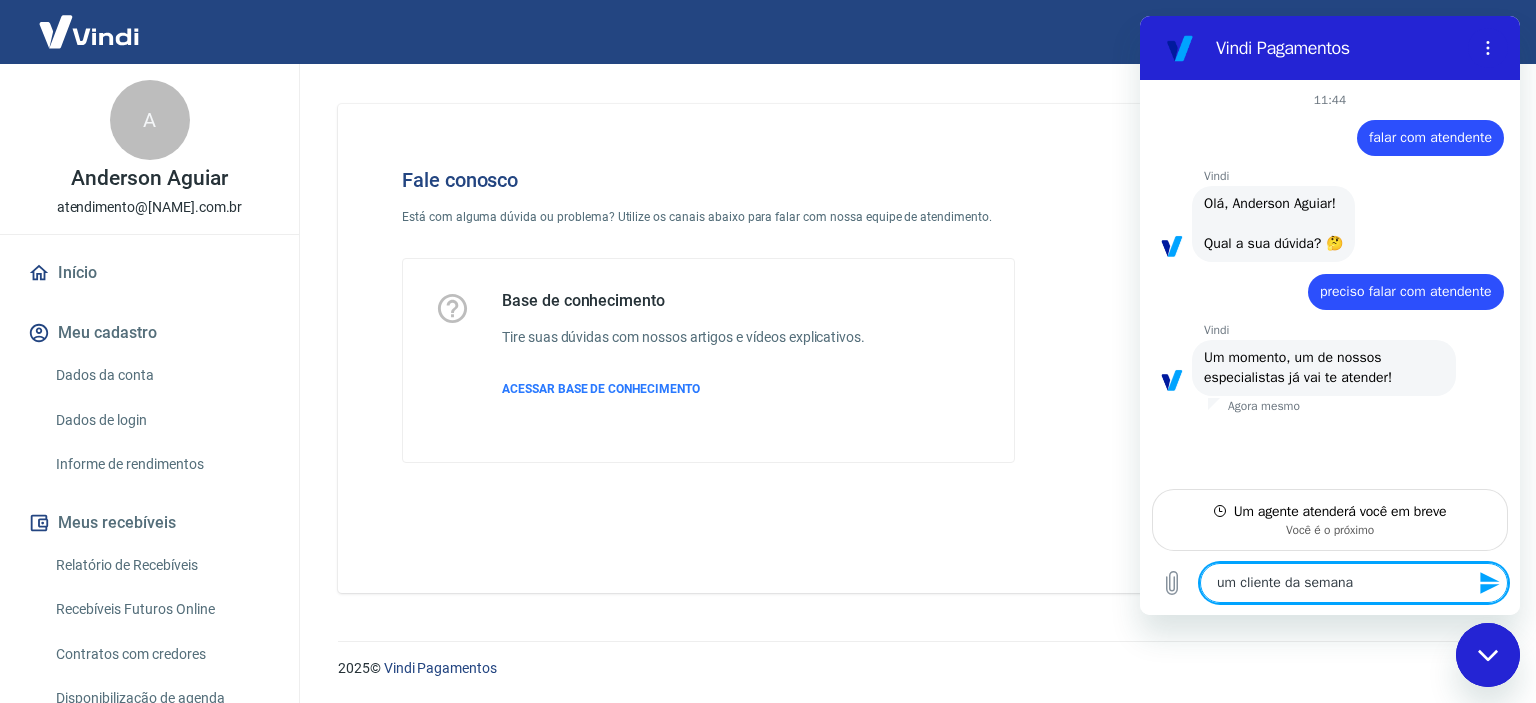 type on "um cliente da semana" 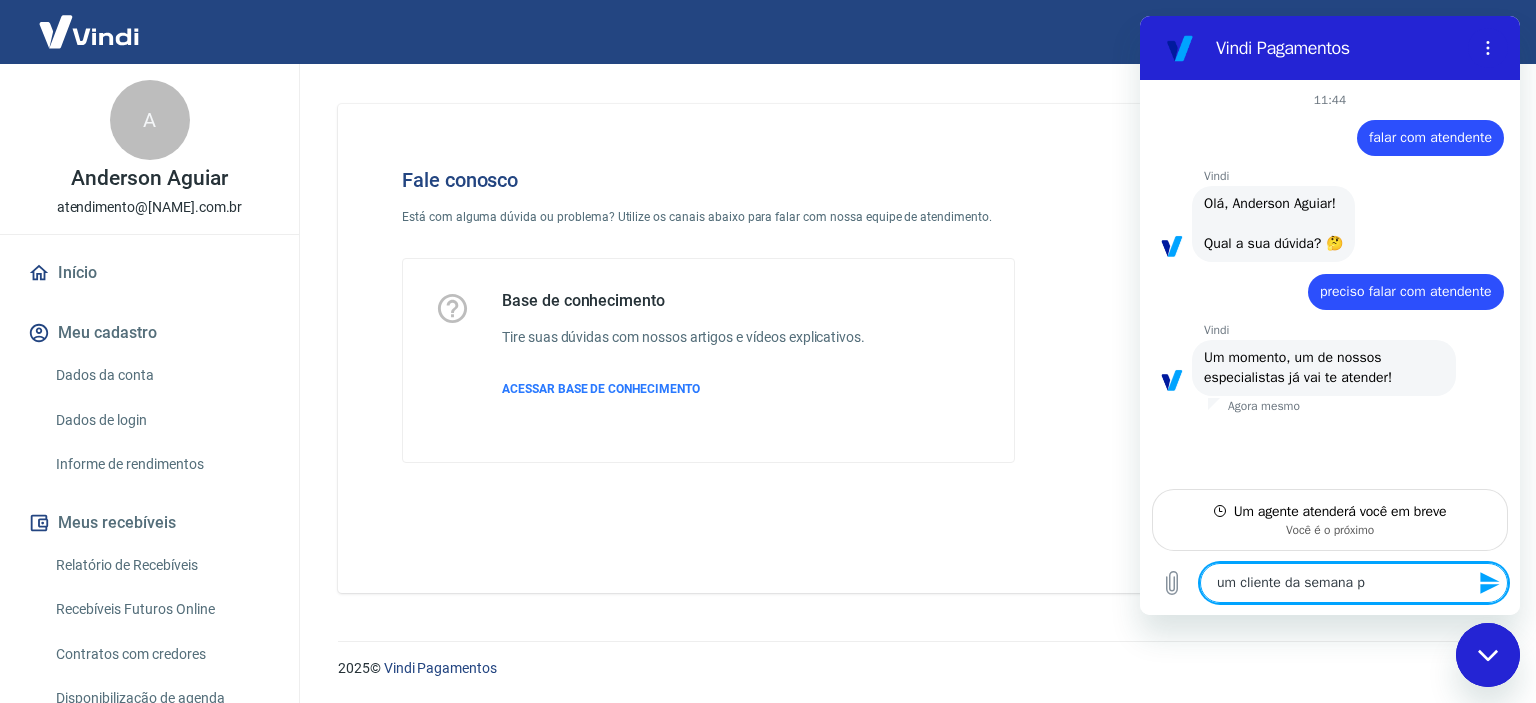 type on "um cliente da semana pa" 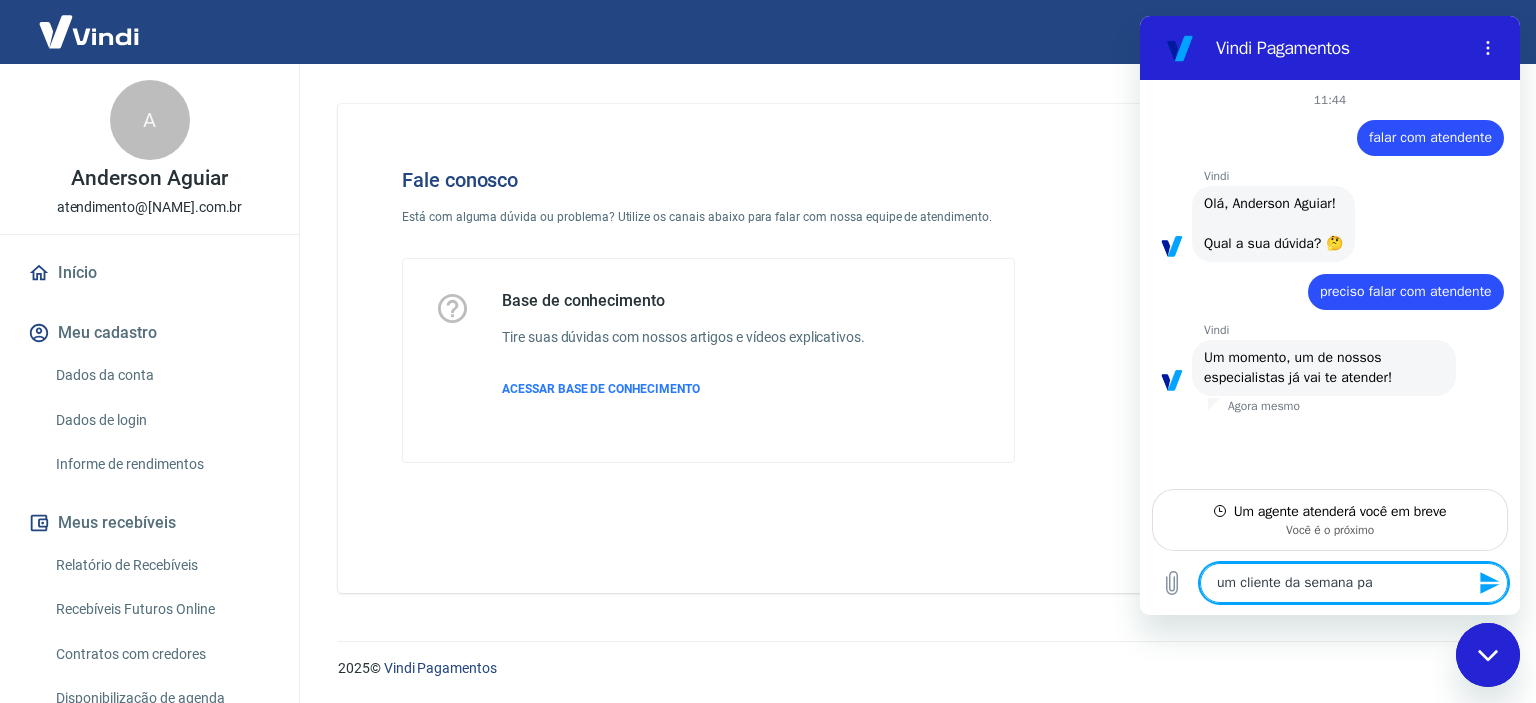 type on "um cliente da semana pas" 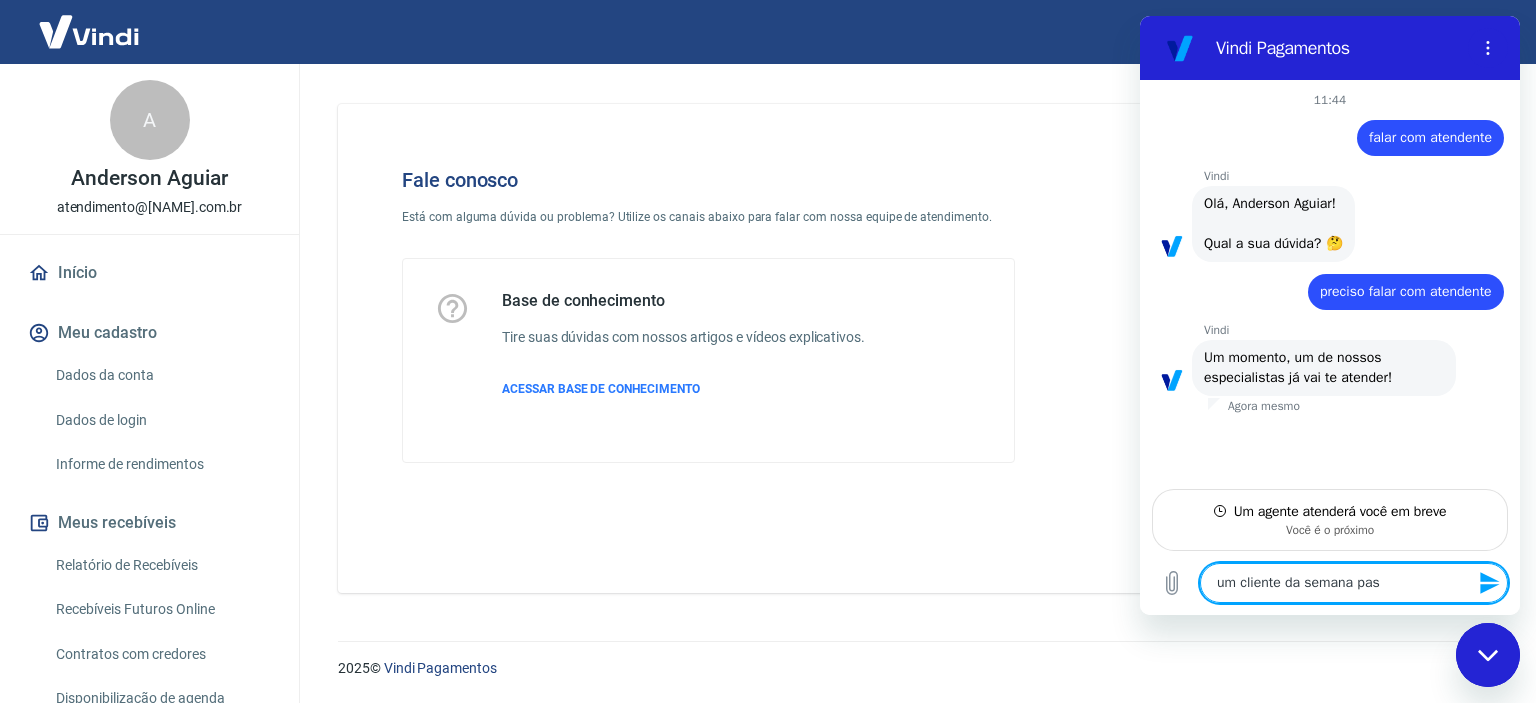 type on "um cliente da semana pass" 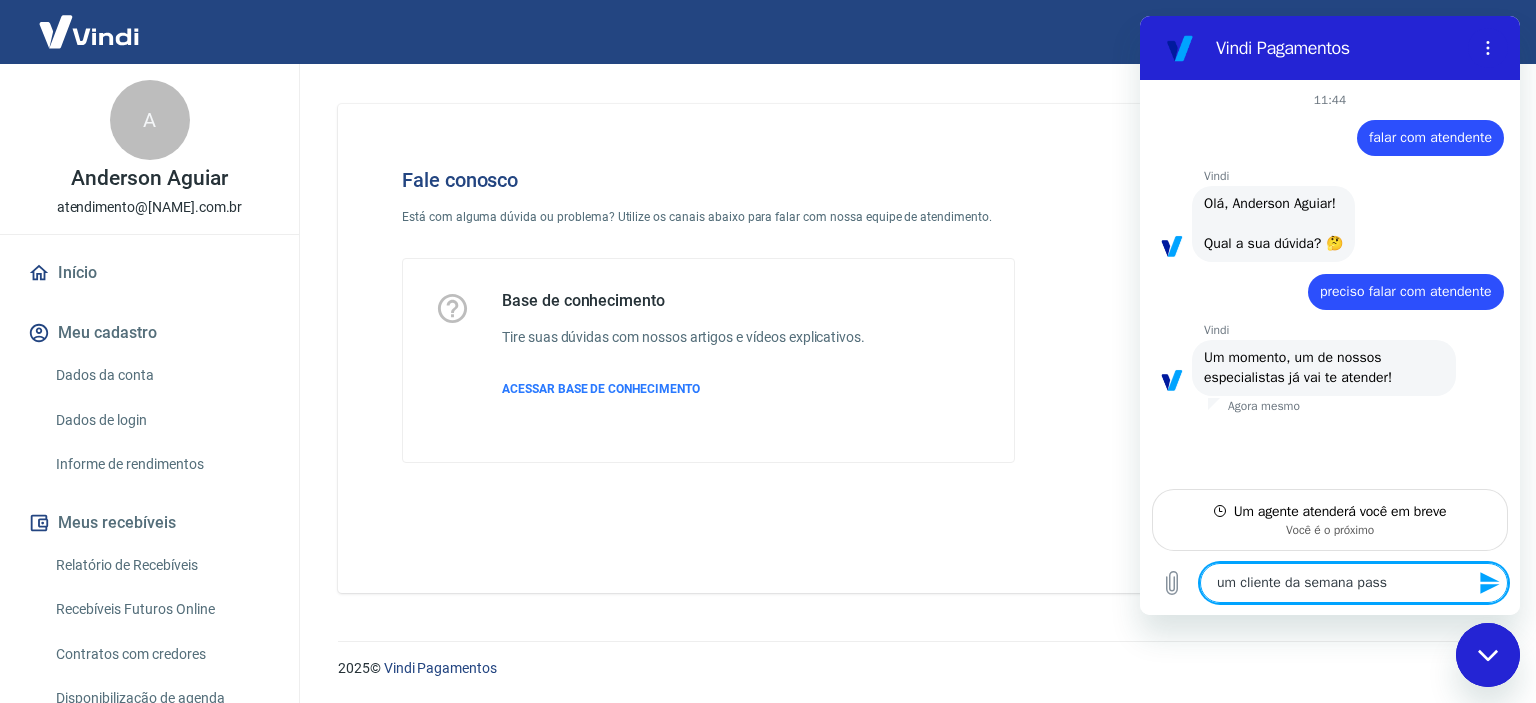 type on "um cliente da semana passa" 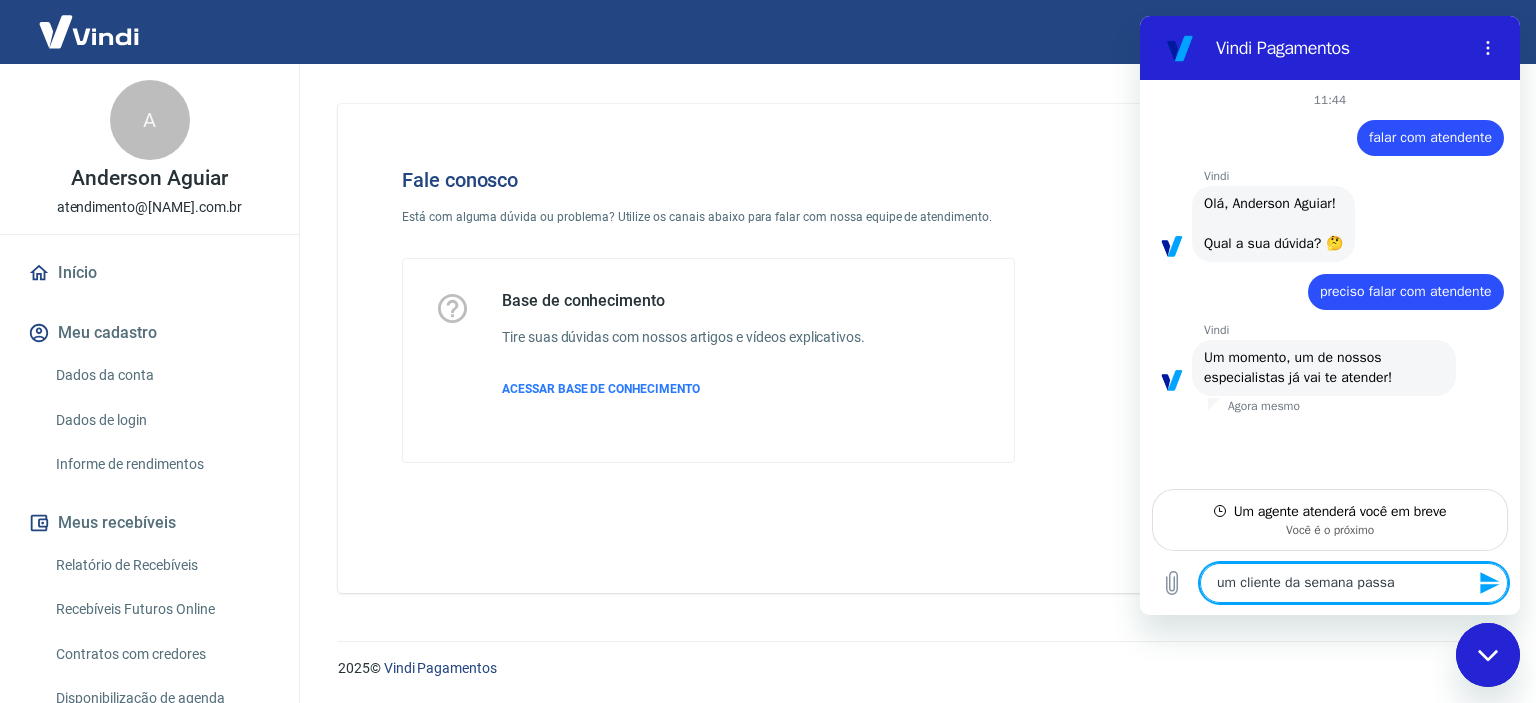 type on "um cliente da semana passad" 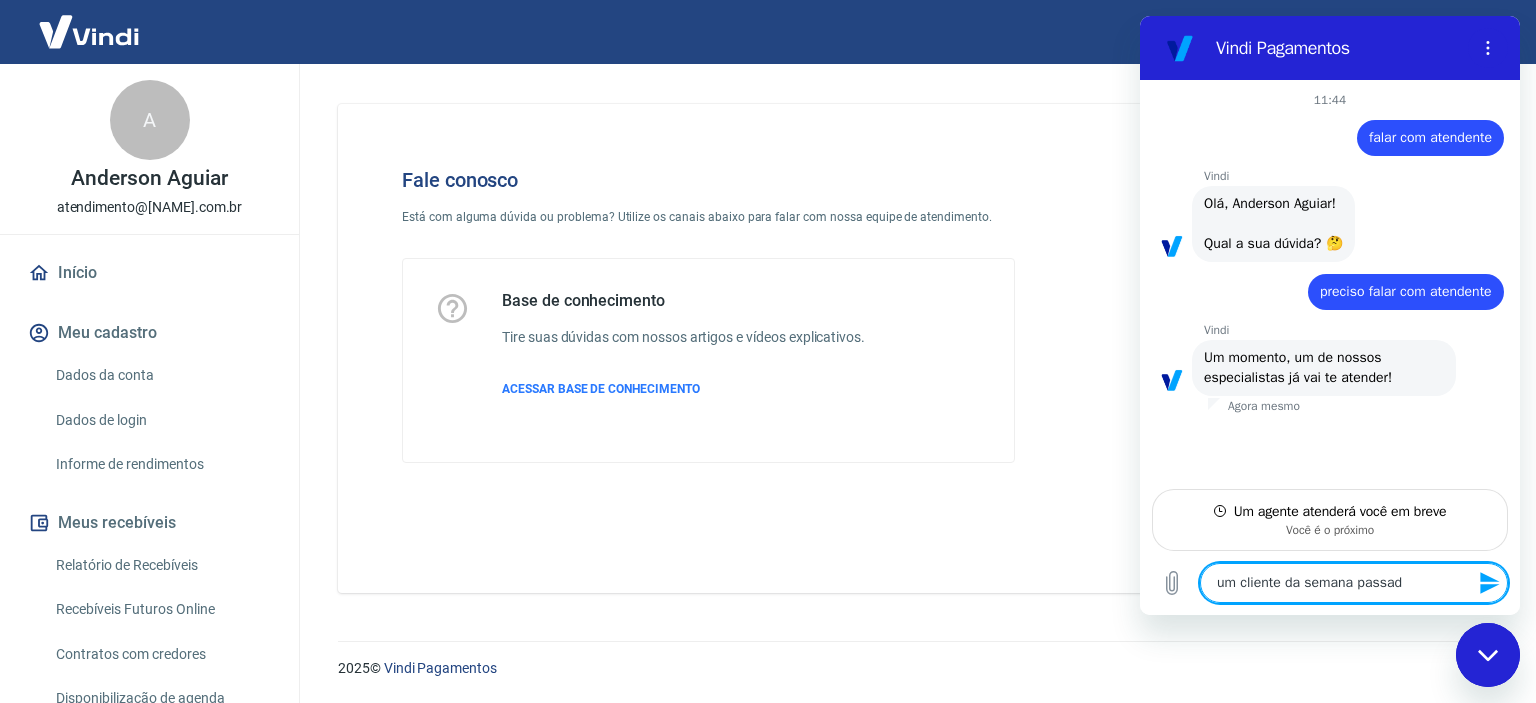 type on "um cliente da semana passada" 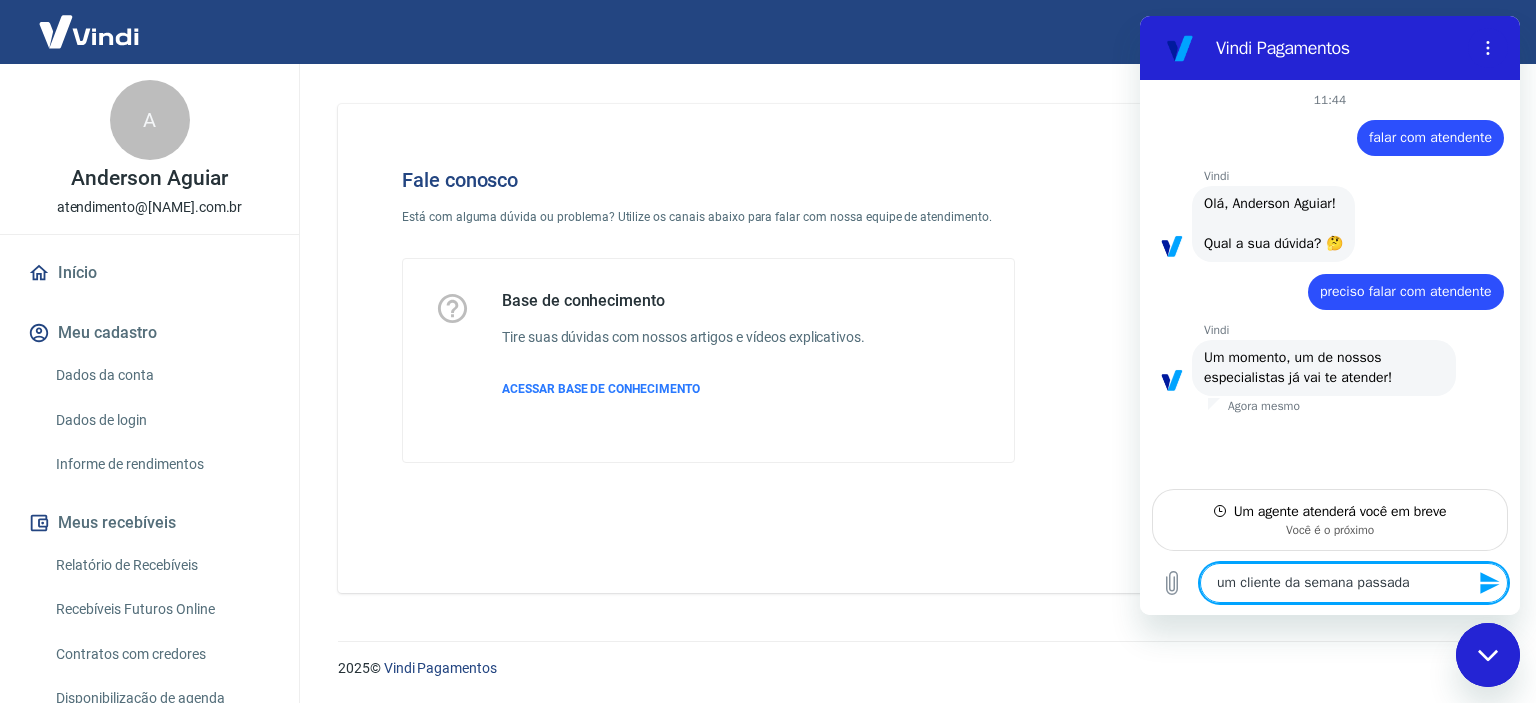 type on "um cliente da semana passada" 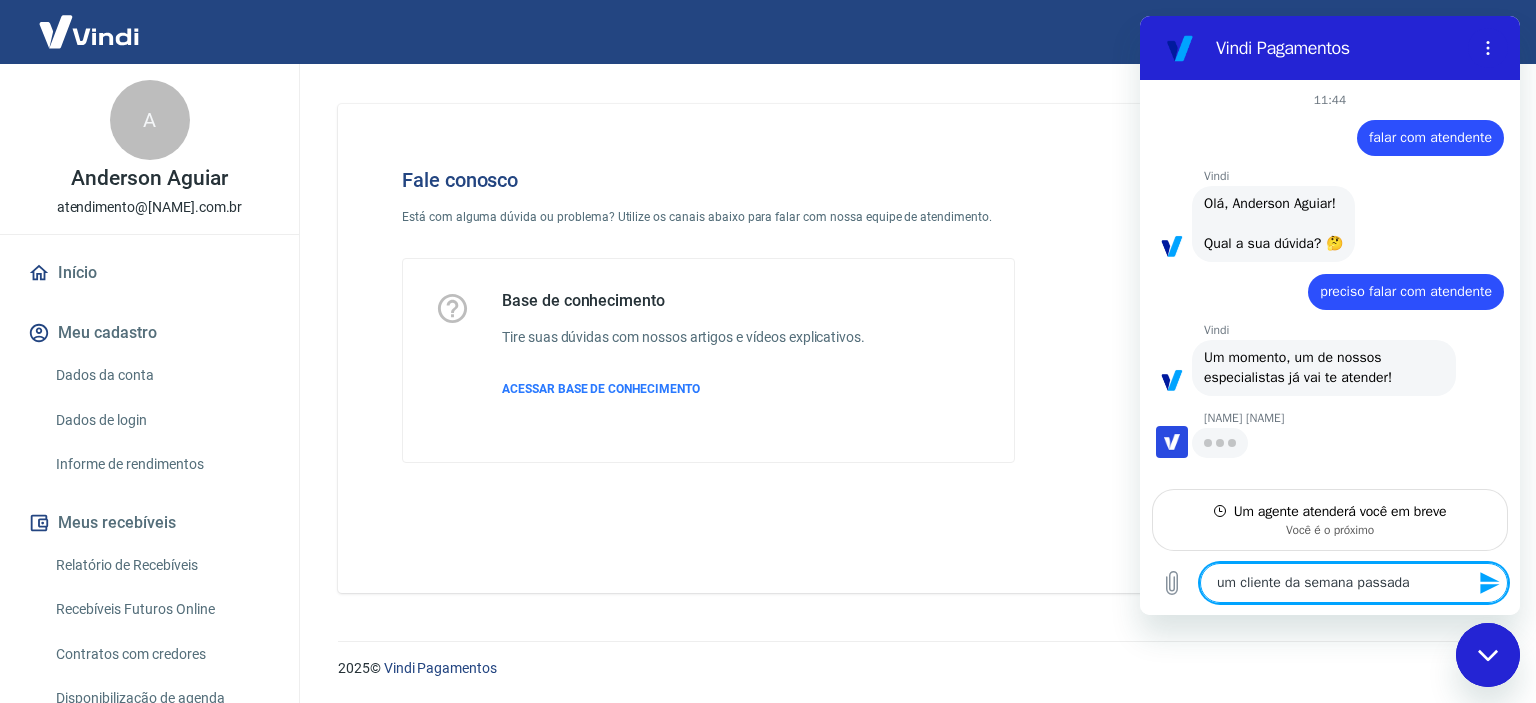 type on "x" 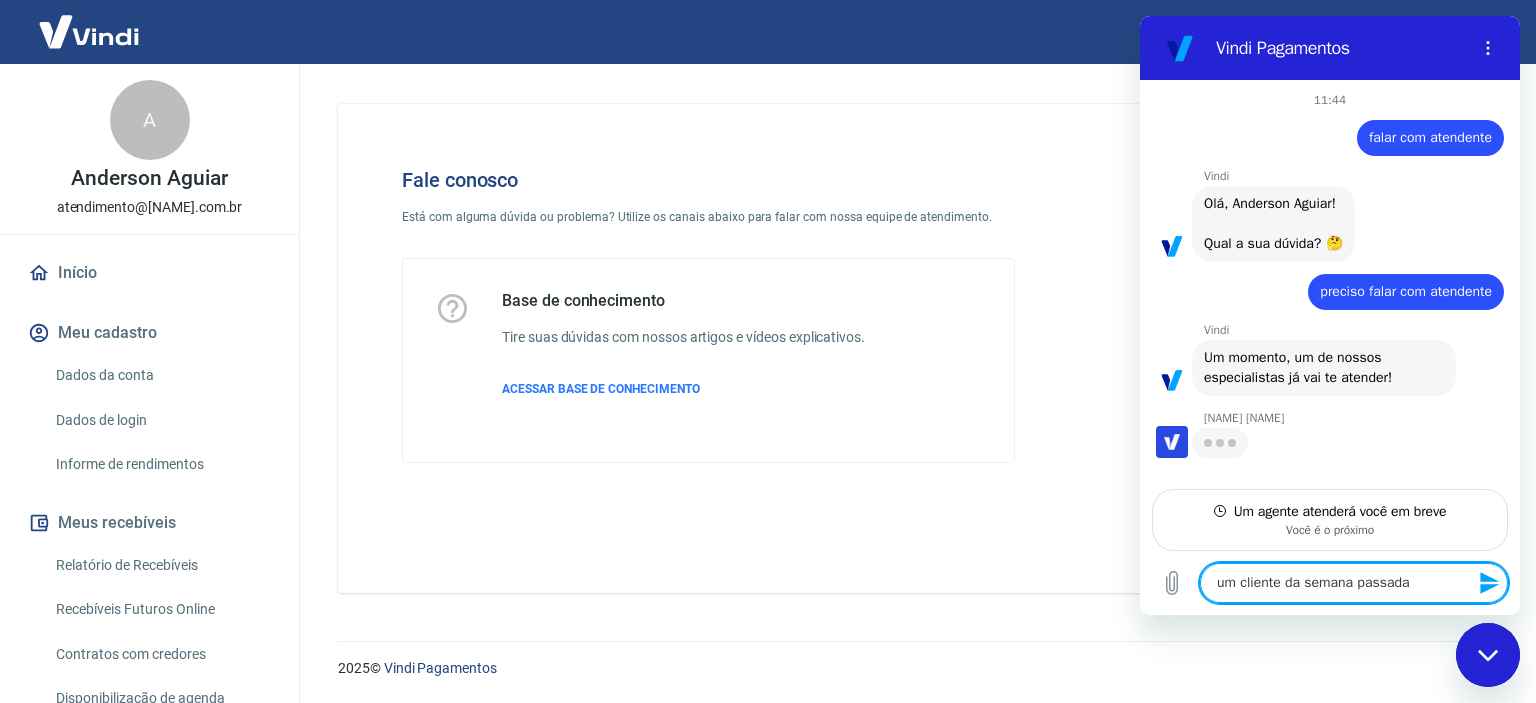 type on "um cliente da semana passada q" 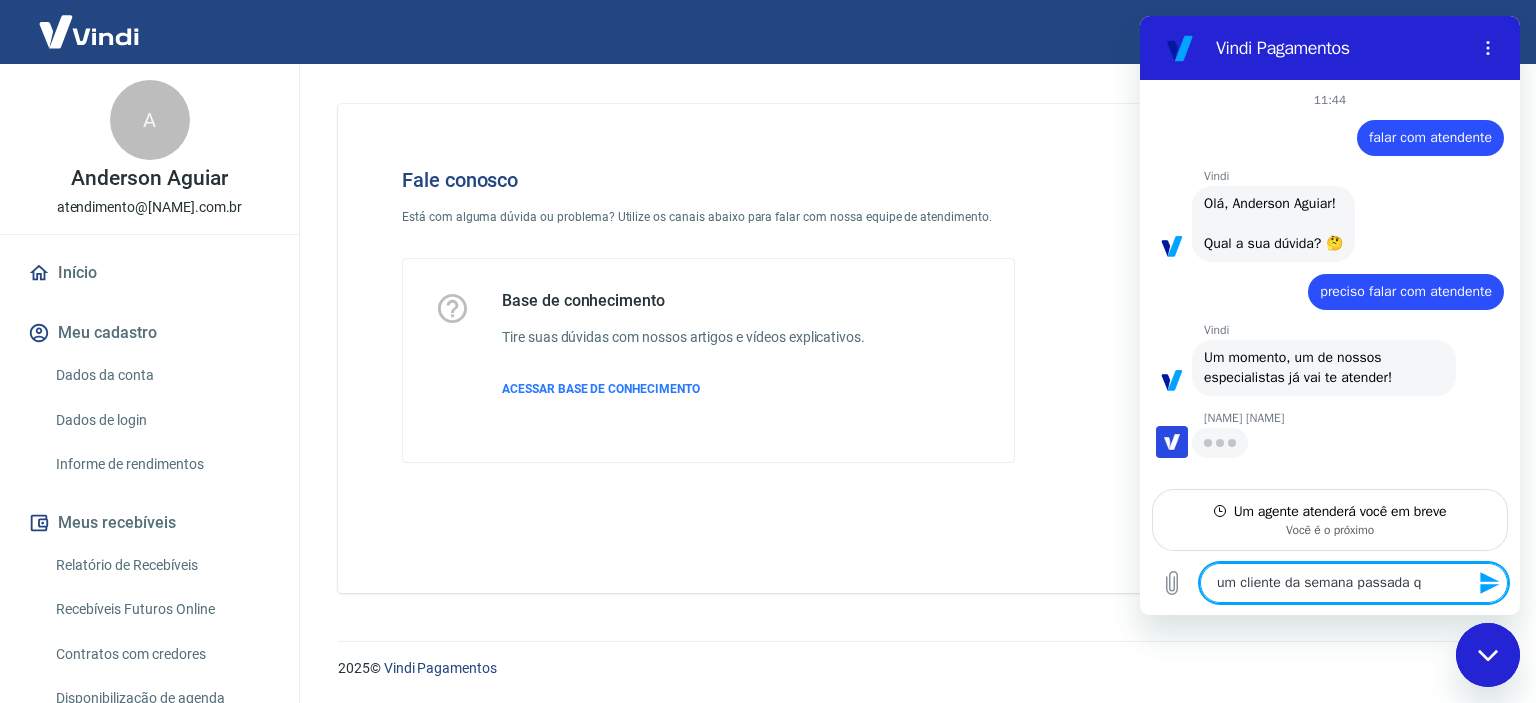 type on "um cliente da semana passada qu" 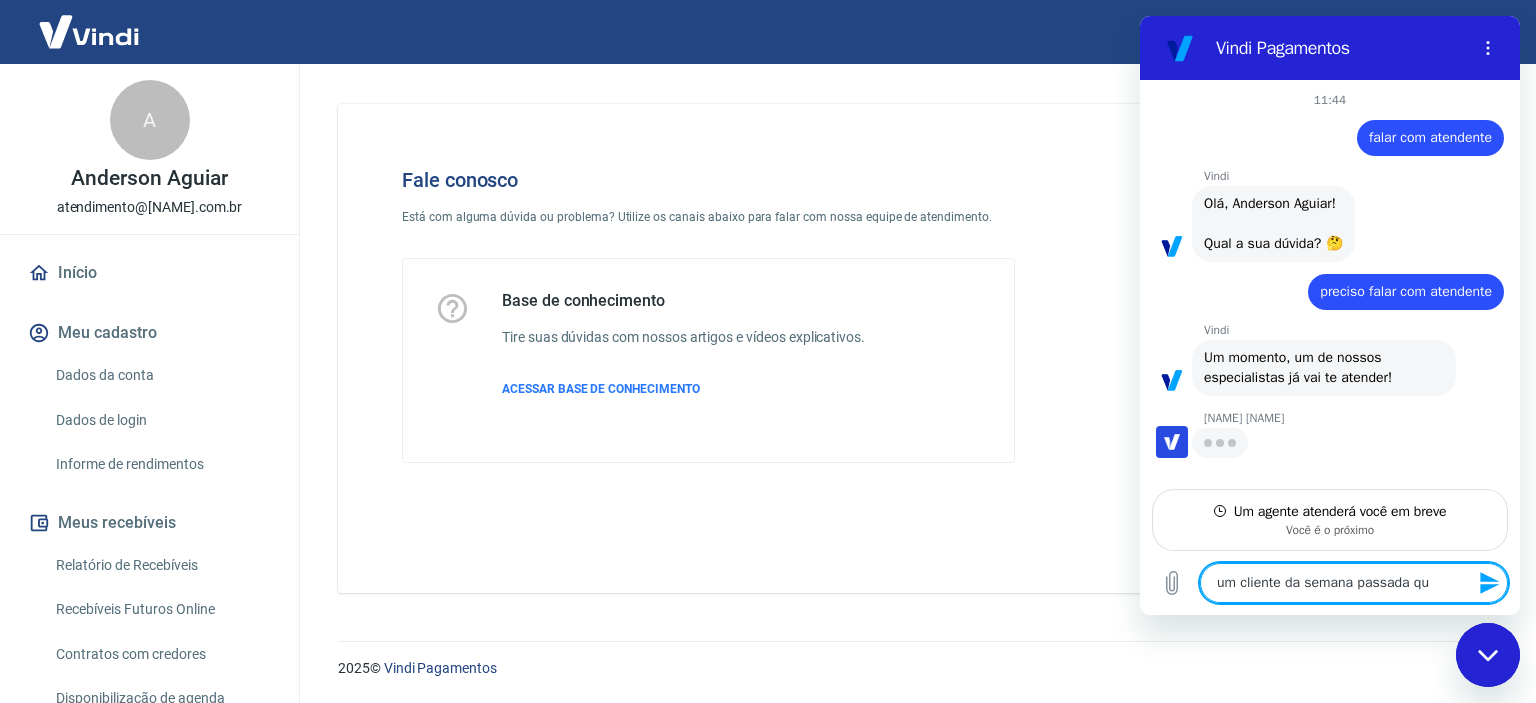 type on "um cliente da semana passada que" 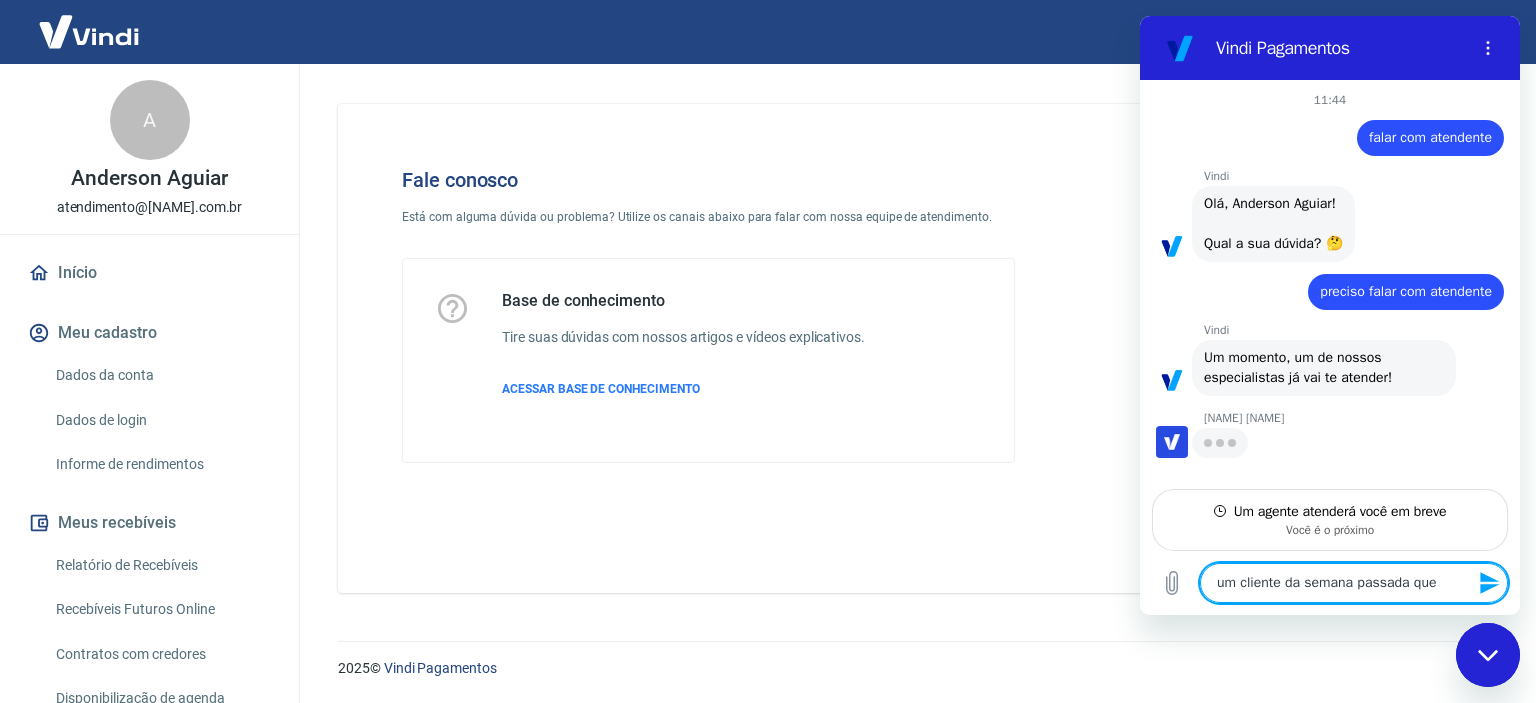type 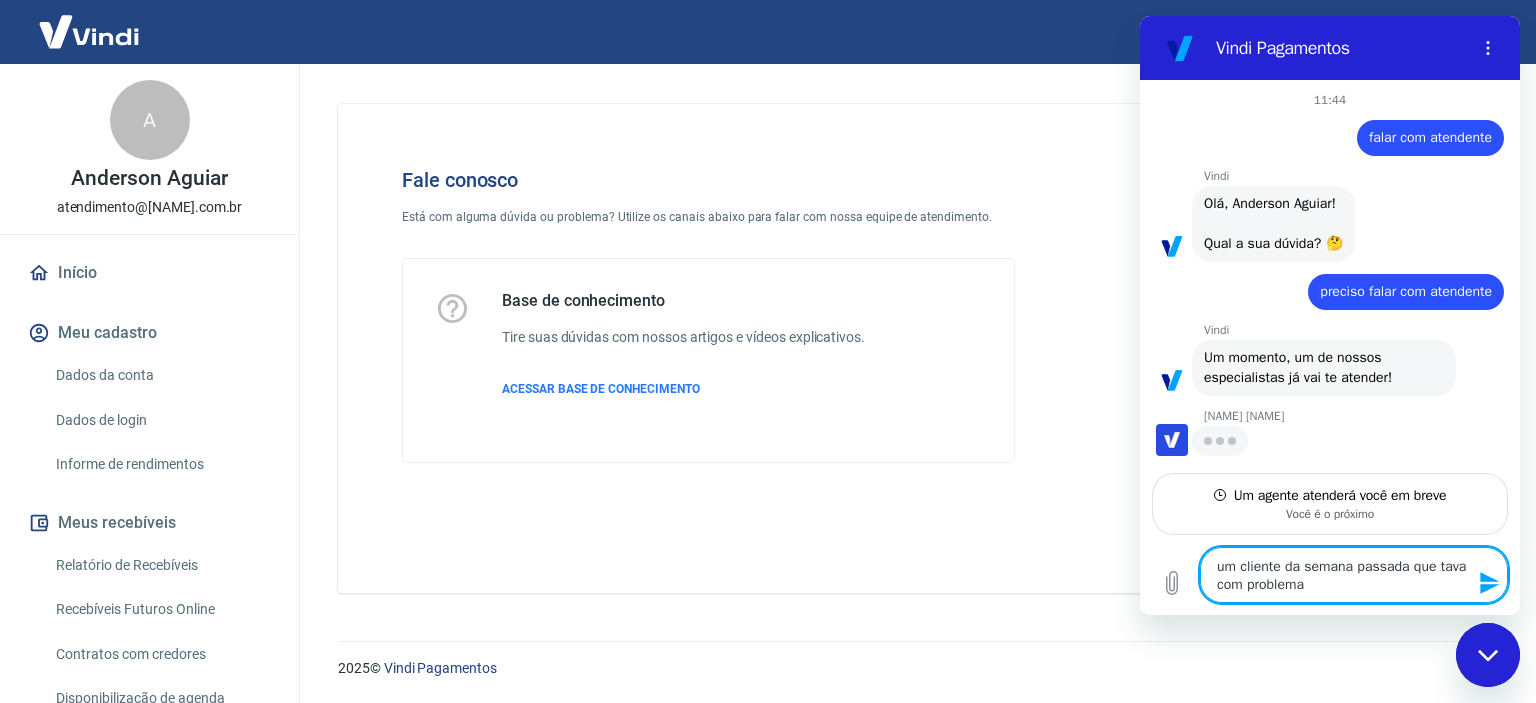 click on "um cliente da semana passada que tava com problema" at bounding box center (1354, 575) 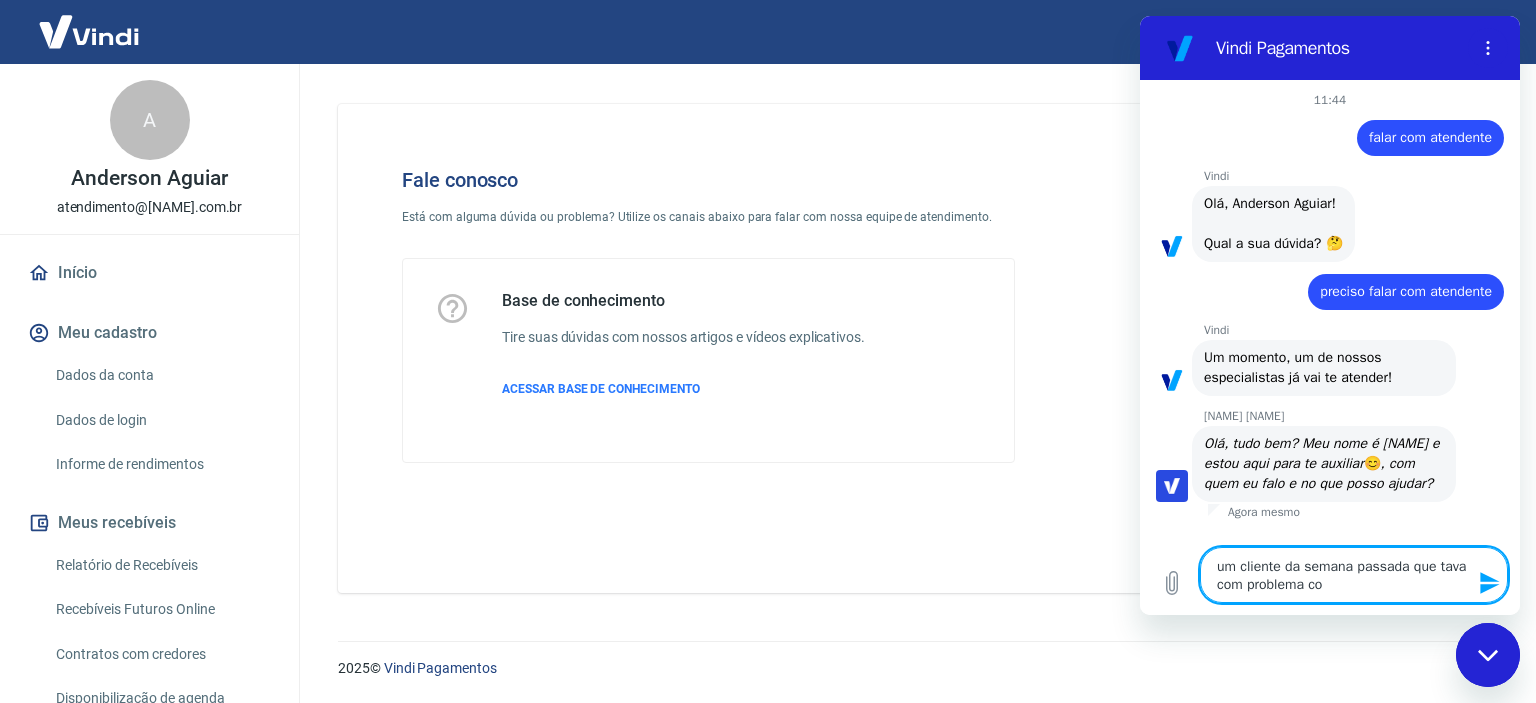 scroll, scrollTop: 9, scrollLeft: 0, axis: vertical 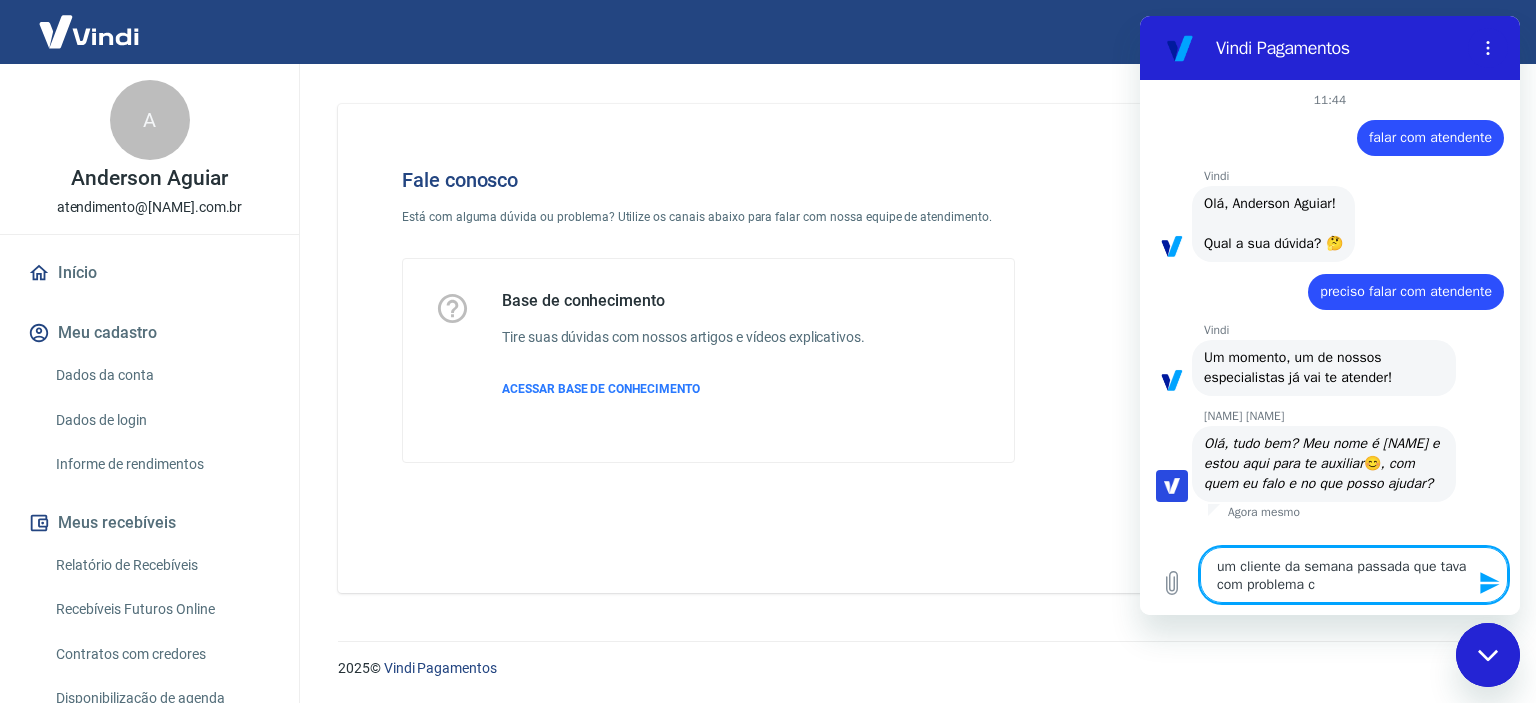 click on "um cliente da semana passada que tava com problema c" at bounding box center [1354, 575] 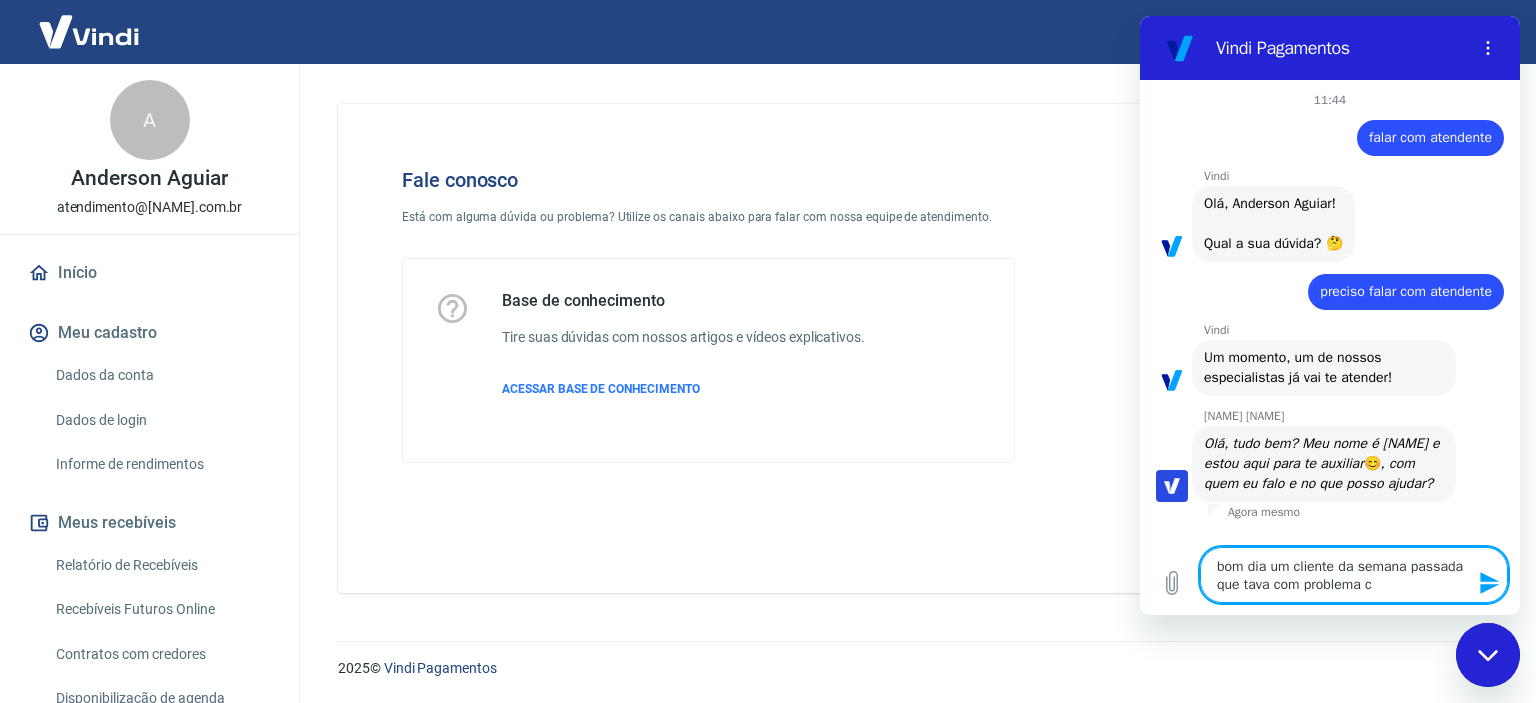 click on "bom dia um cliente da semana passada que tava com problema c" at bounding box center (1354, 575) 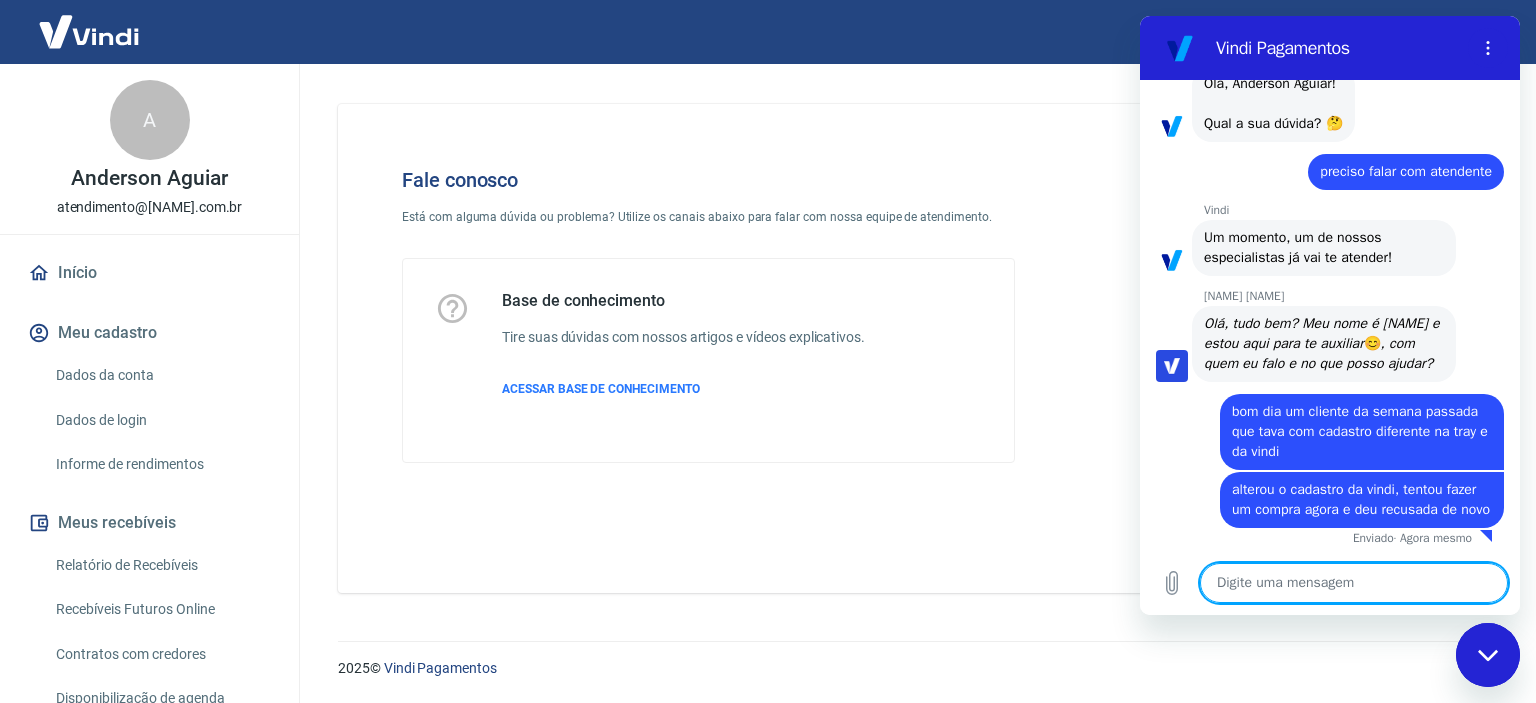 scroll, scrollTop: 160, scrollLeft: 0, axis: vertical 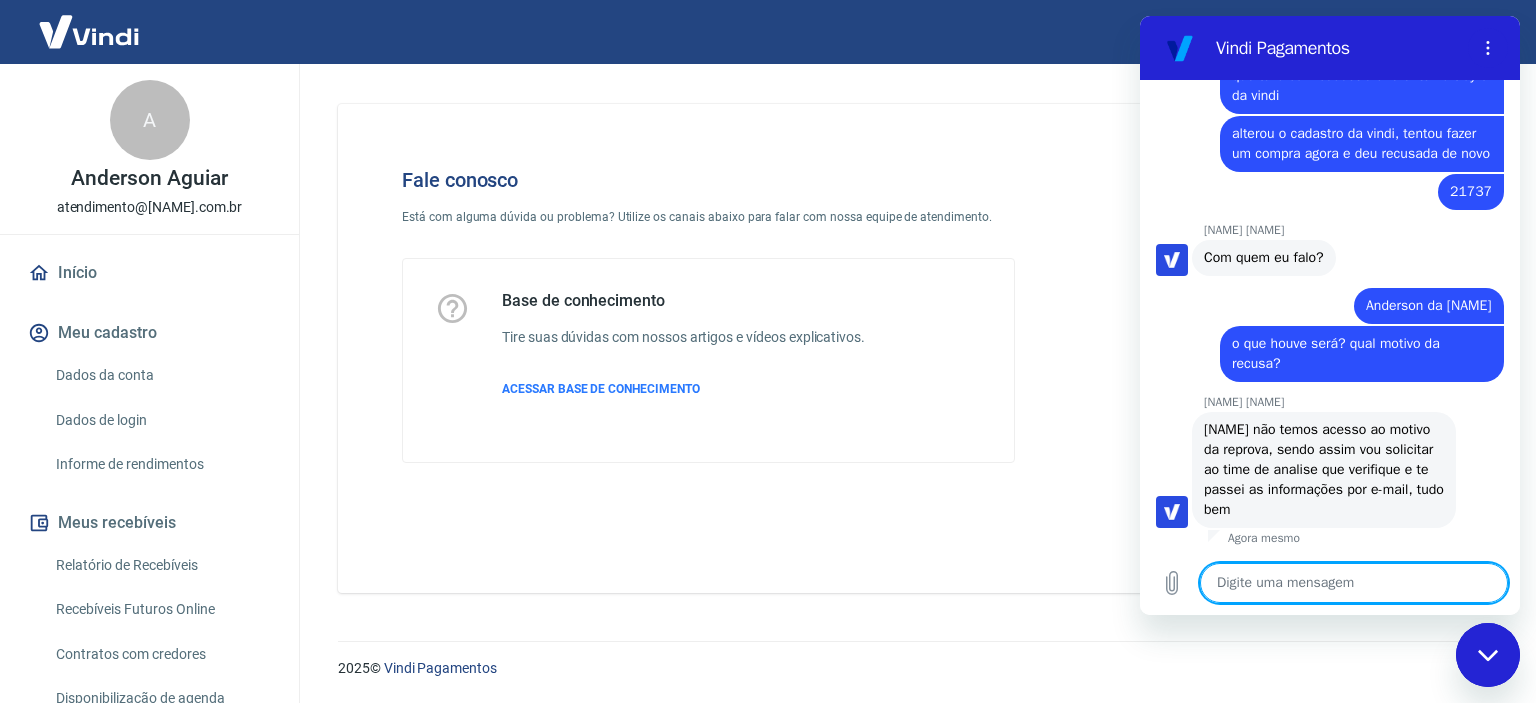 click at bounding box center [1354, 583] 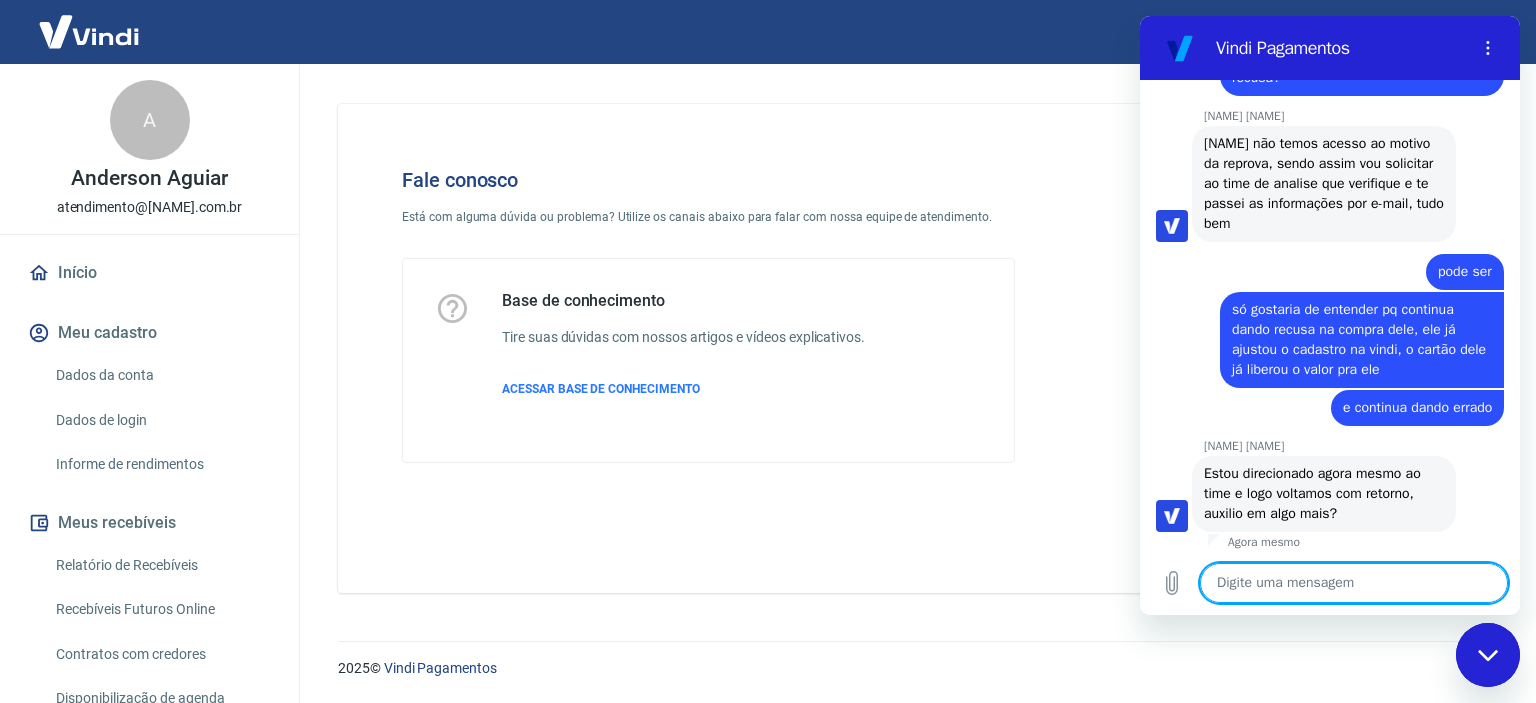 scroll, scrollTop: 805, scrollLeft: 0, axis: vertical 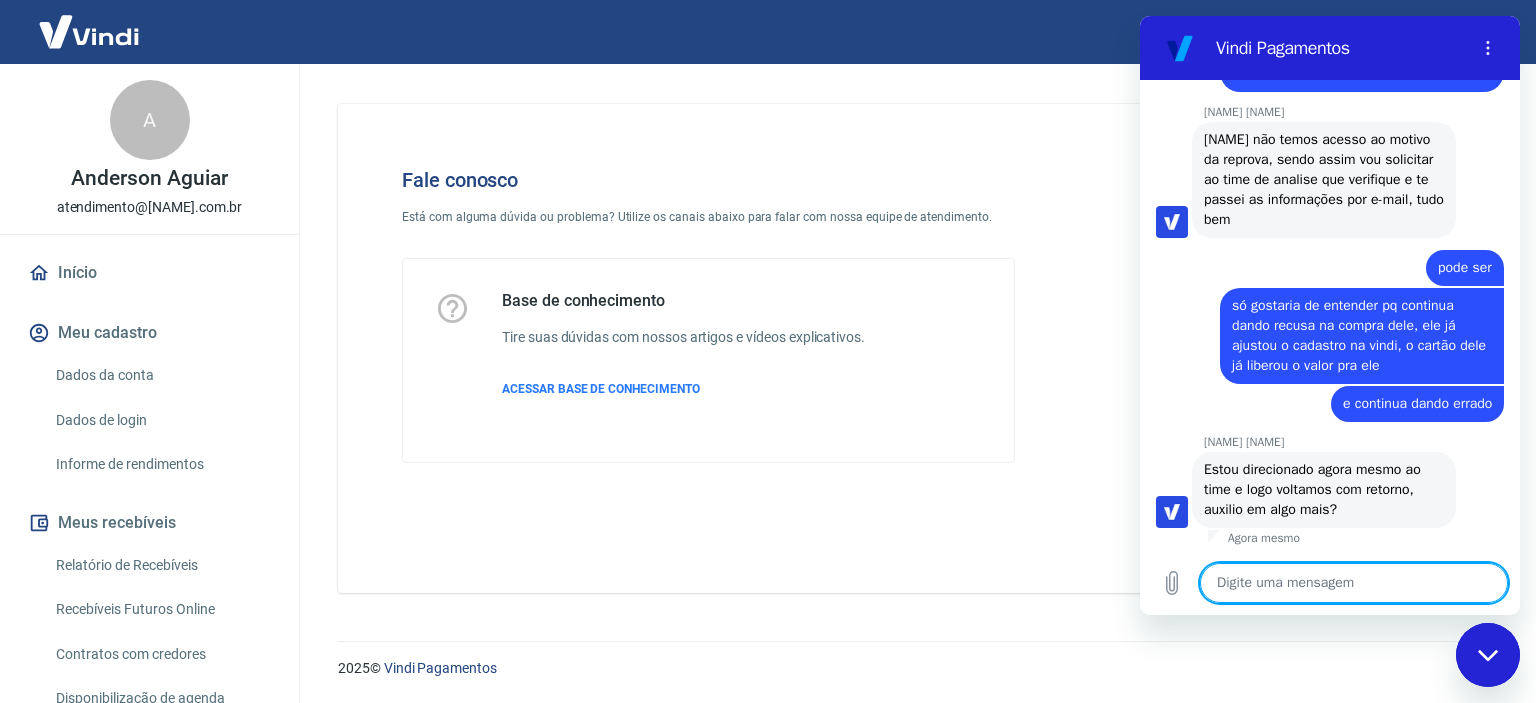 click at bounding box center (1354, 583) 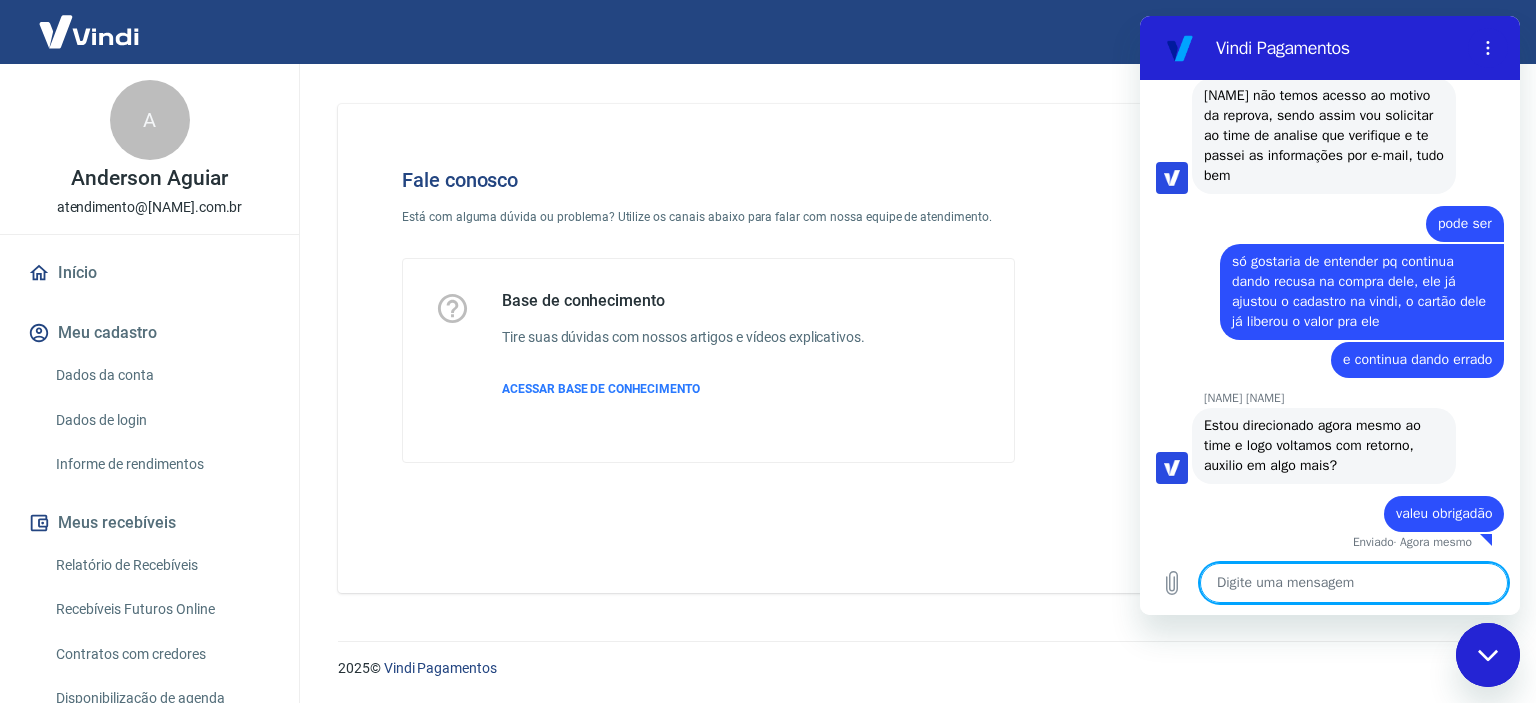 scroll, scrollTop: 853, scrollLeft: 0, axis: vertical 